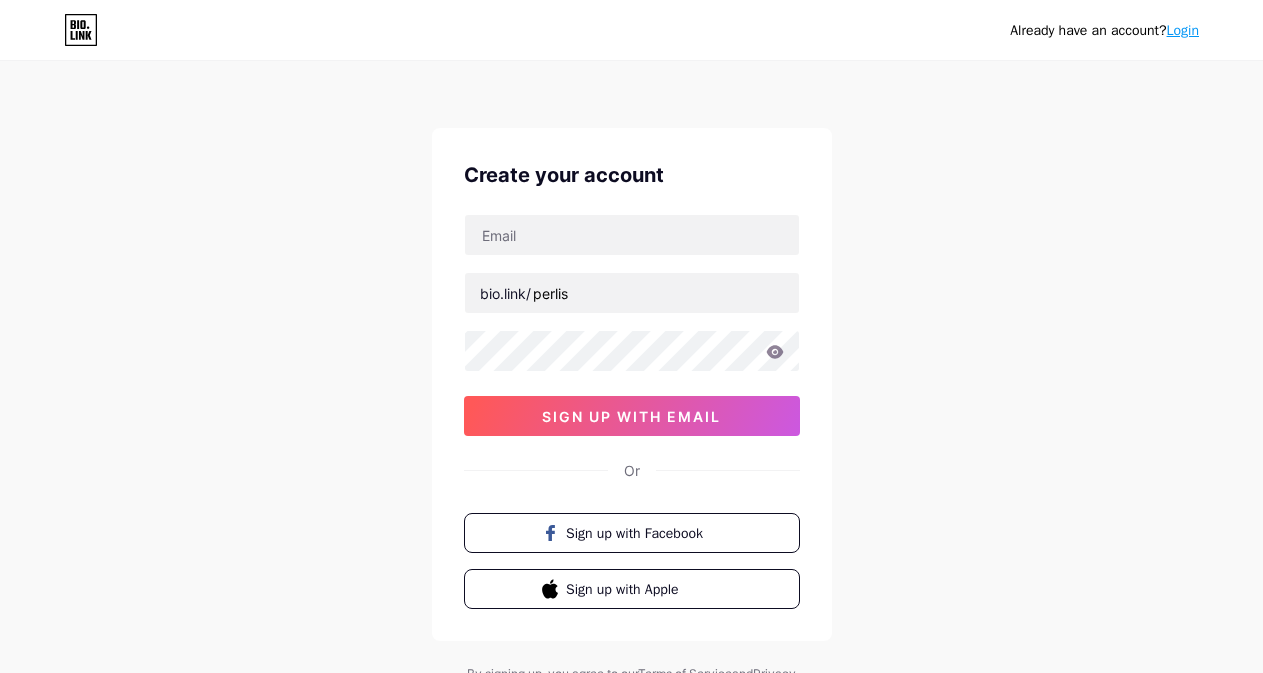 scroll, scrollTop: 0, scrollLeft: 0, axis: both 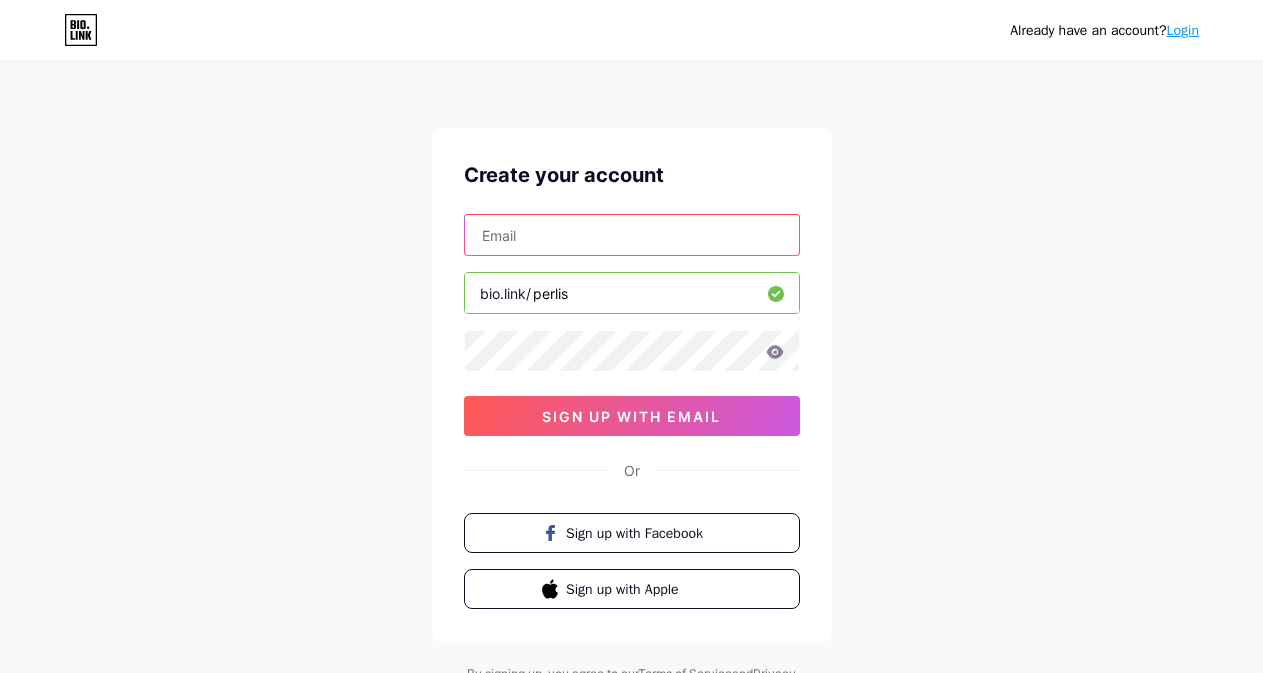 click at bounding box center (632, 235) 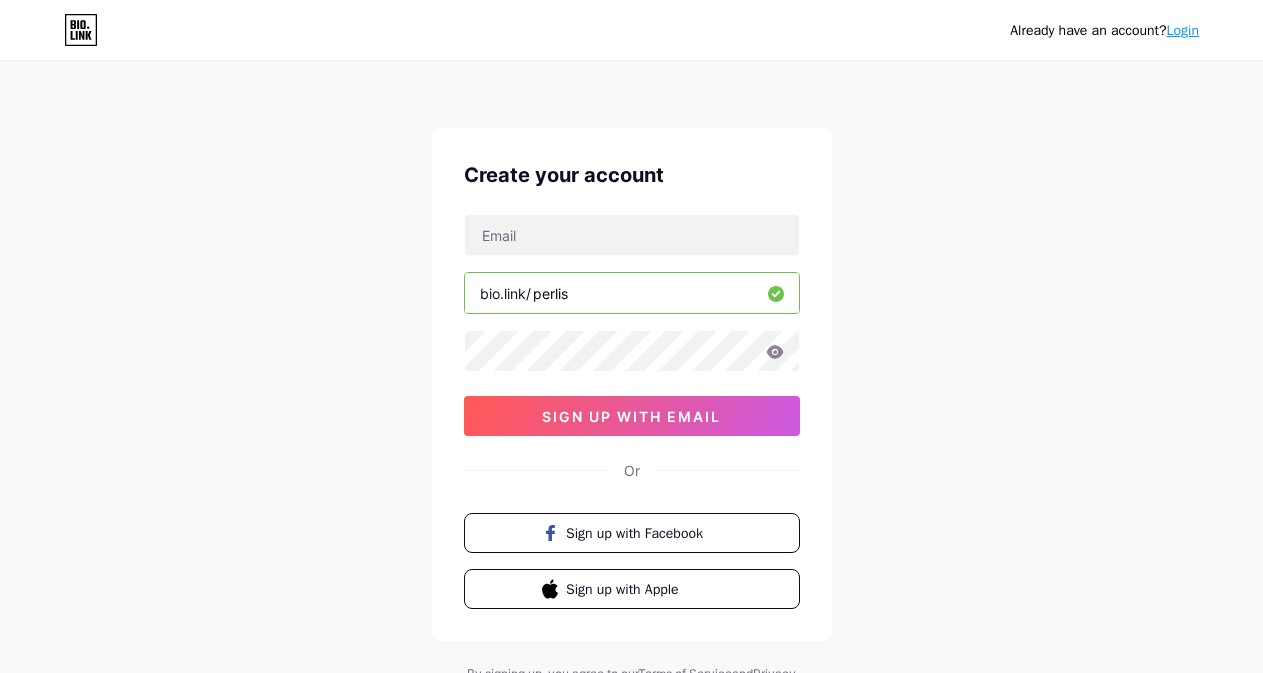 click on "Already have an account? Login Create your account bio.link/ [USERNAME] sign up with email Or Sign up with Facebook Sign up with Apple By signing up, you agree to our Terms of Service and Privacy Policy ." at bounding box center (631, 382) 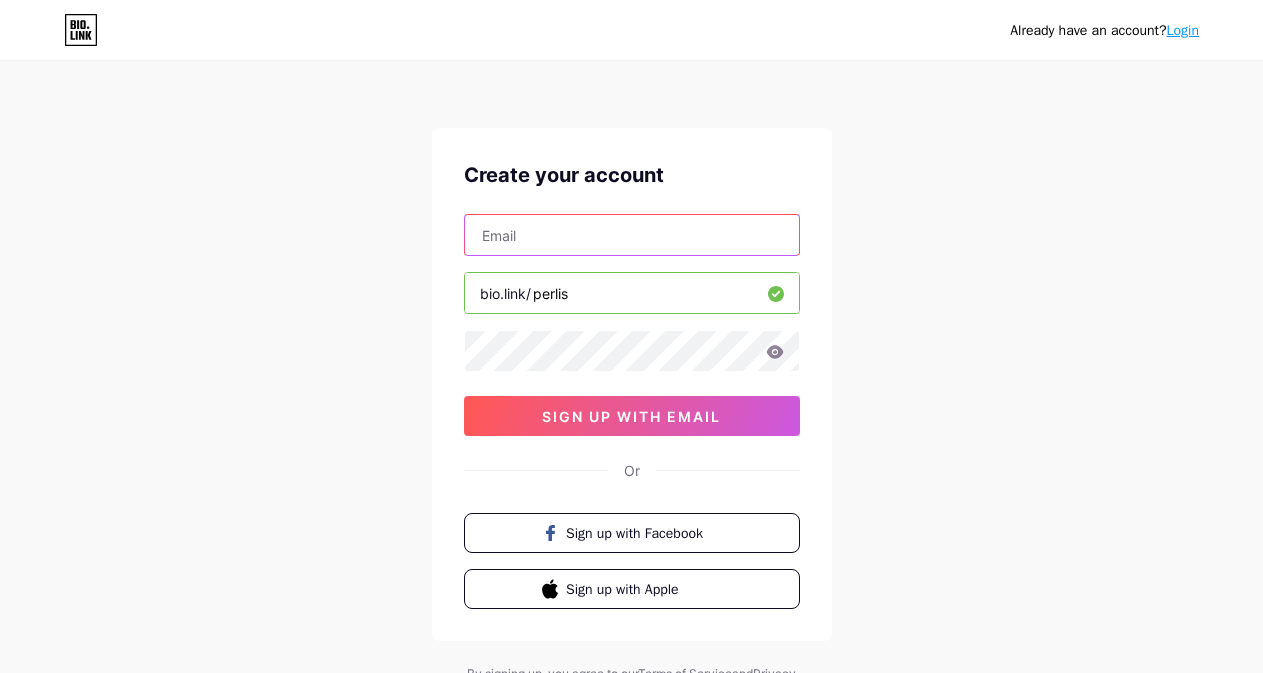 click at bounding box center (632, 235) 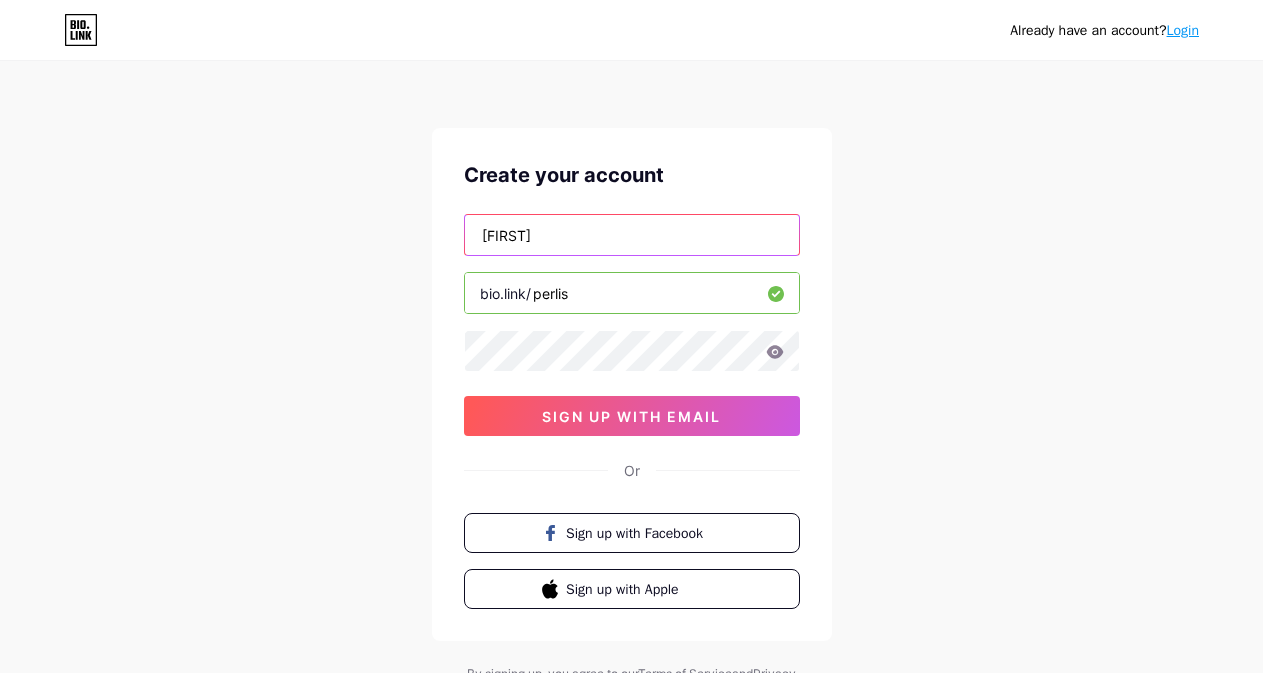 type on "[FIRST] [LAST]" 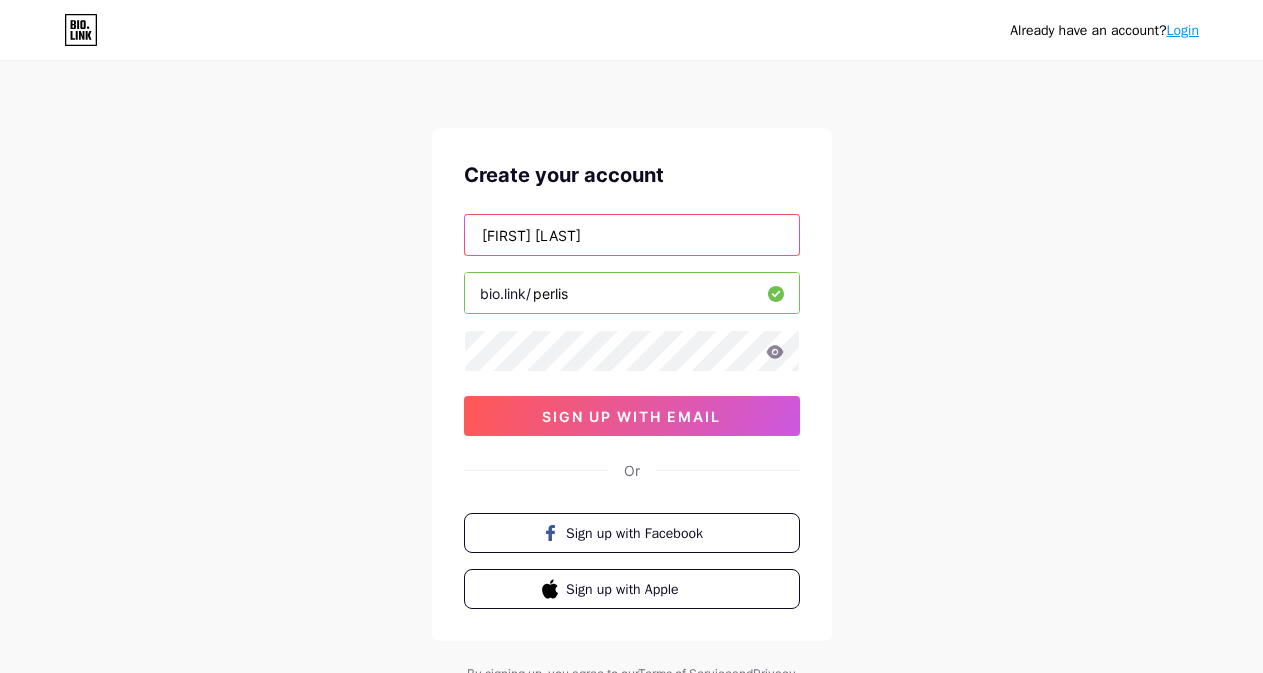 drag, startPoint x: 615, startPoint y: 227, endPoint x: 365, endPoint y: 223, distance: 250.032 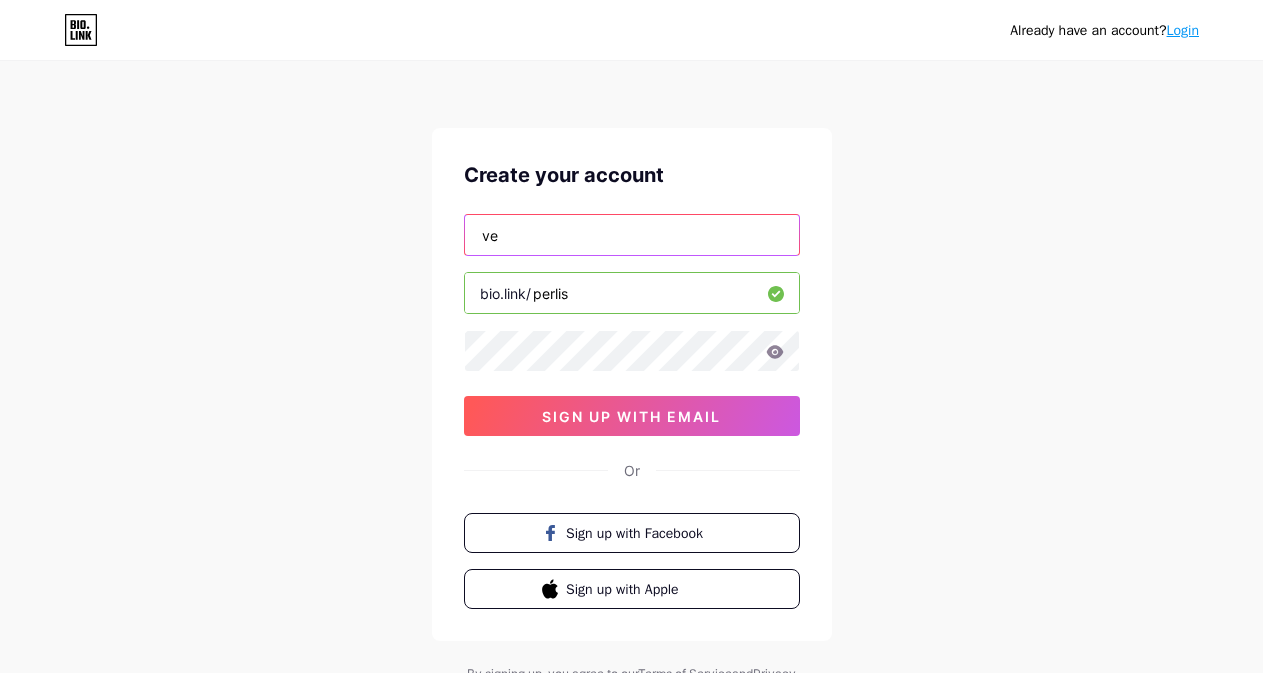 type on "v" 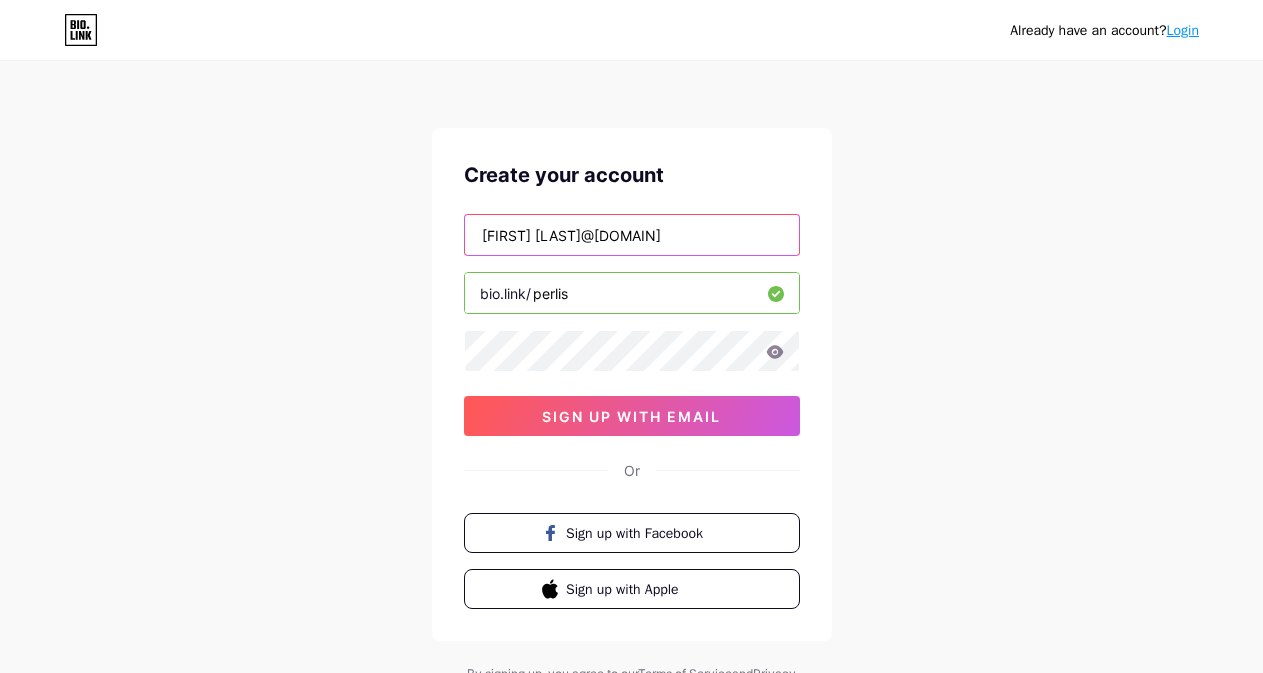 type on "[FIRST] [LAST]@[DOMAIN]" 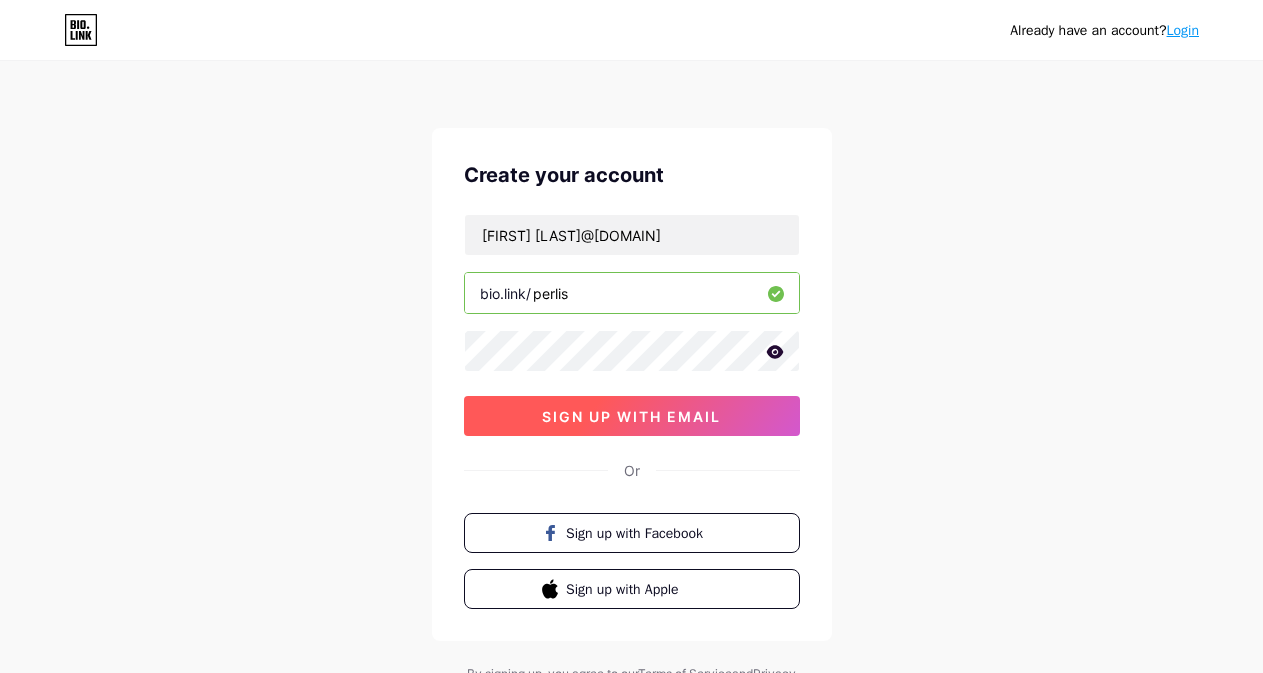 click on "sign up with email" at bounding box center (631, 416) 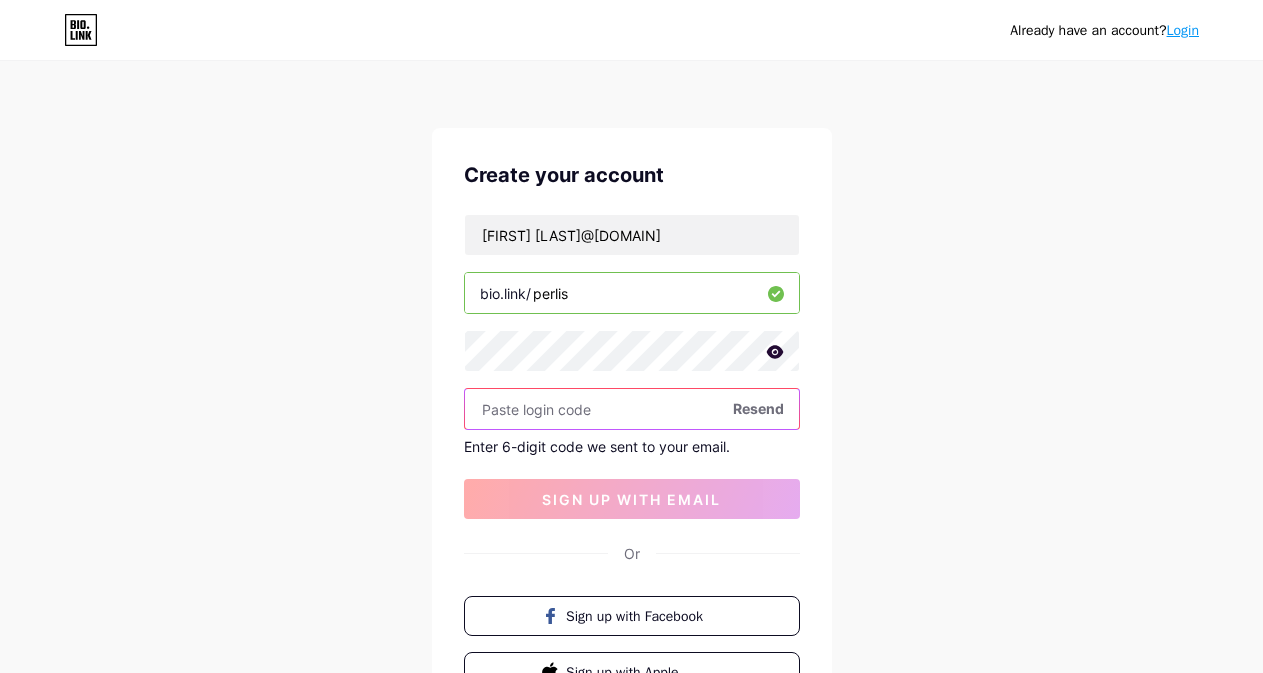 click at bounding box center [632, 409] 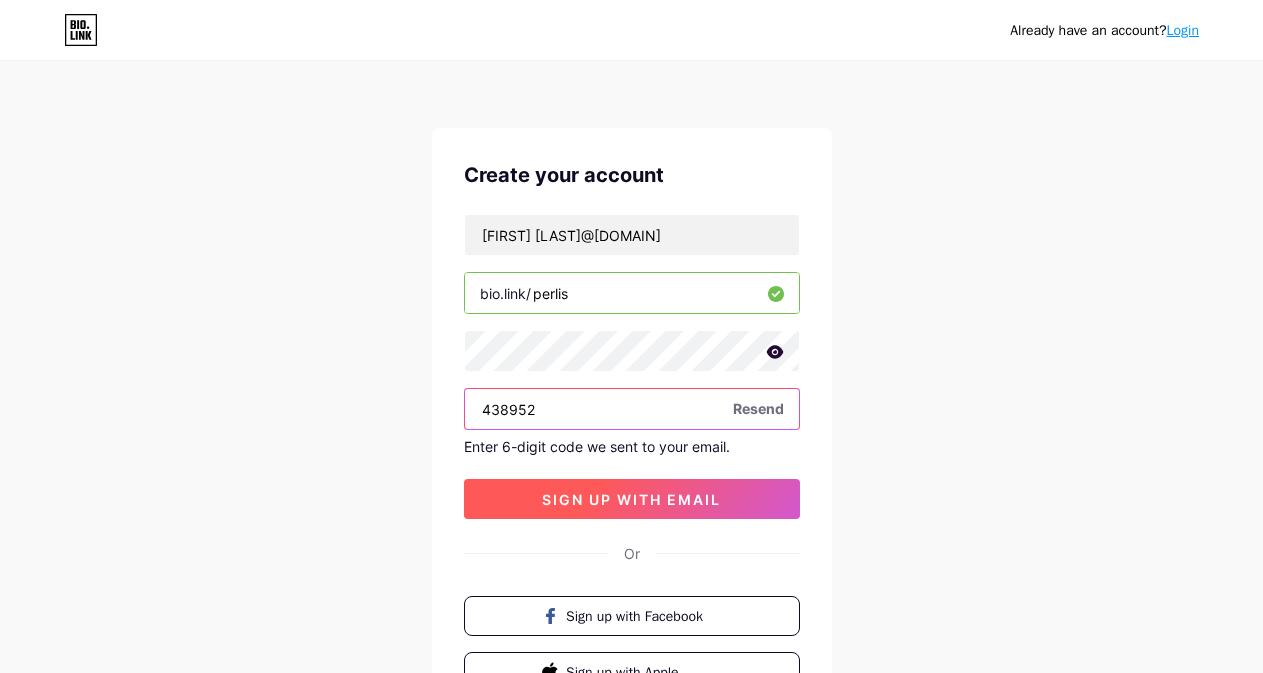 type on "438952" 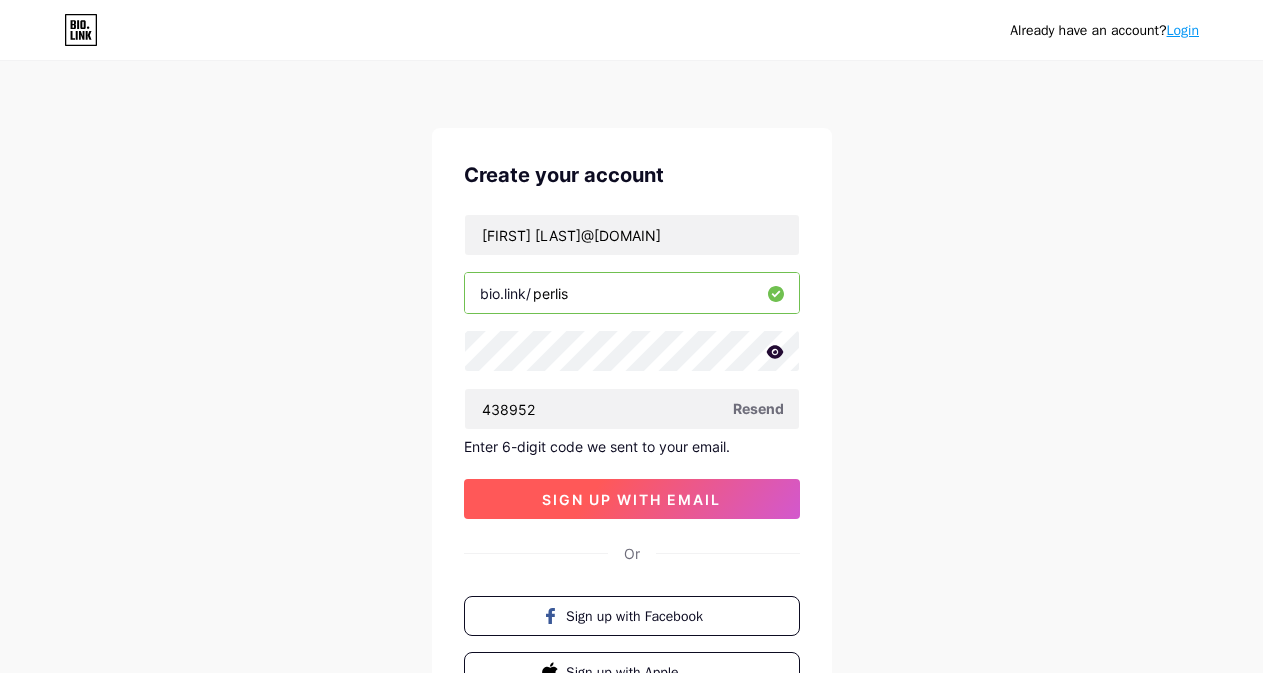 click on "sign up with email" at bounding box center [632, 499] 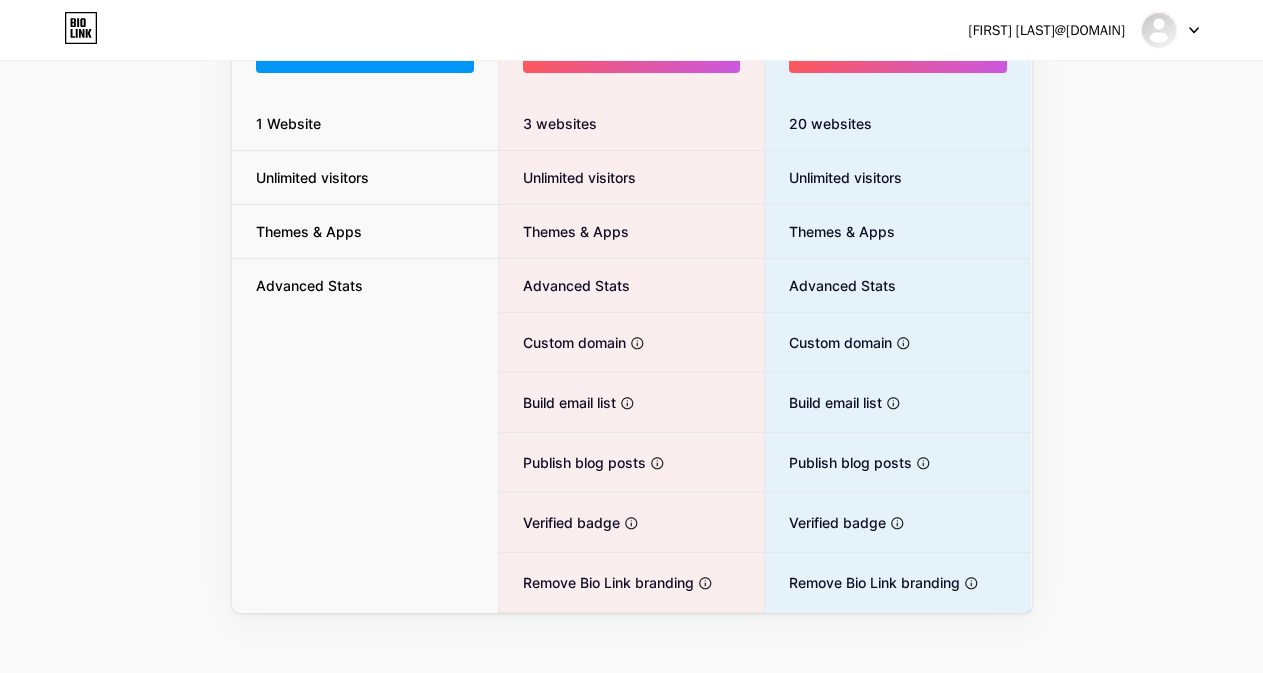 scroll, scrollTop: 309, scrollLeft: 0, axis: vertical 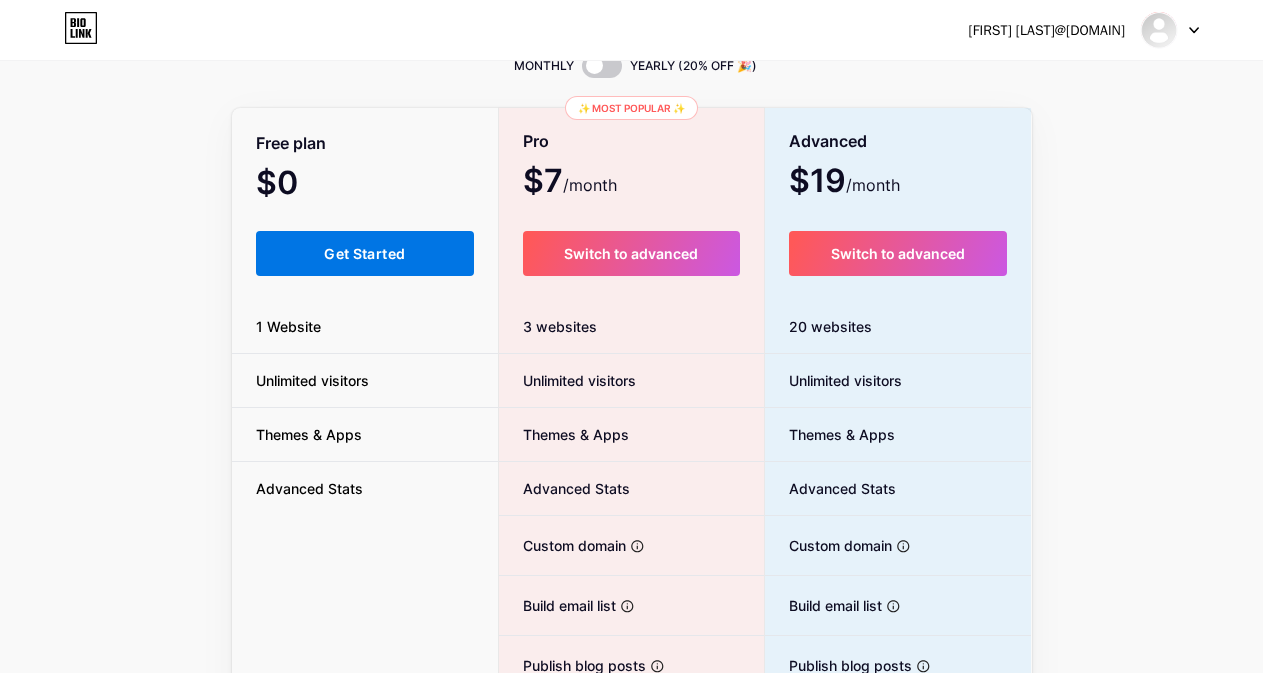click on "Get Started" at bounding box center (364, 253) 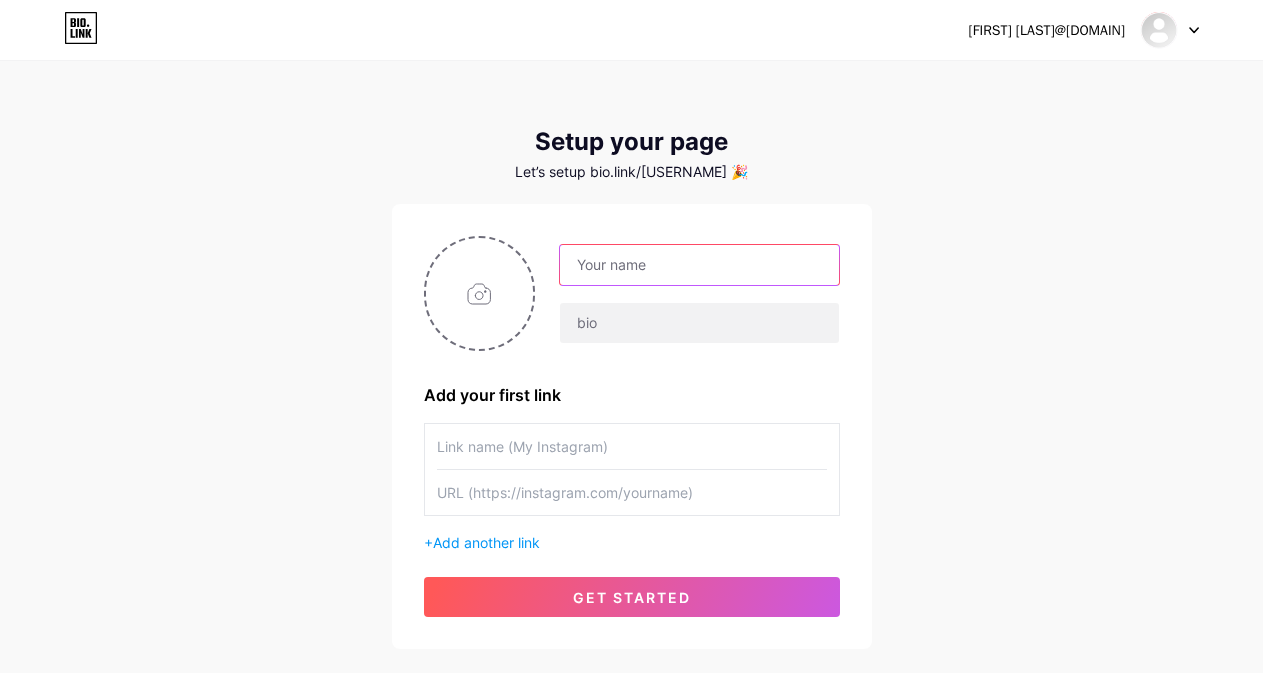 click at bounding box center [699, 265] 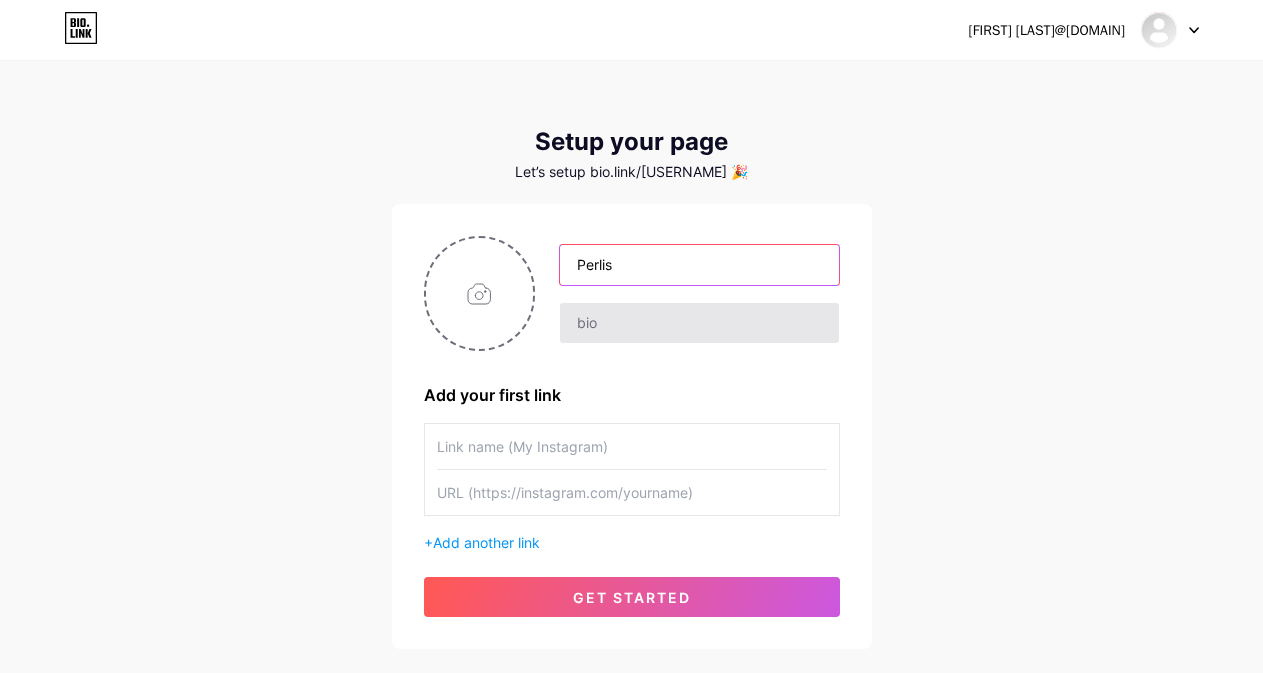 type on "Perlis" 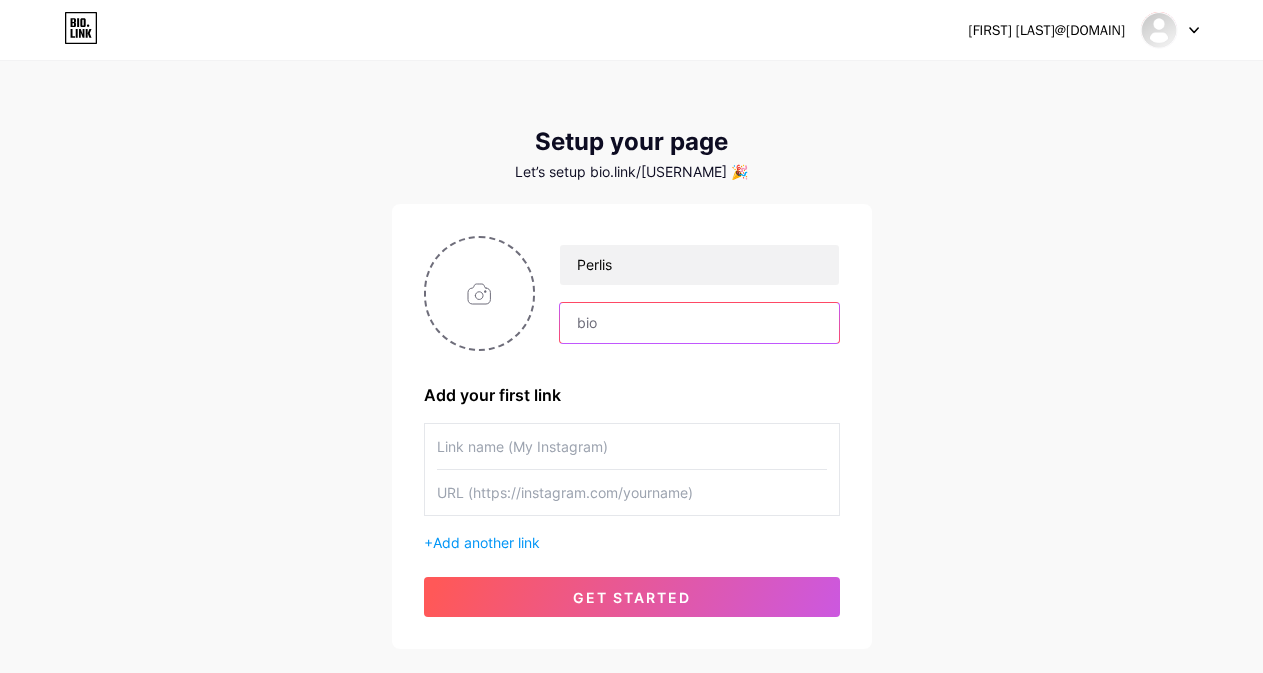 click at bounding box center [699, 323] 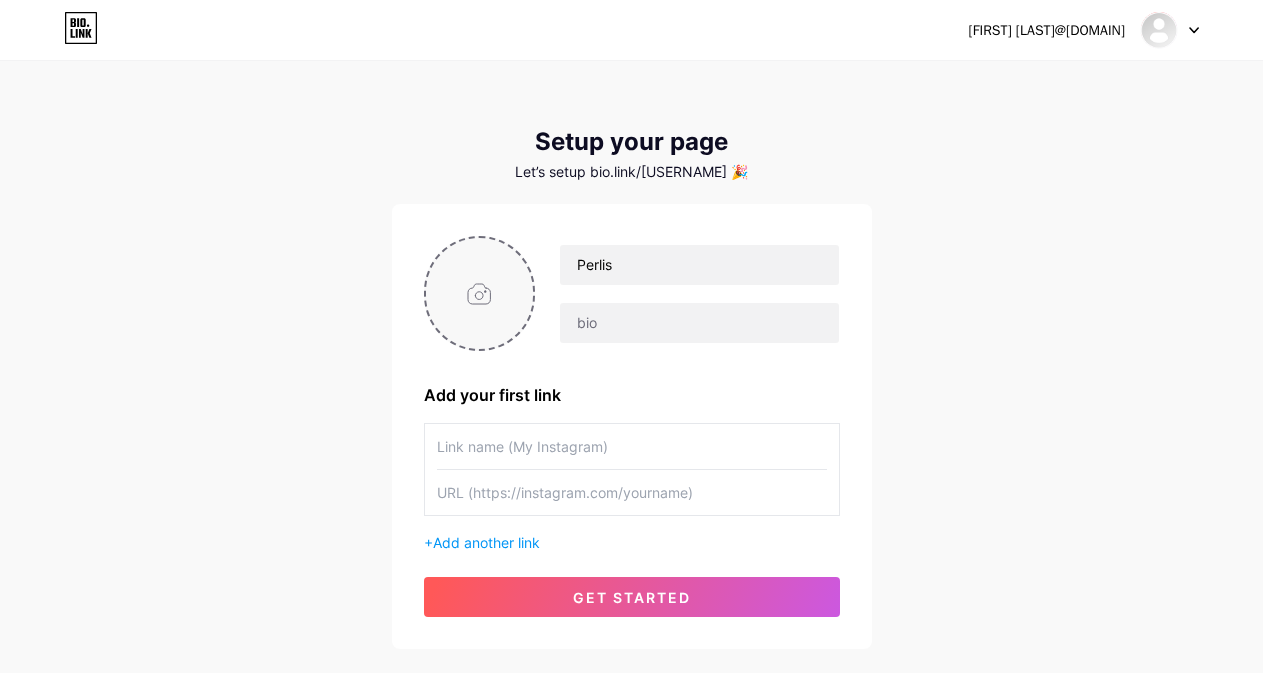 click at bounding box center [480, 293] 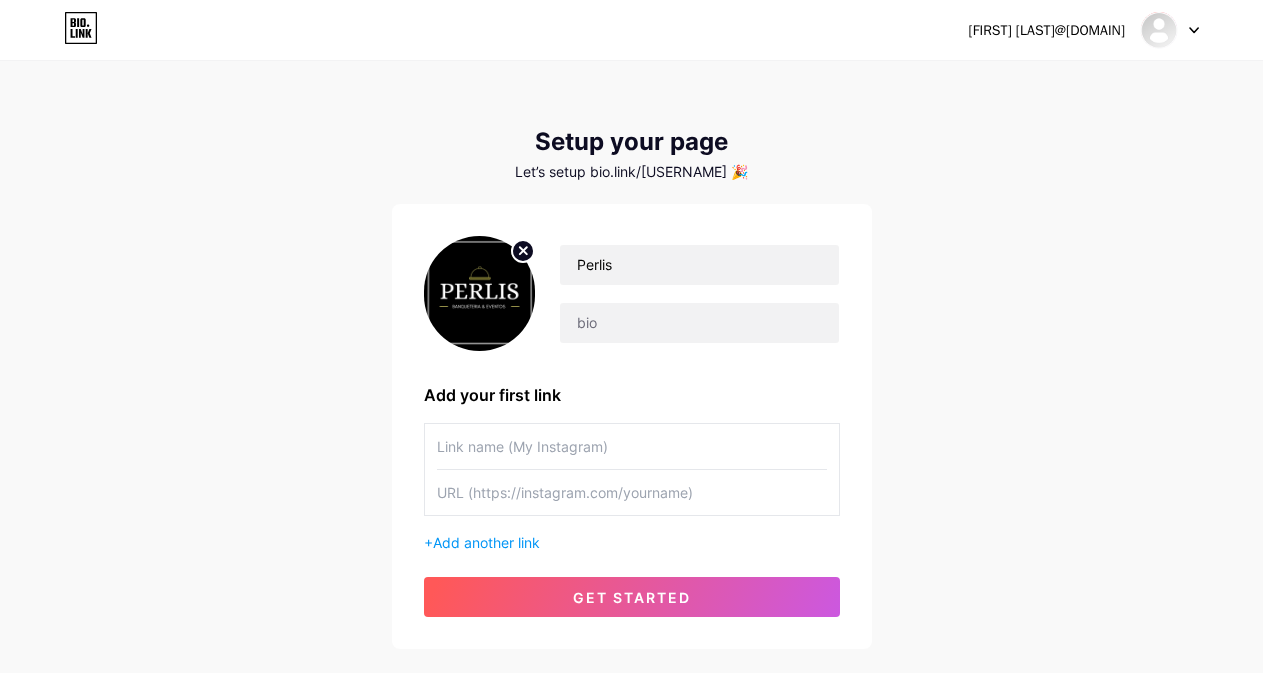 click at bounding box center (480, 293) 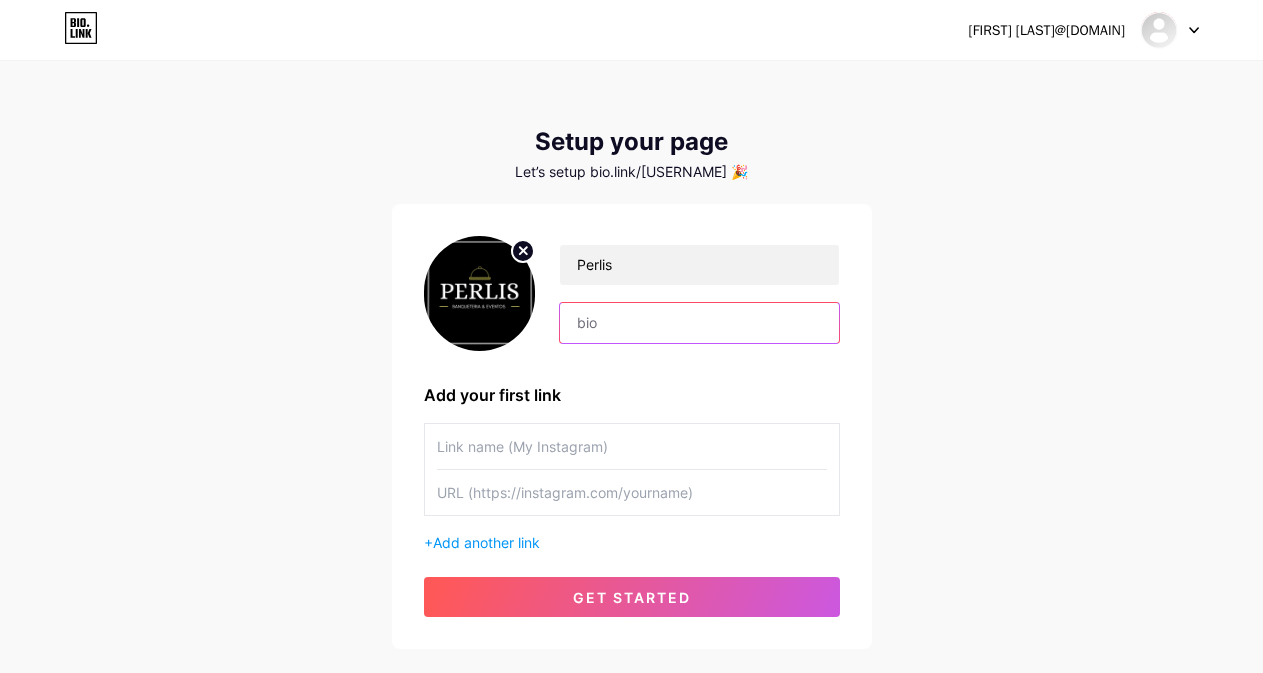 click at bounding box center (699, 323) 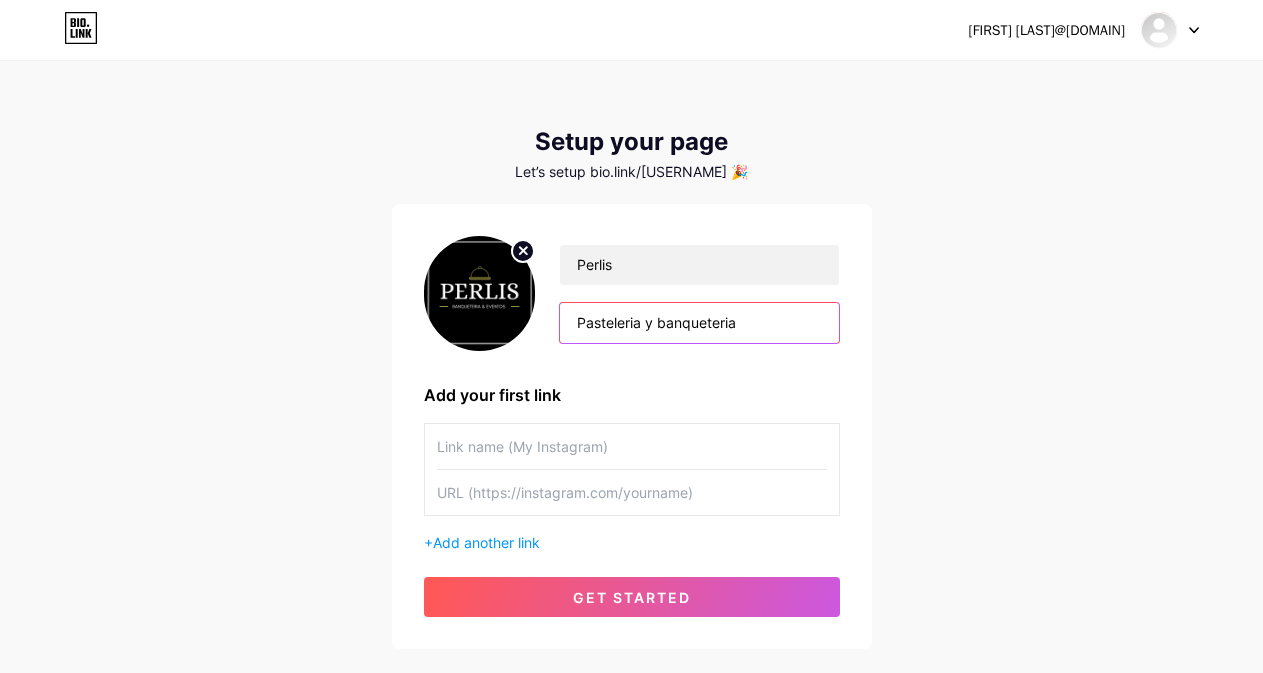 click on "Pasteleria y banqueteria" at bounding box center [699, 323] 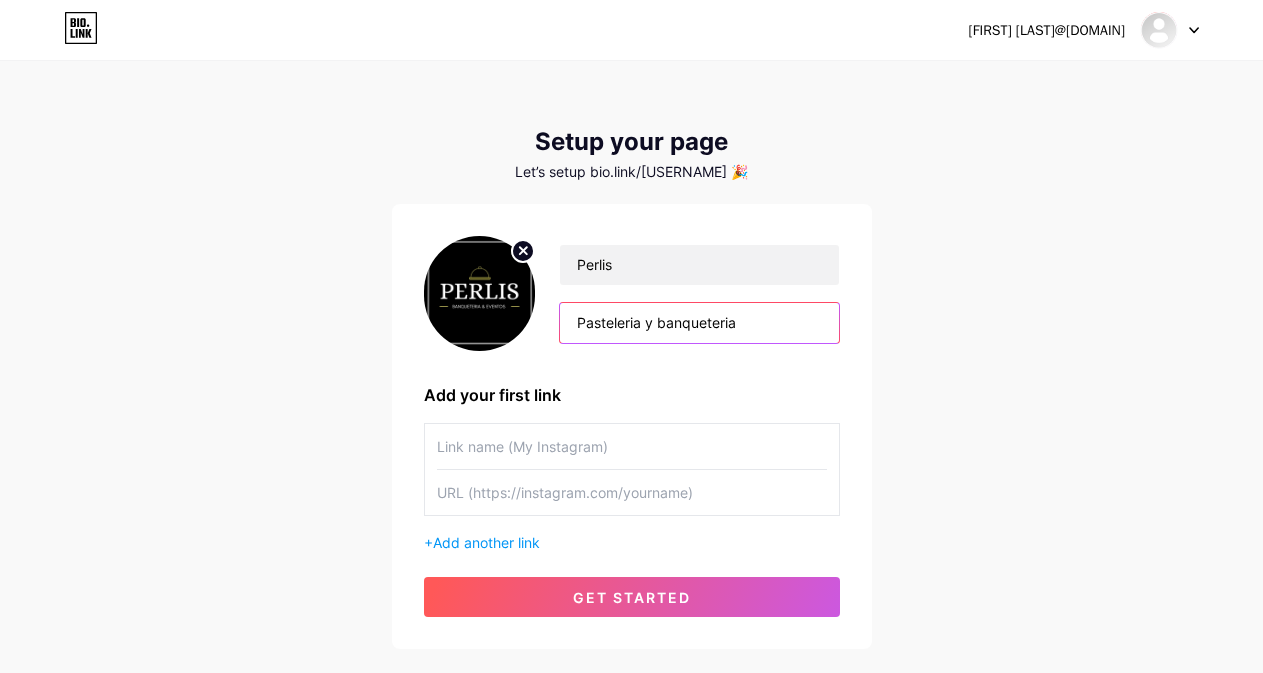 type on "Pasteleria y banqueteria" 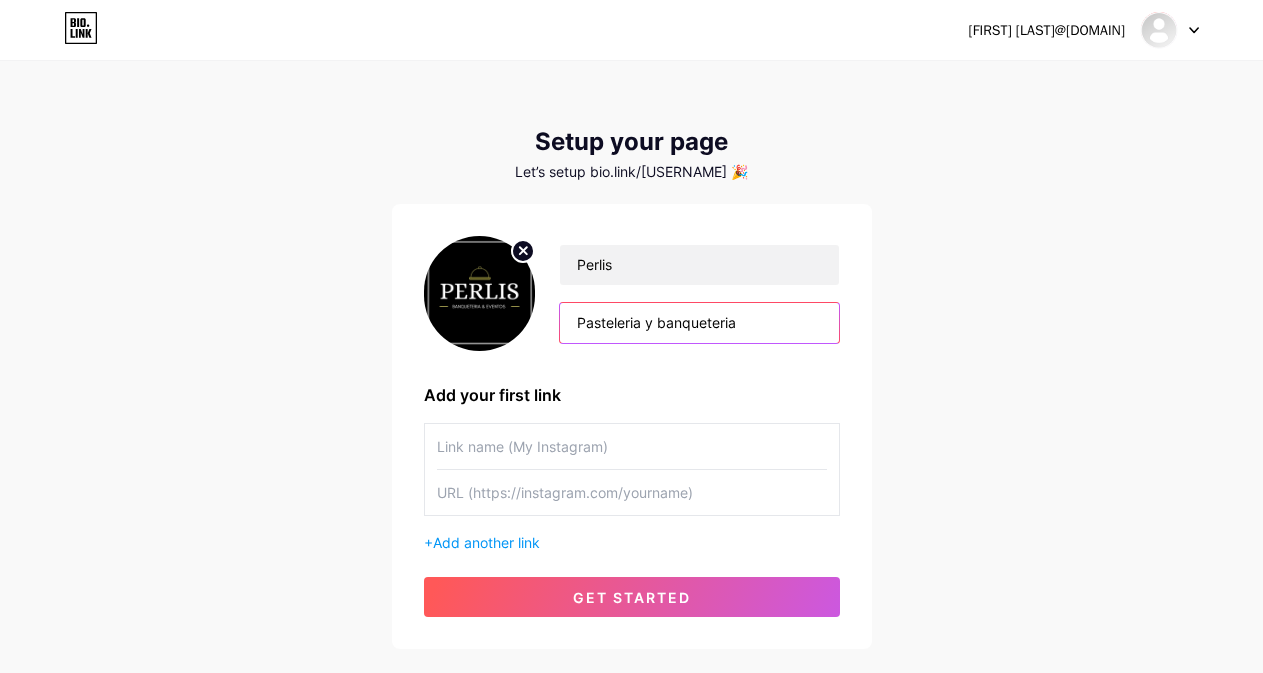 drag, startPoint x: 742, startPoint y: 318, endPoint x: 518, endPoint y: 303, distance: 224.50166 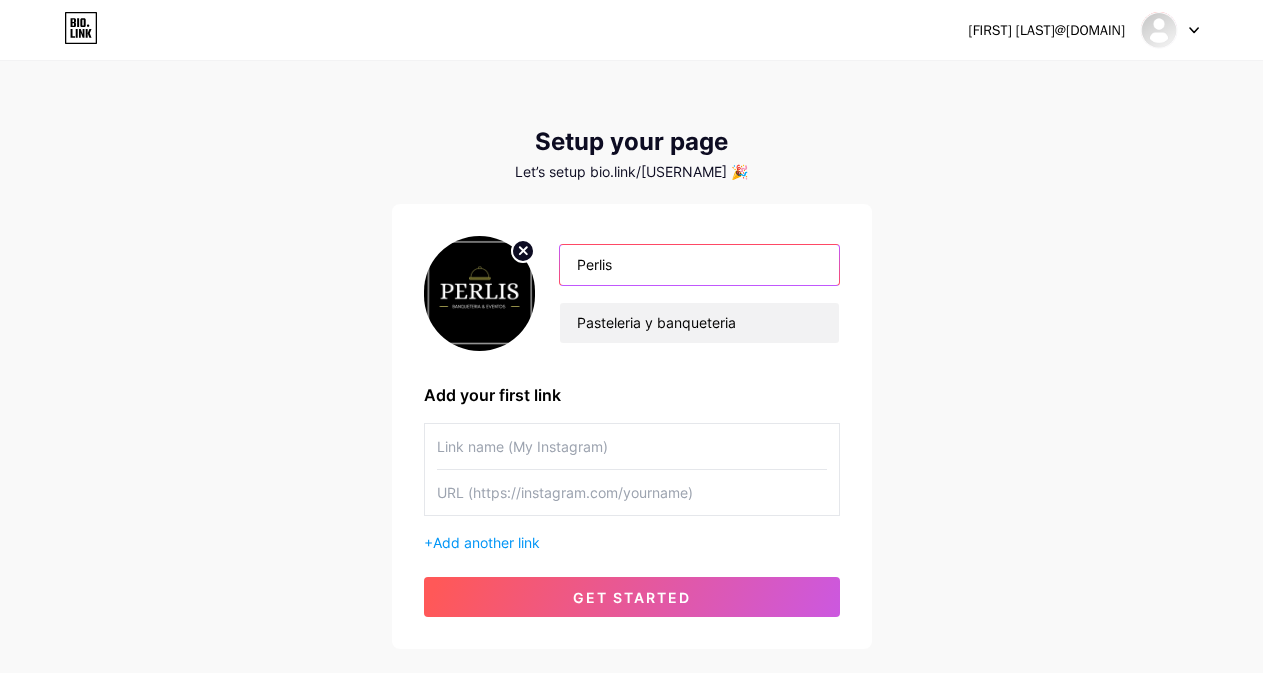 drag, startPoint x: 622, startPoint y: 269, endPoint x: 536, endPoint y: 266, distance: 86.05231 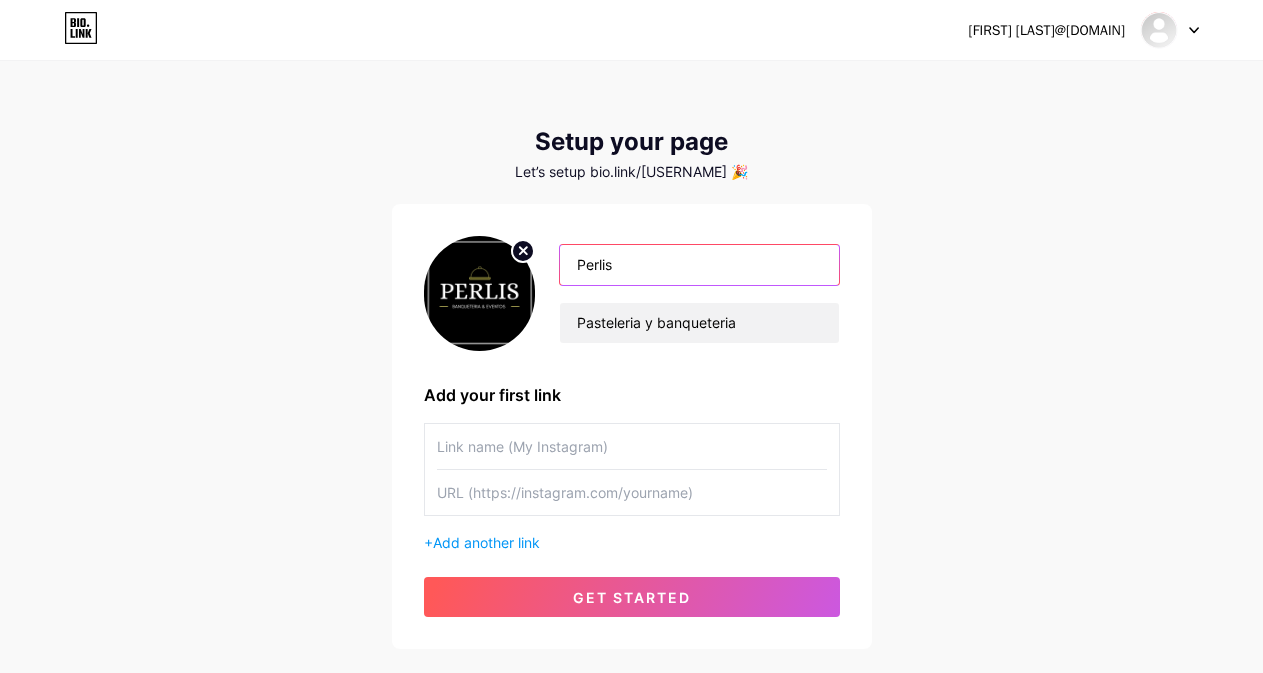click on "Perlis     Pasteleria y banqueteria" at bounding box center [687, 294] 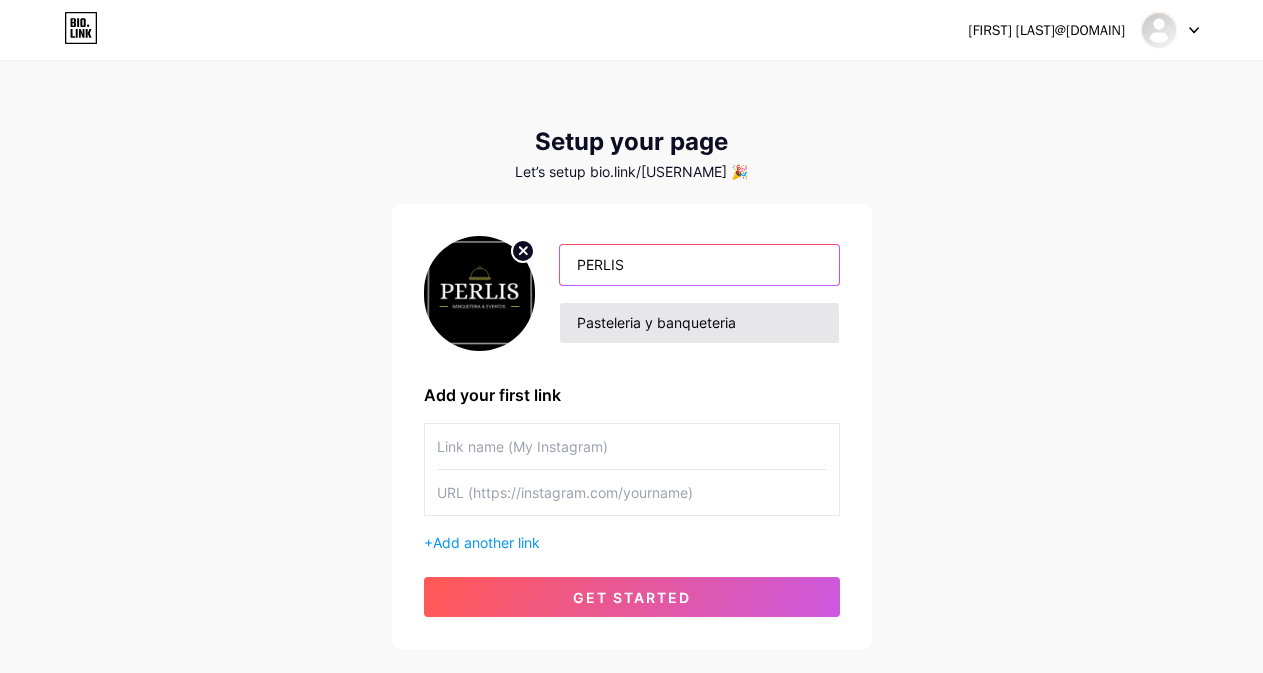 type on "PERLIS" 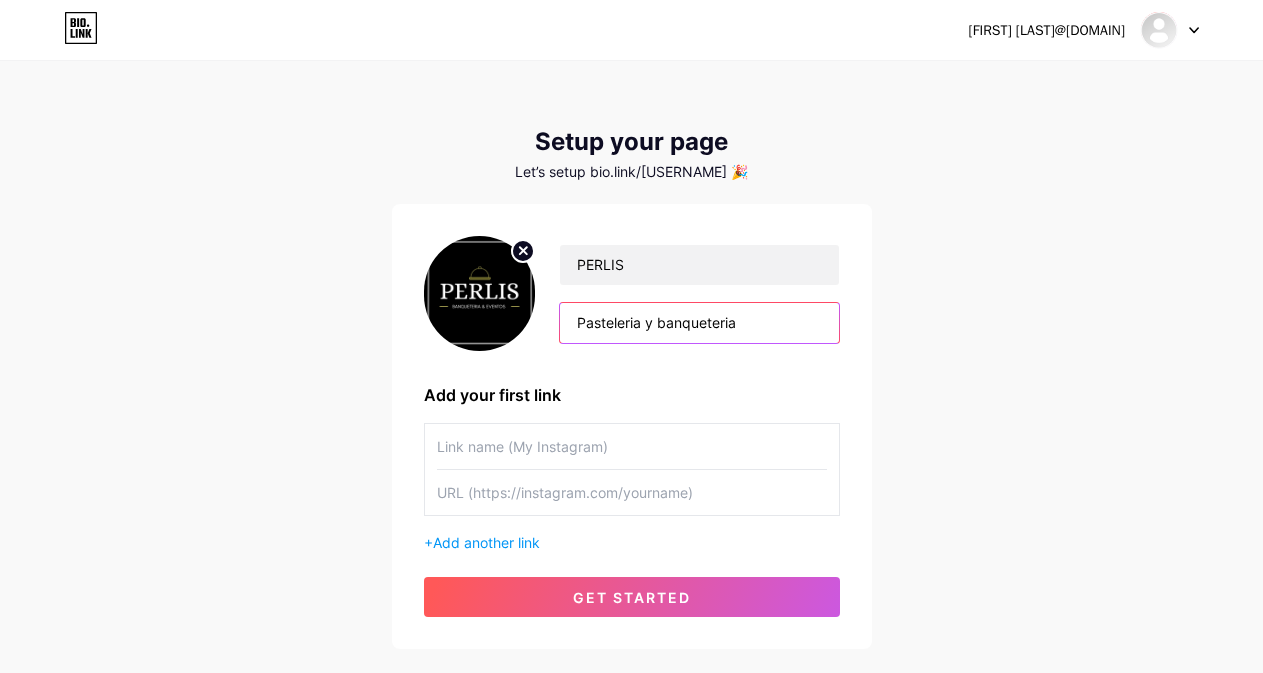 click on "Pasteleria y banqueteria" at bounding box center [699, 323] 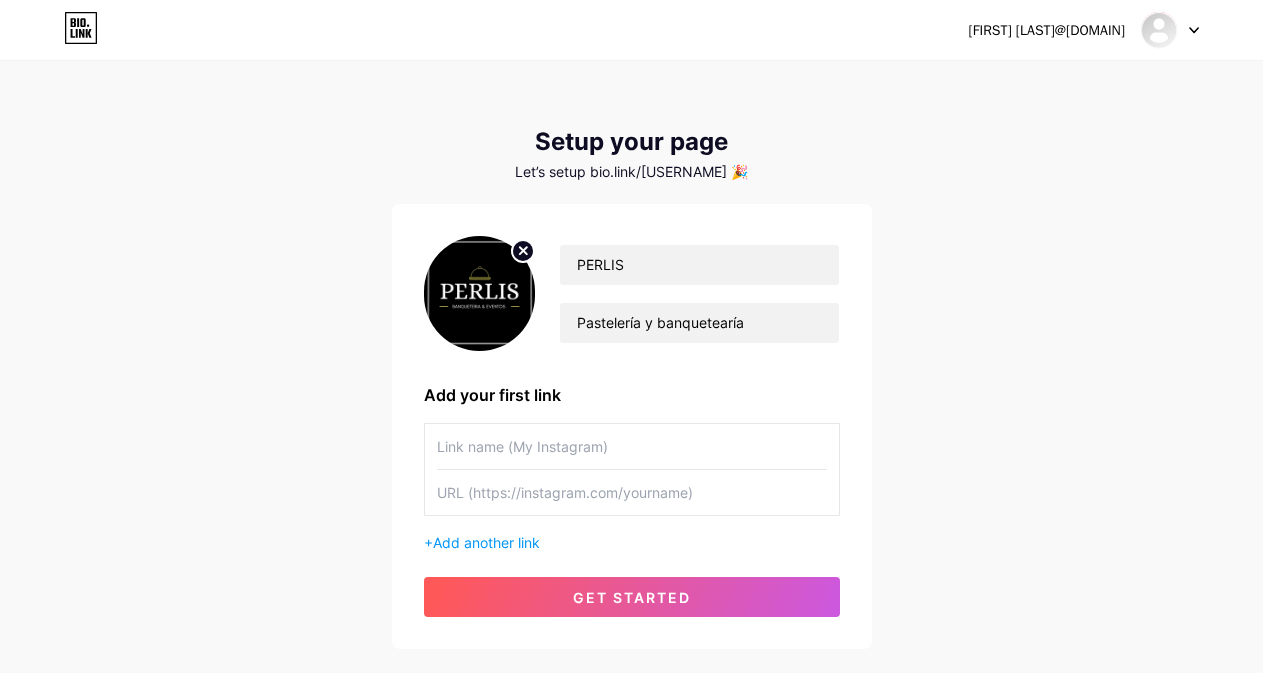 click on "[FIRST] [LAST]@[DOMAIN] Dashboard Logout Setup your page Let’s setup bio.link/[USERNAME] 🎉 PERLIS Pastelería y banquetearía Add your first link + Add another link get started" at bounding box center [631, 356] 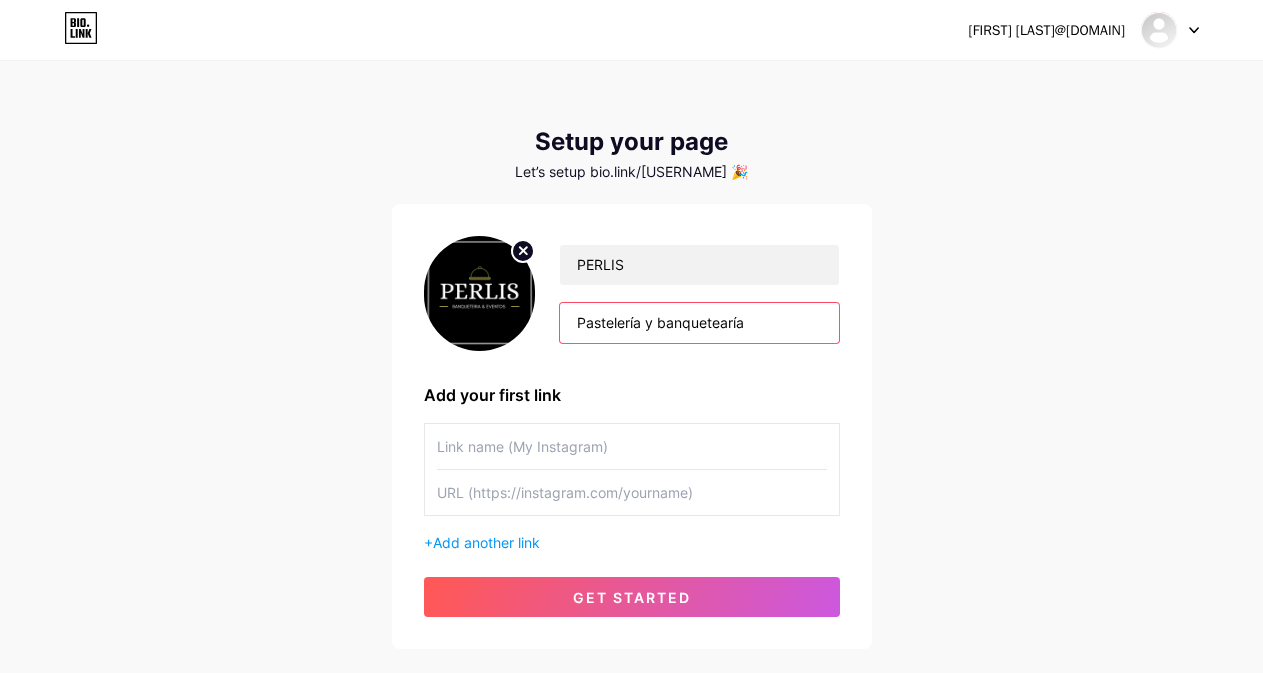 click on "Pastelería y banquetearía" at bounding box center (699, 323) 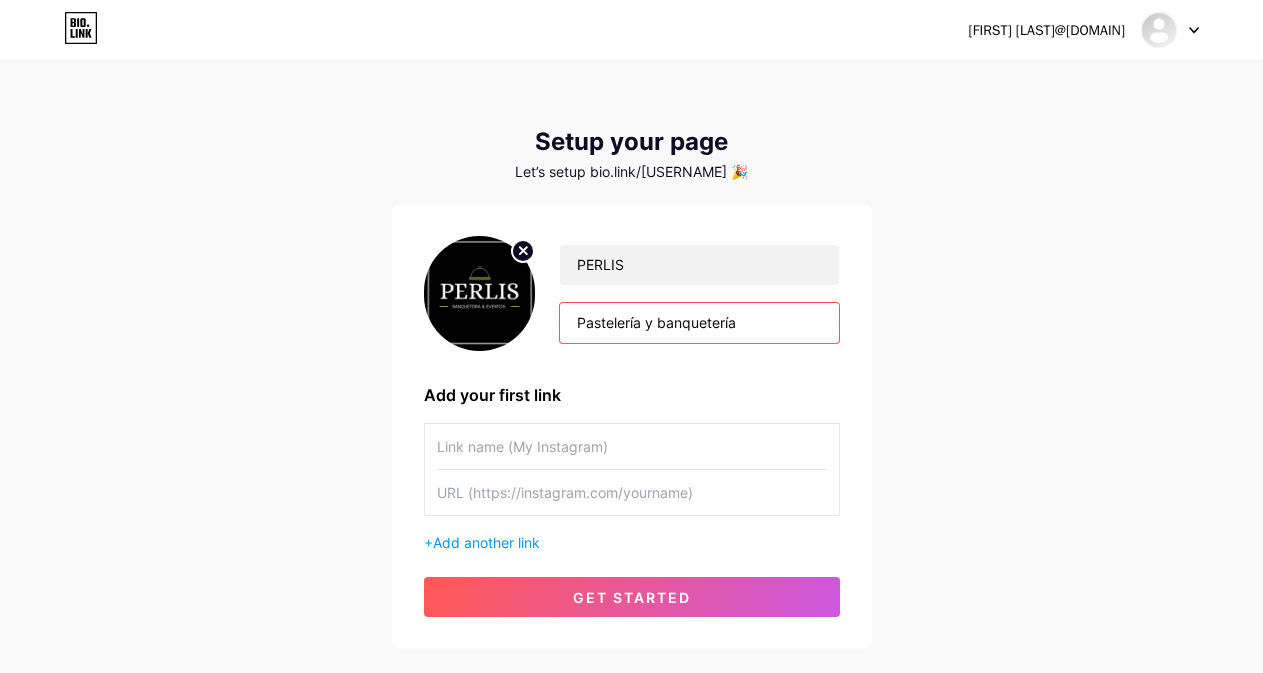 type on "Pastelería y banquetería" 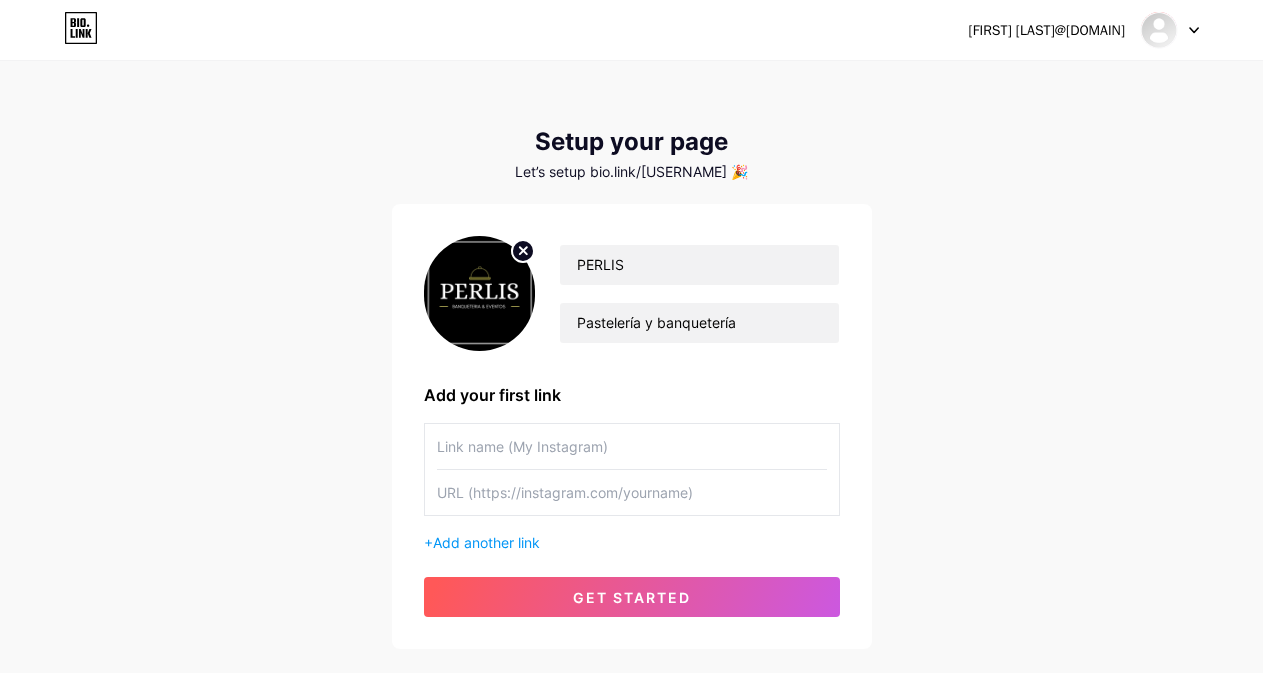 click on "[FIRST] [LAST]@[DOMAIN] Dashboard Logout Setup your page Let’s setup bio.link/[USERNAME] 🎉 PERLIS Pastelería y banquetería Add your first link + Add another link get started" at bounding box center [631, 356] 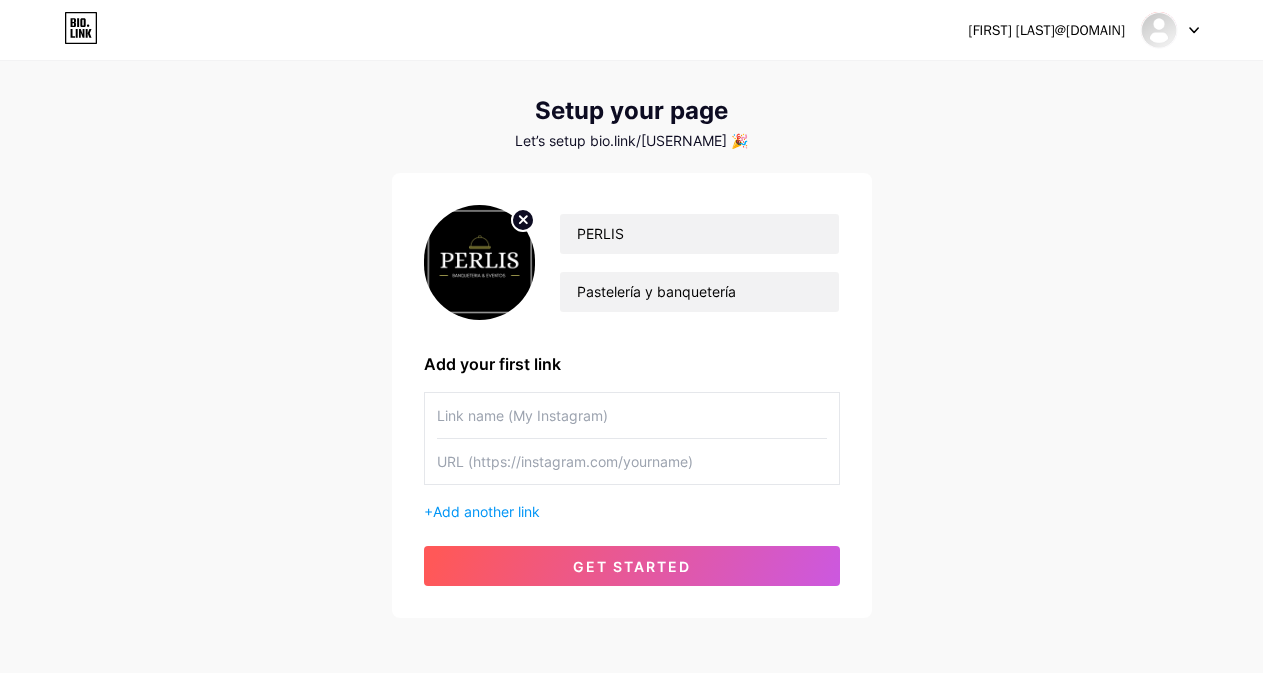 scroll, scrollTop: 73, scrollLeft: 0, axis: vertical 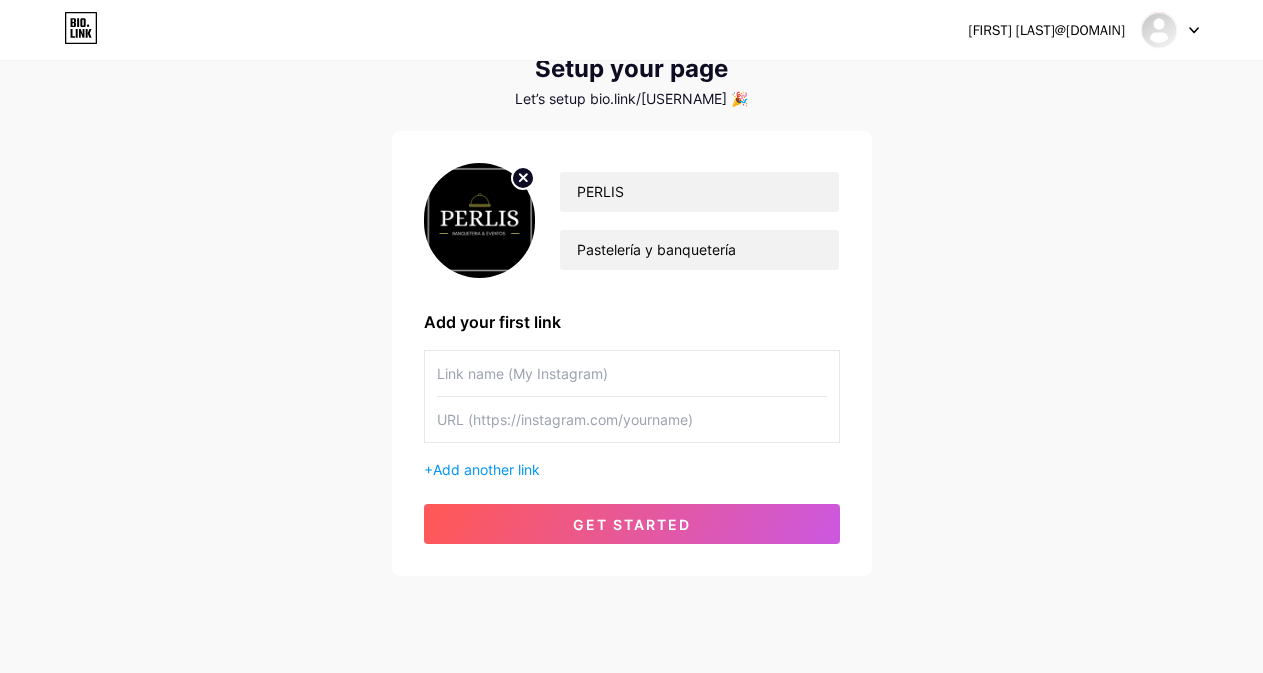 click at bounding box center [632, 373] 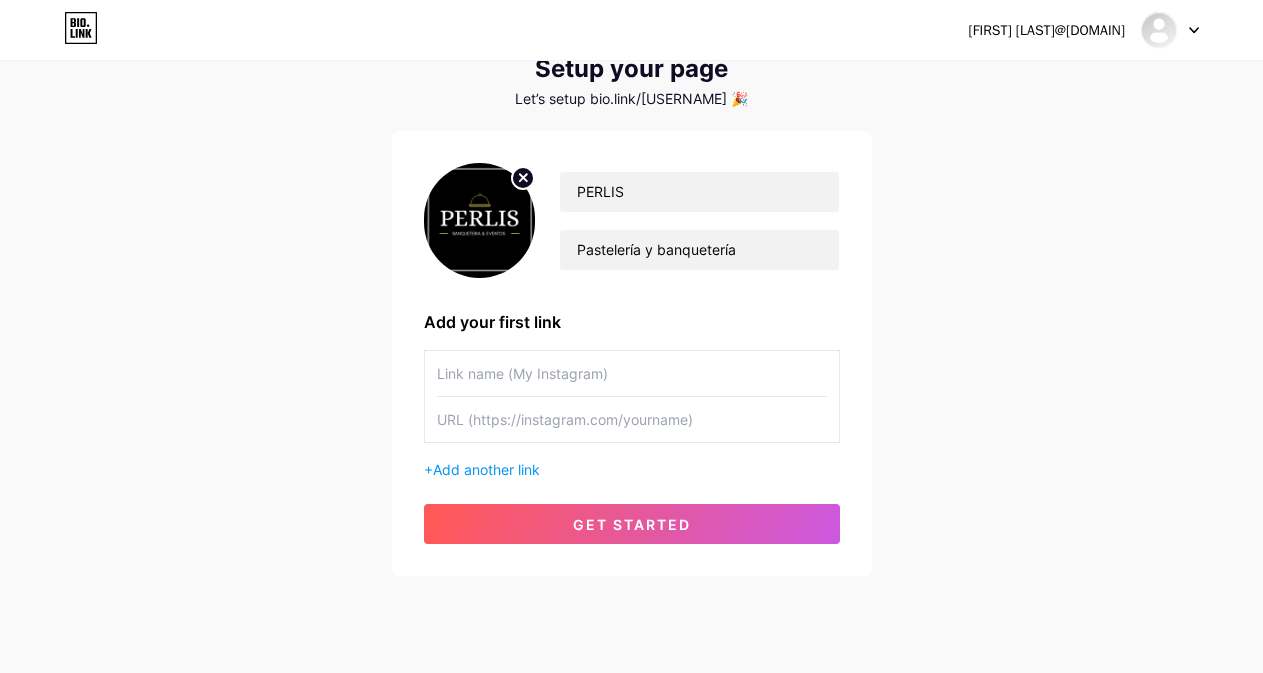 paste on "https://www.instagram.com/[USERNAME]/" 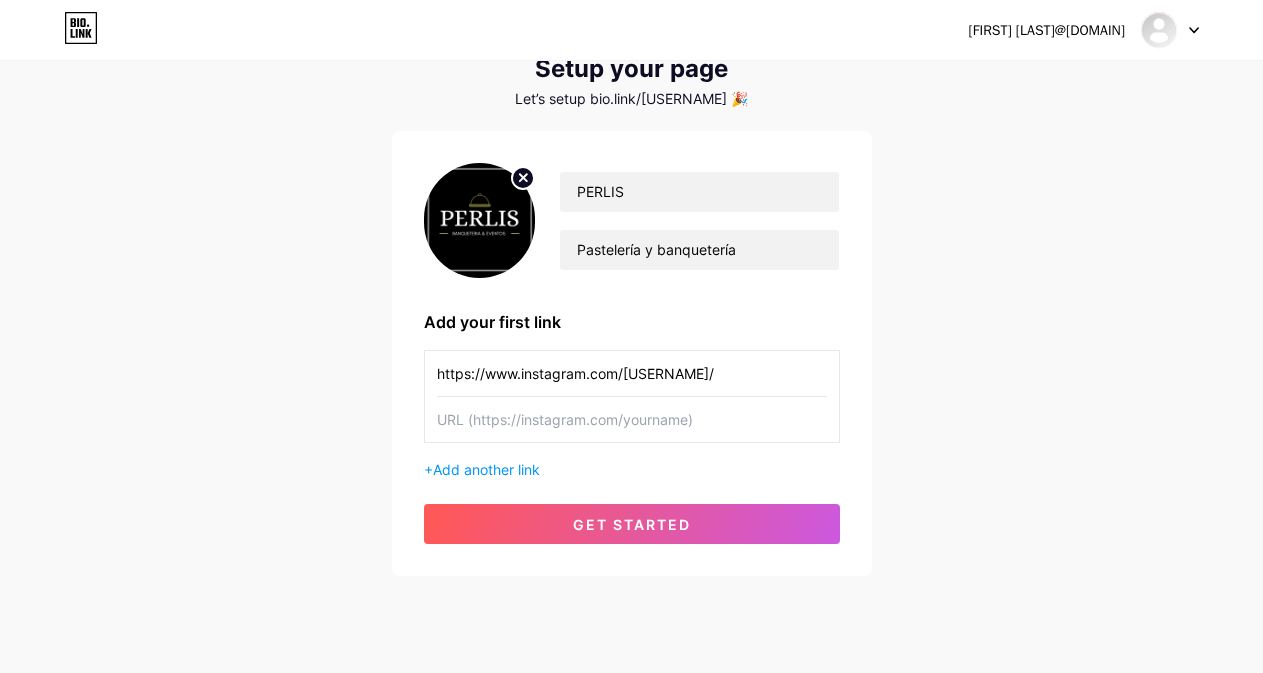 type on "https://www.instagram.com/[USERNAME]/" 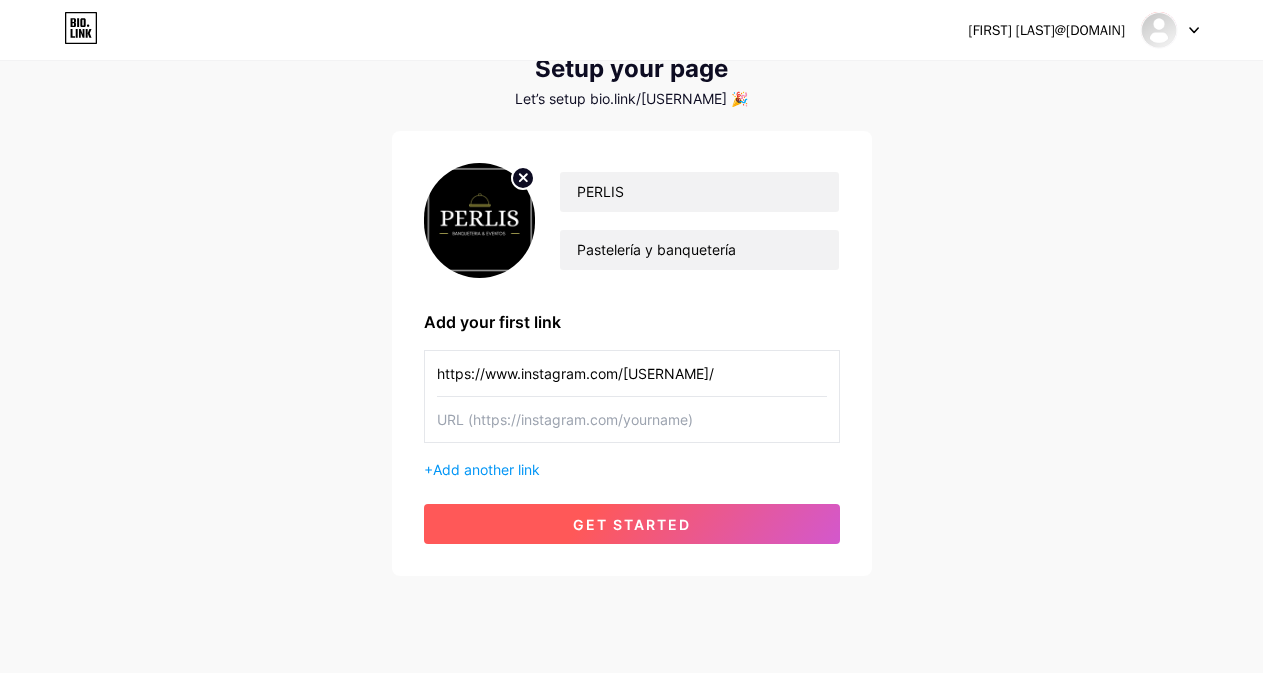 click on "get started" at bounding box center (632, 524) 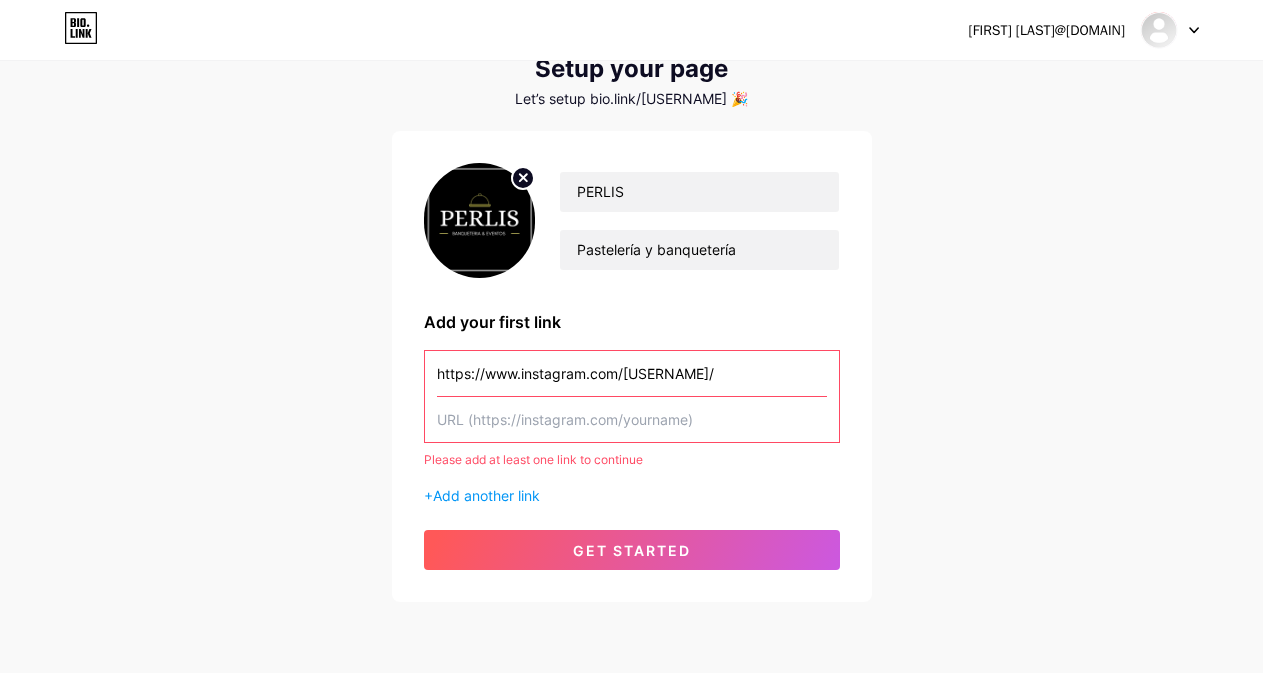 click at bounding box center [632, 419] 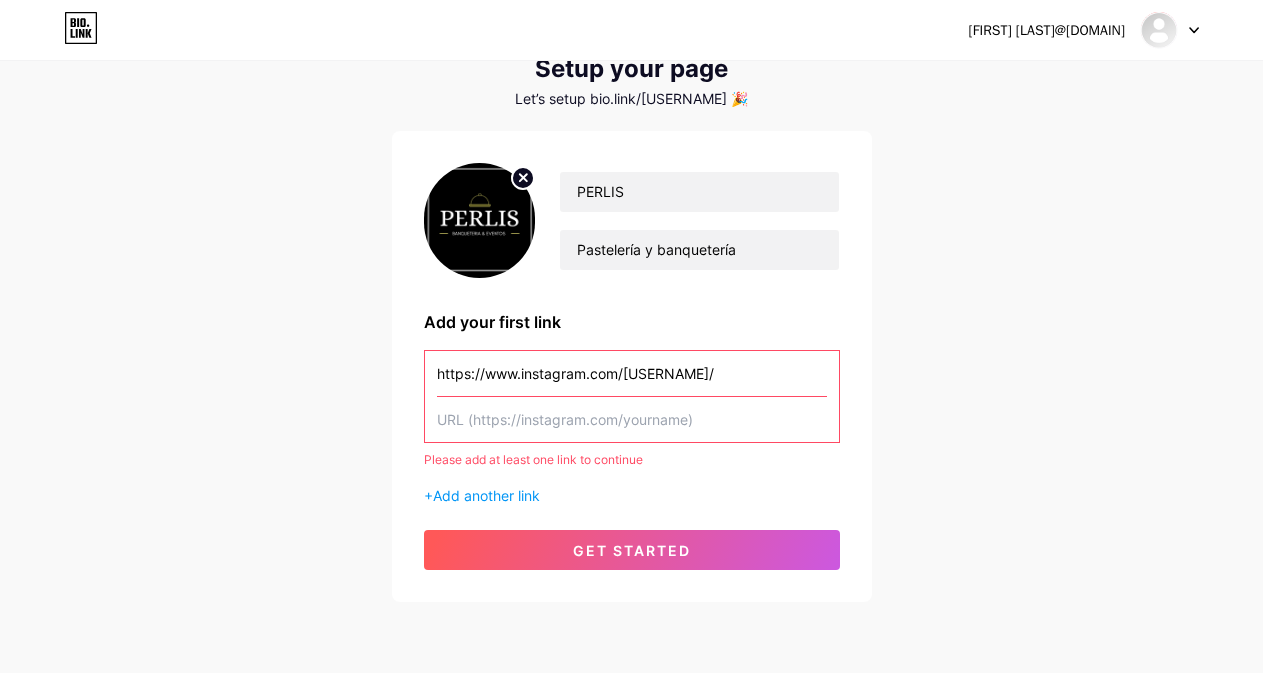 click on "[FIRST] [LAST]@[DOMAIN] Dashboard Logout Setup your page Let’s setup bio.link/[USERNAME] 🎉 PERLIS Pastelería y banquetería Add your first link https://www.instagram.com/[USERNAME]/ Please add at least one link to continue + Add another link get started" at bounding box center (631, 296) 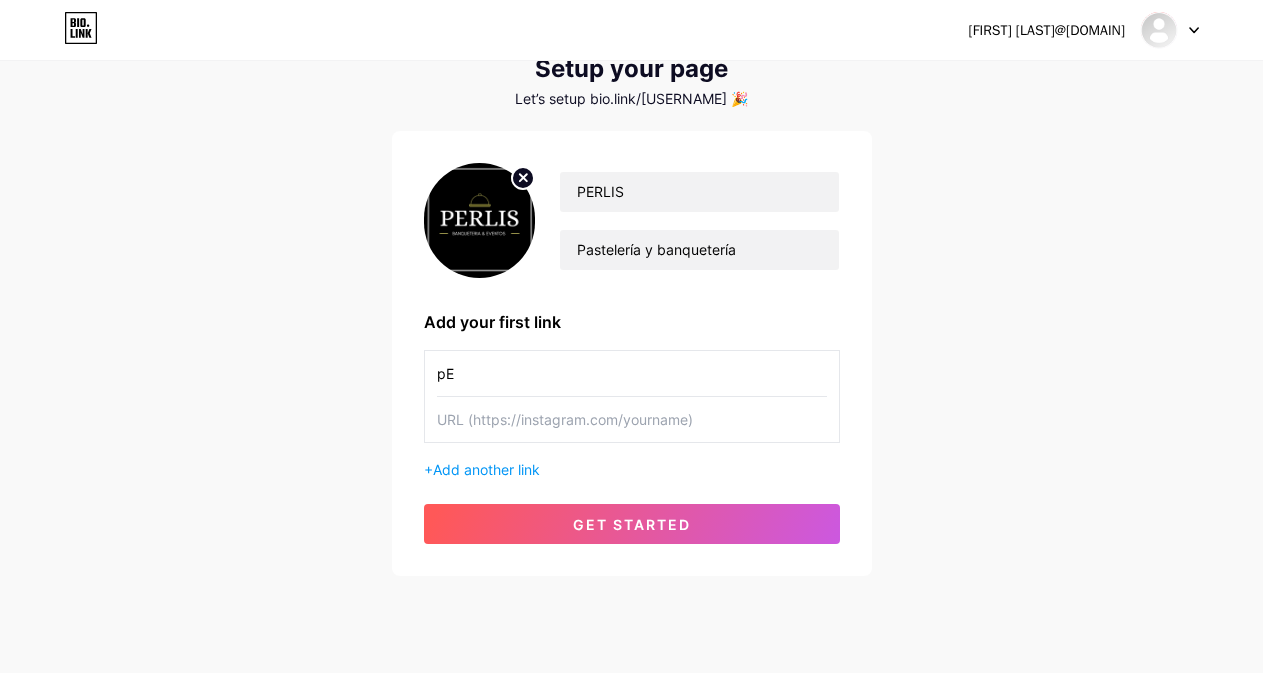 type on "p" 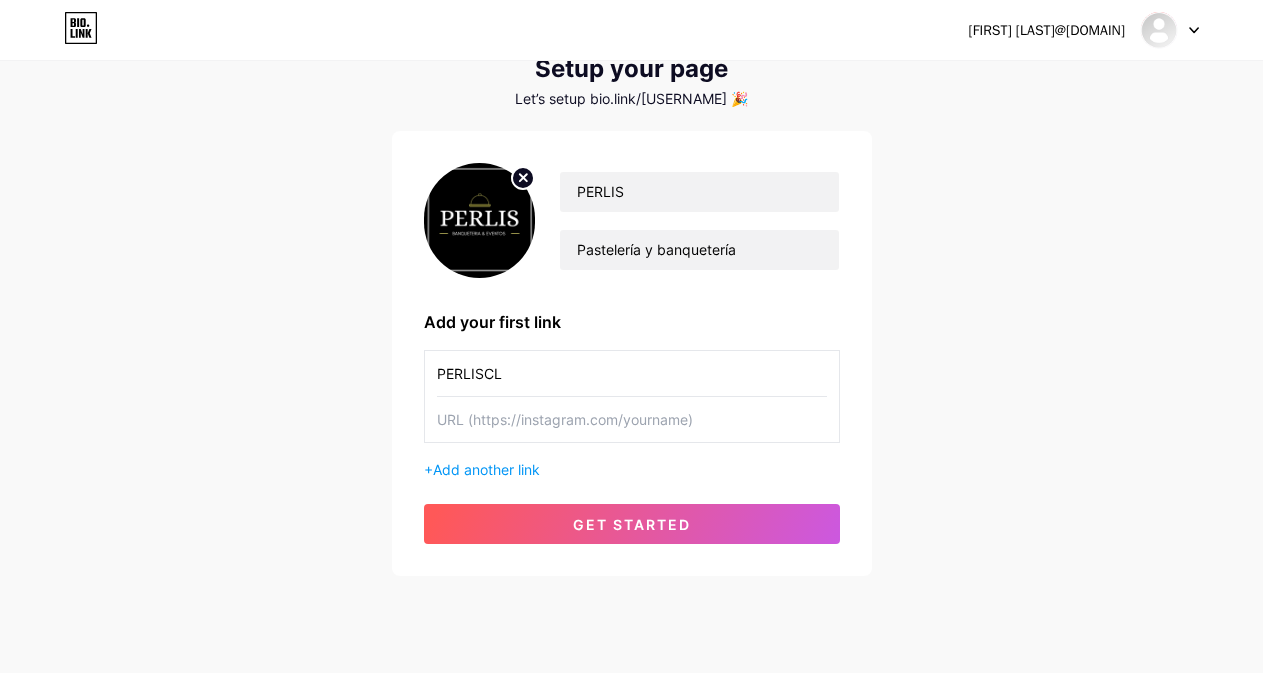 type on "PERLISCL" 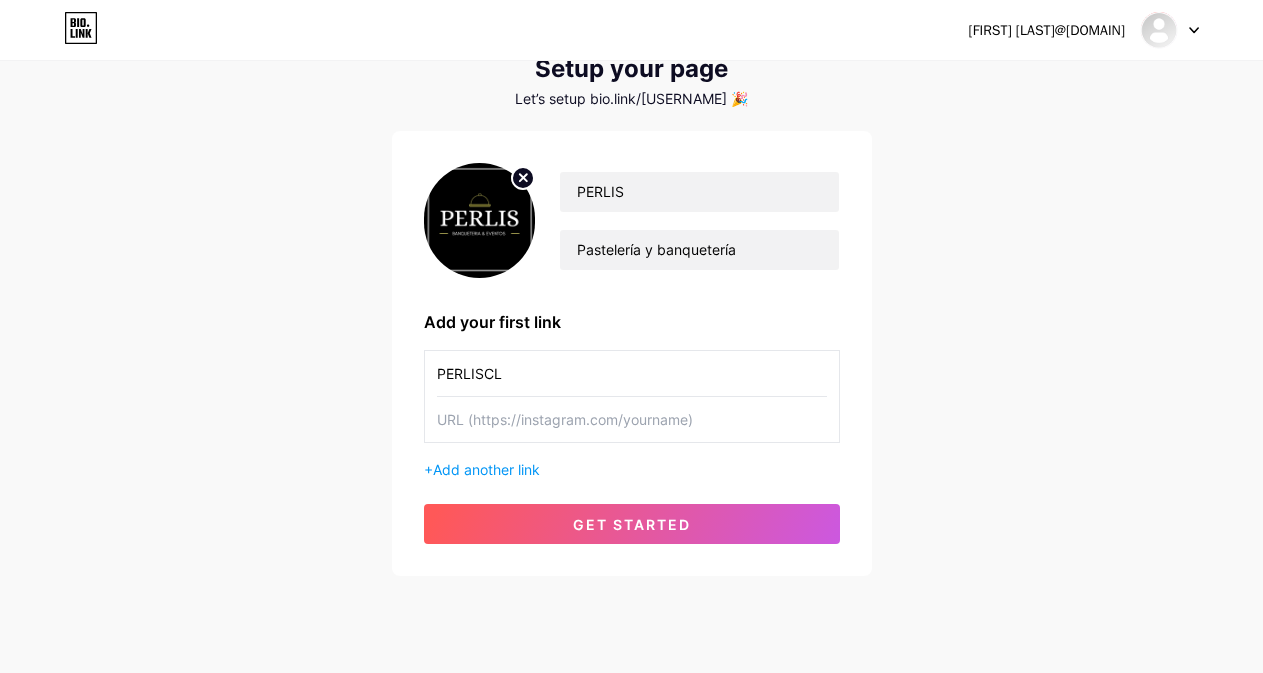 paste on "https://www.instagram.com/[USERNAME]/" 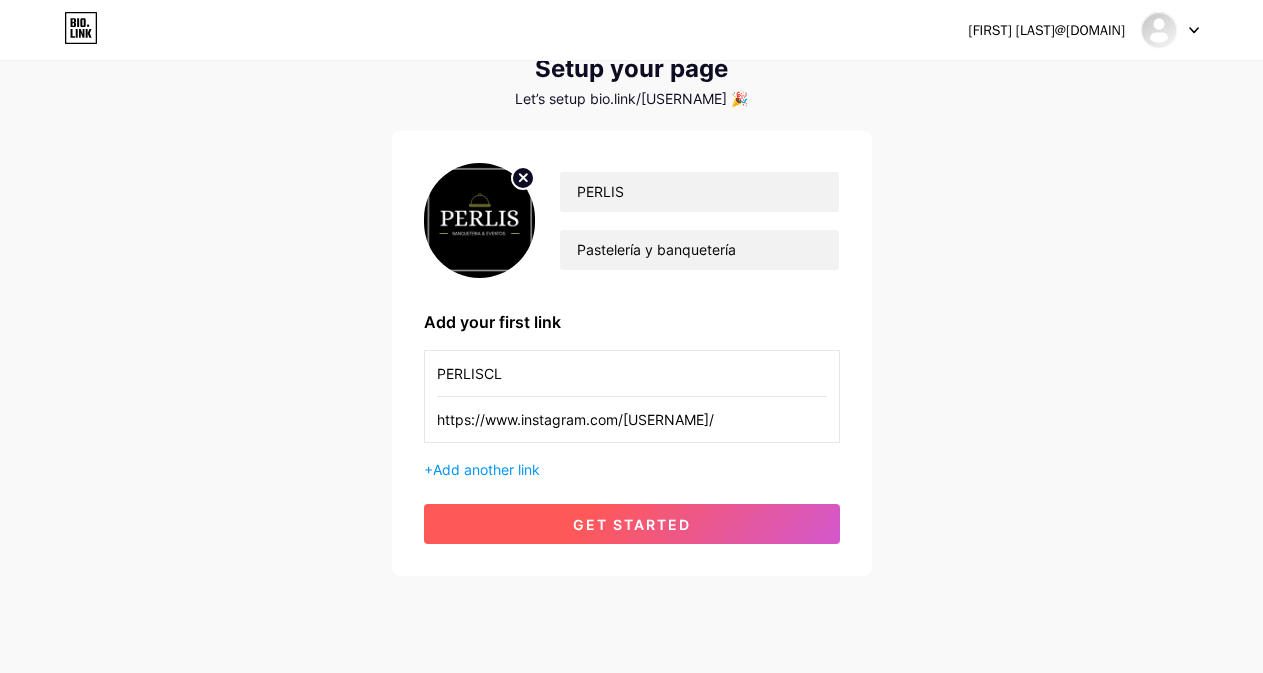 type on "https://www.instagram.com/[USERNAME]/" 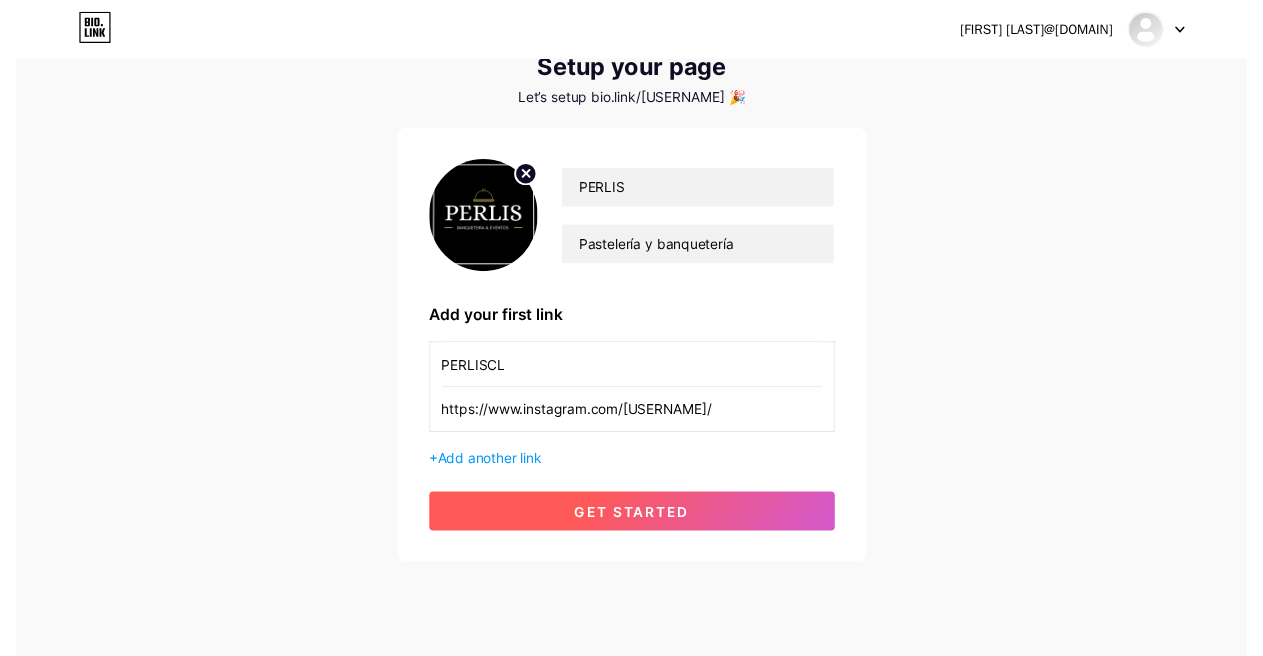 scroll, scrollTop: 0, scrollLeft: 0, axis: both 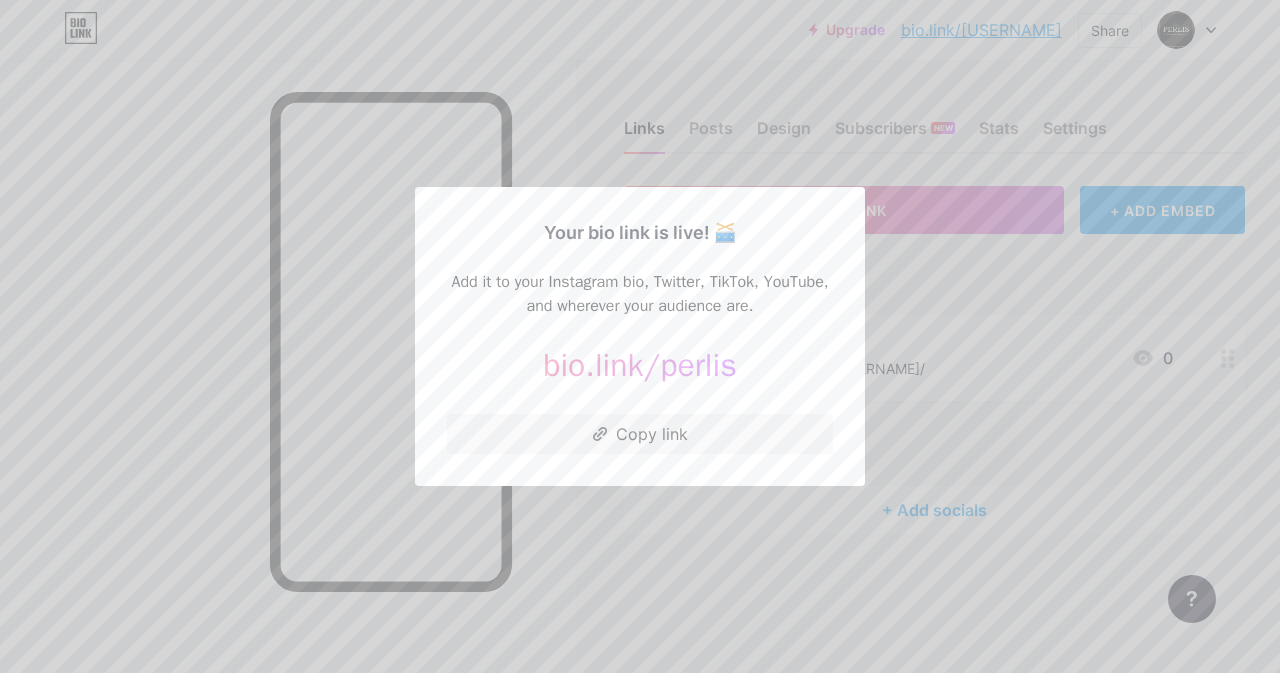 click at bounding box center [640, 336] 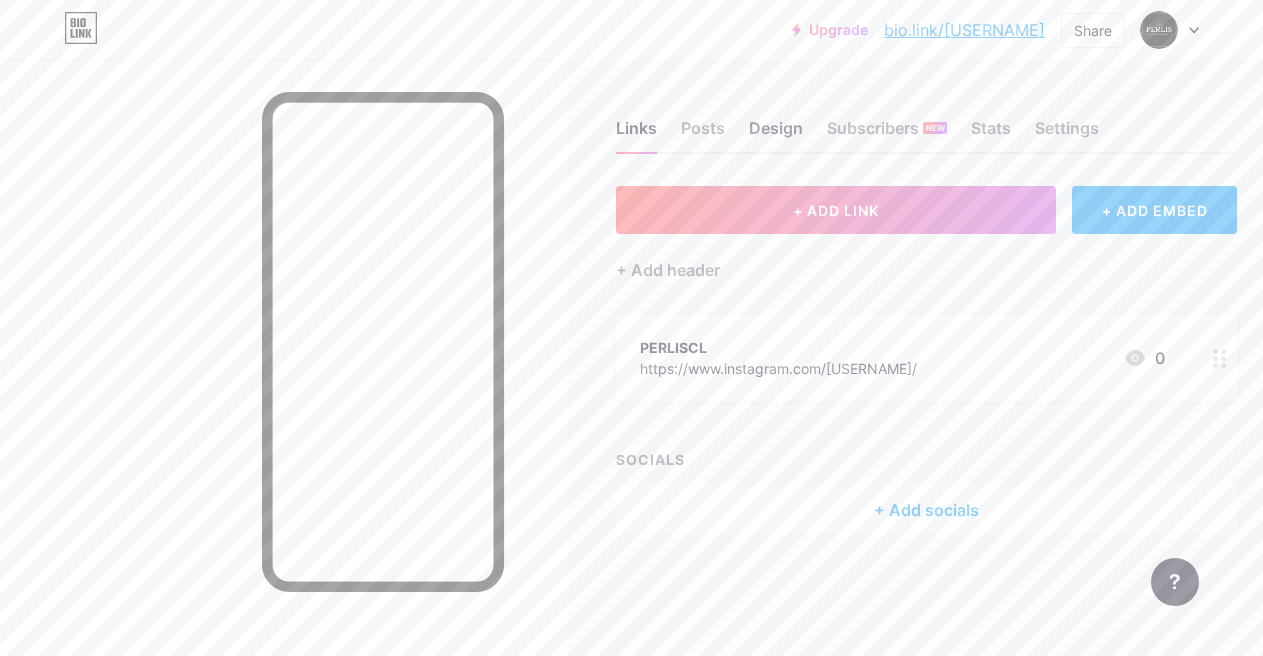 click on "Design" at bounding box center (776, 134) 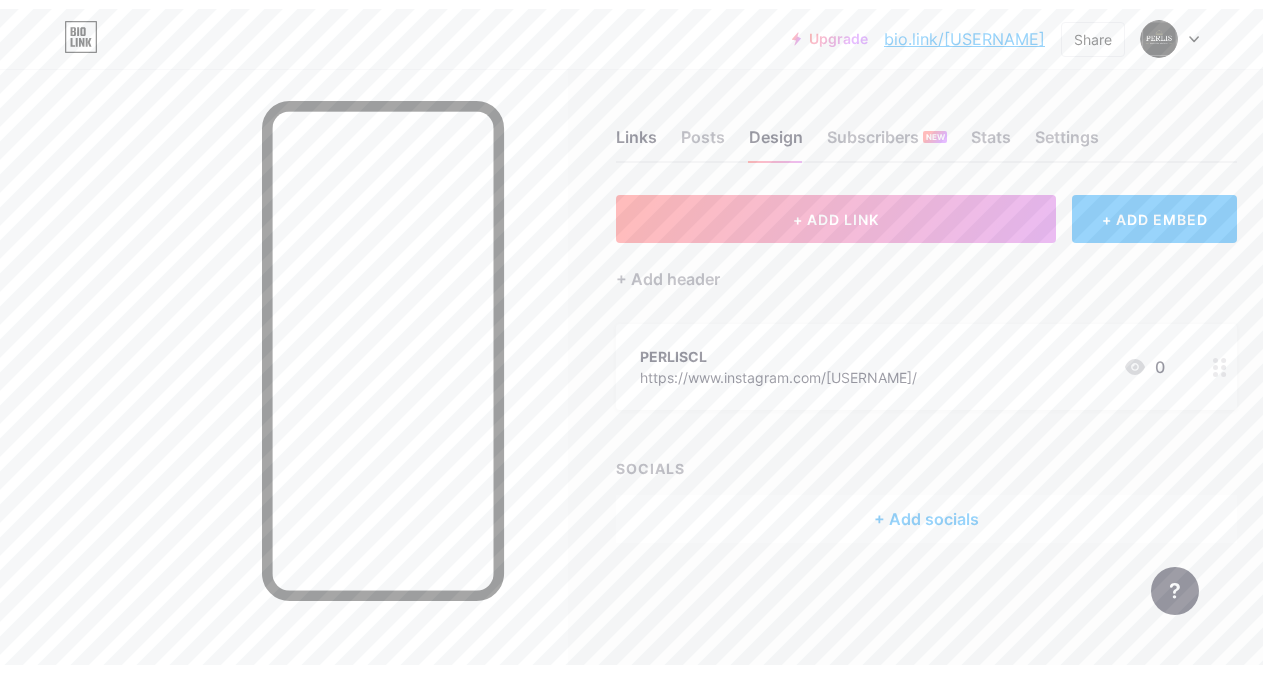 scroll, scrollTop: 0, scrollLeft: 0, axis: both 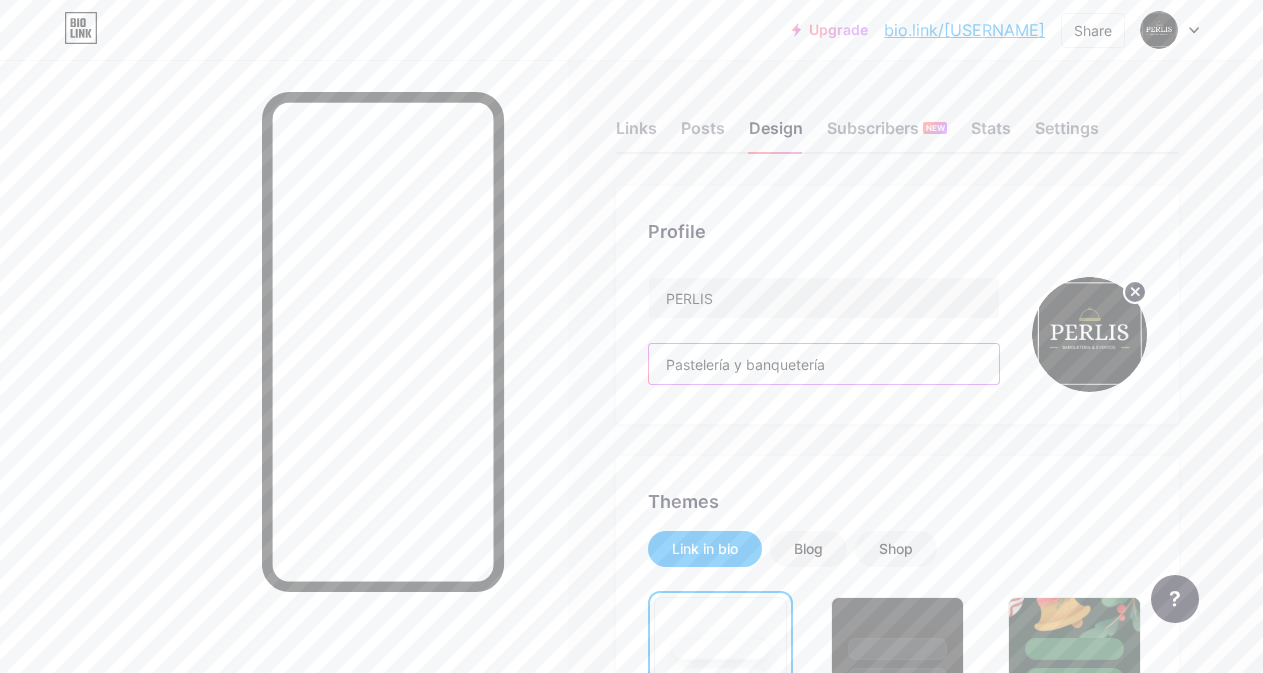 click on "Pastelería y banquetería" at bounding box center [824, 364] 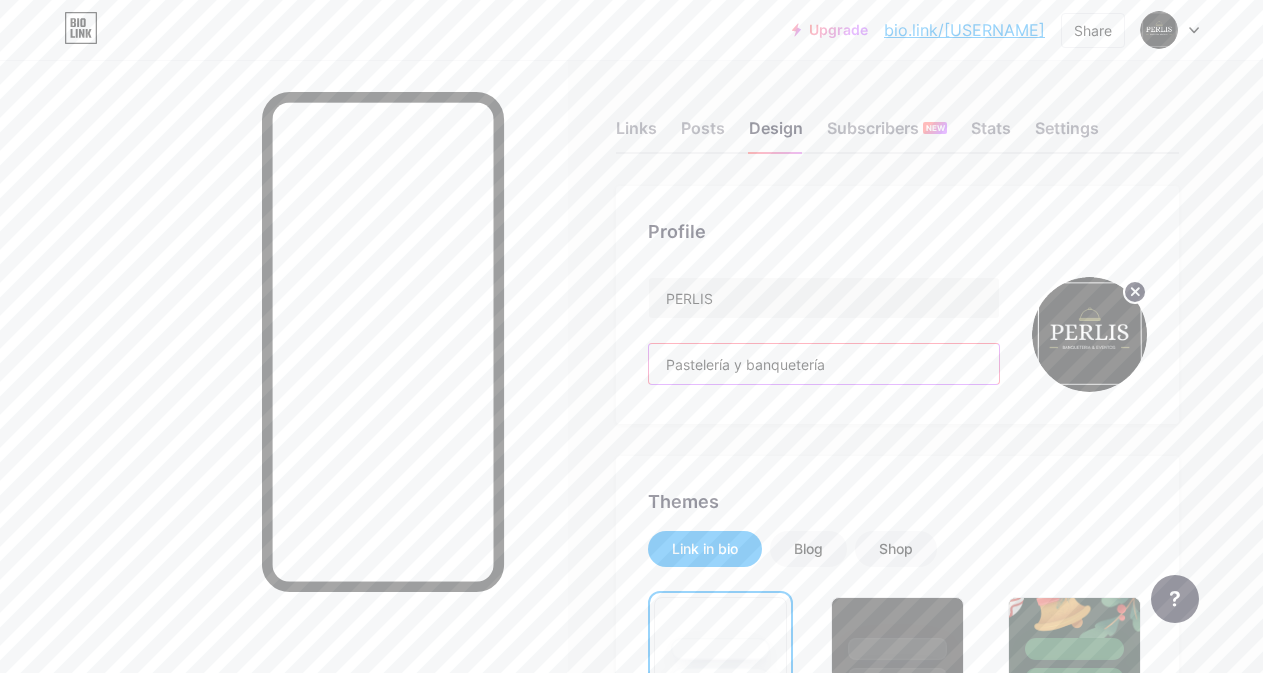 click on "Pastelería y banquetería" at bounding box center [824, 364] 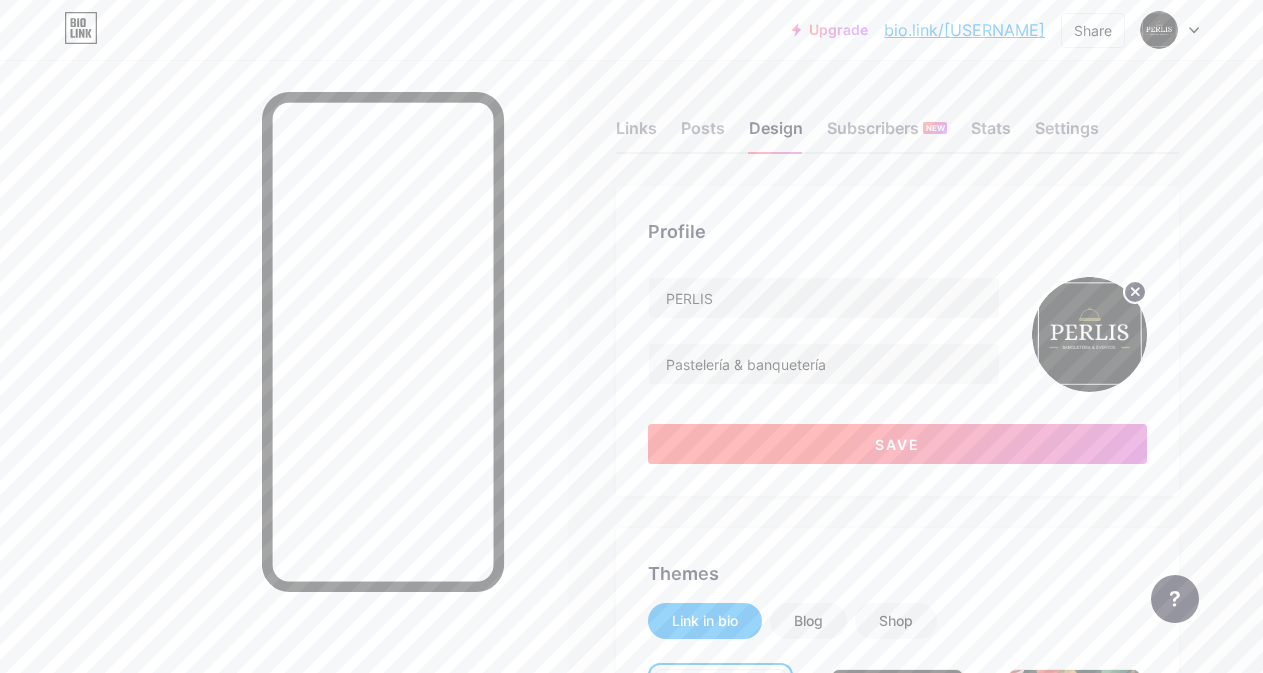 click on "Save" at bounding box center (897, 444) 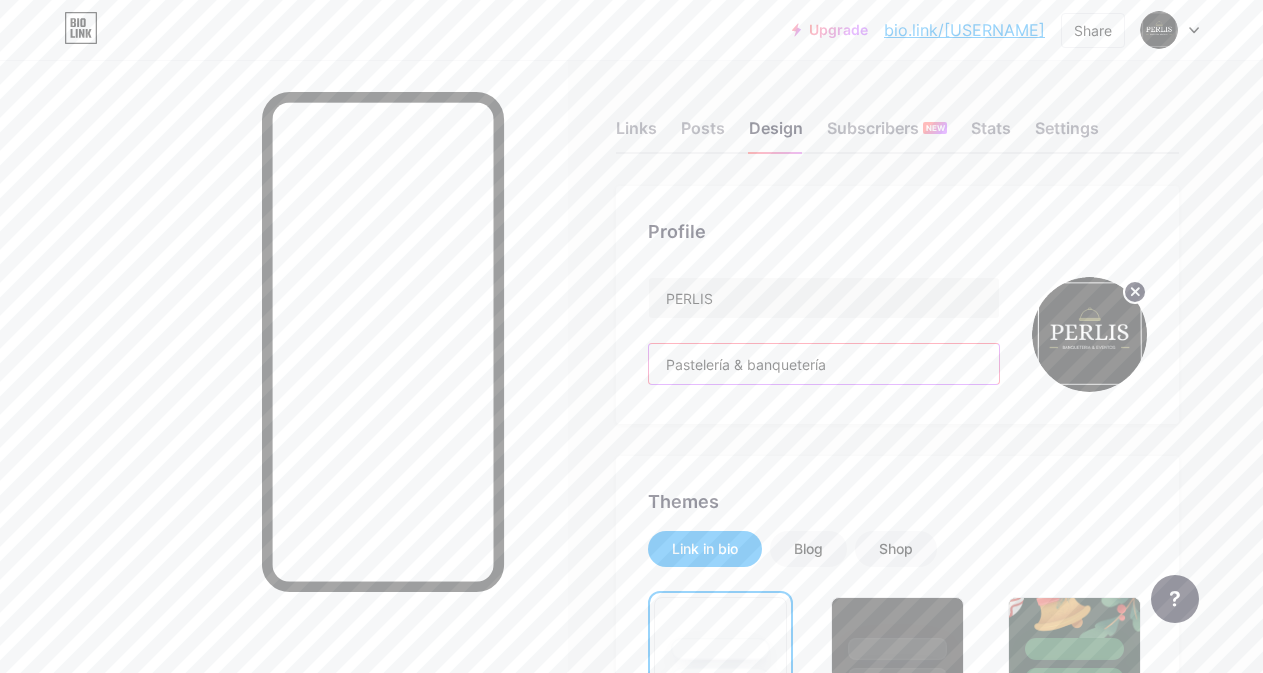 click on "Pastelería & banquetería" at bounding box center (824, 364) 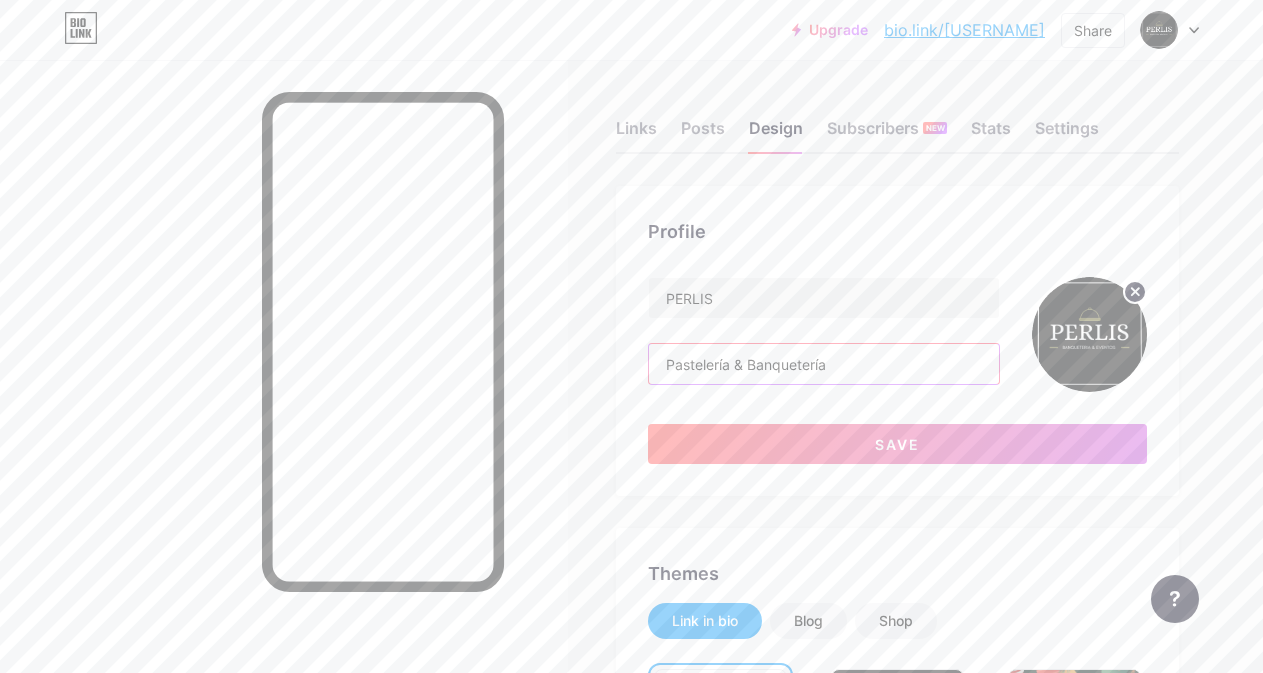 click on "Pastelería & Banquetería" at bounding box center (824, 364) 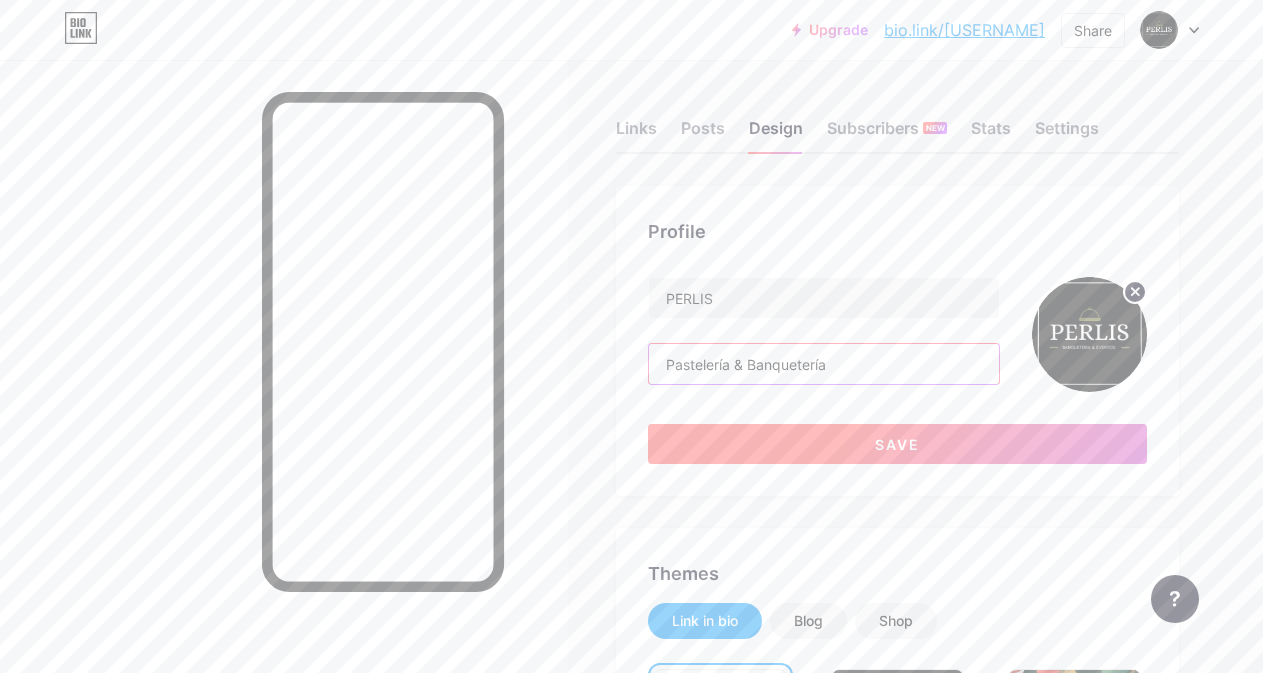type on "Pastelería & Banquetería" 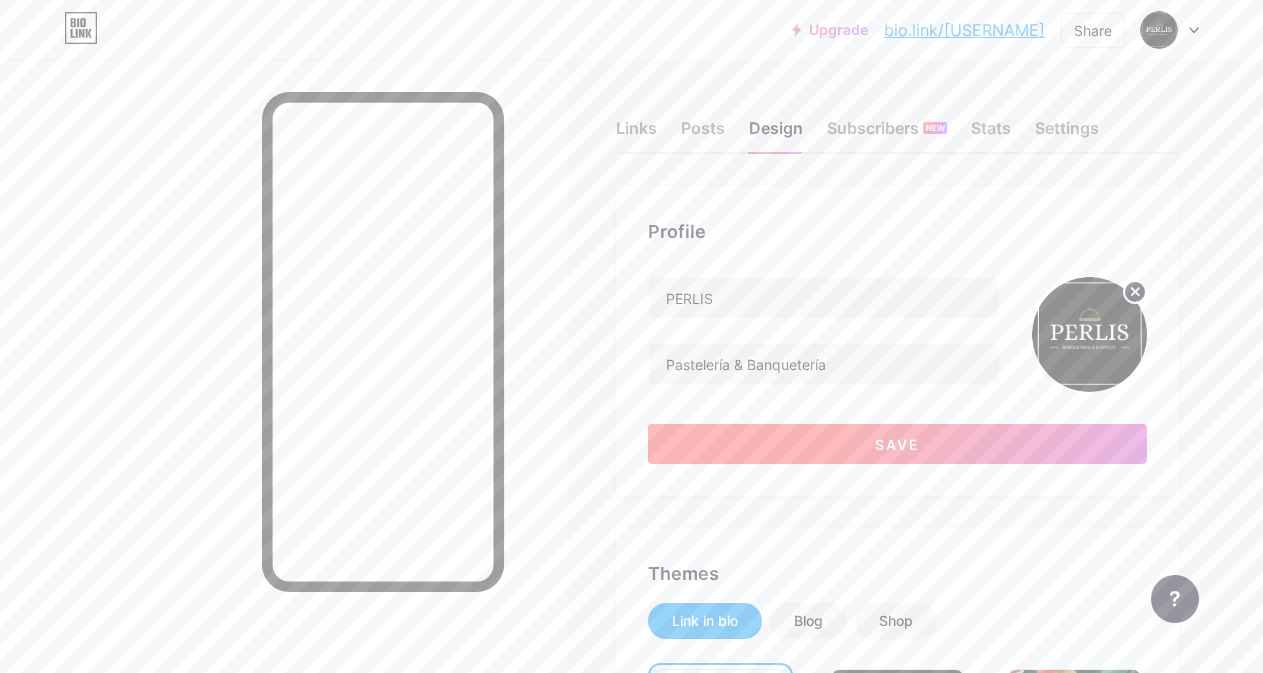 click on "Save" at bounding box center (897, 444) 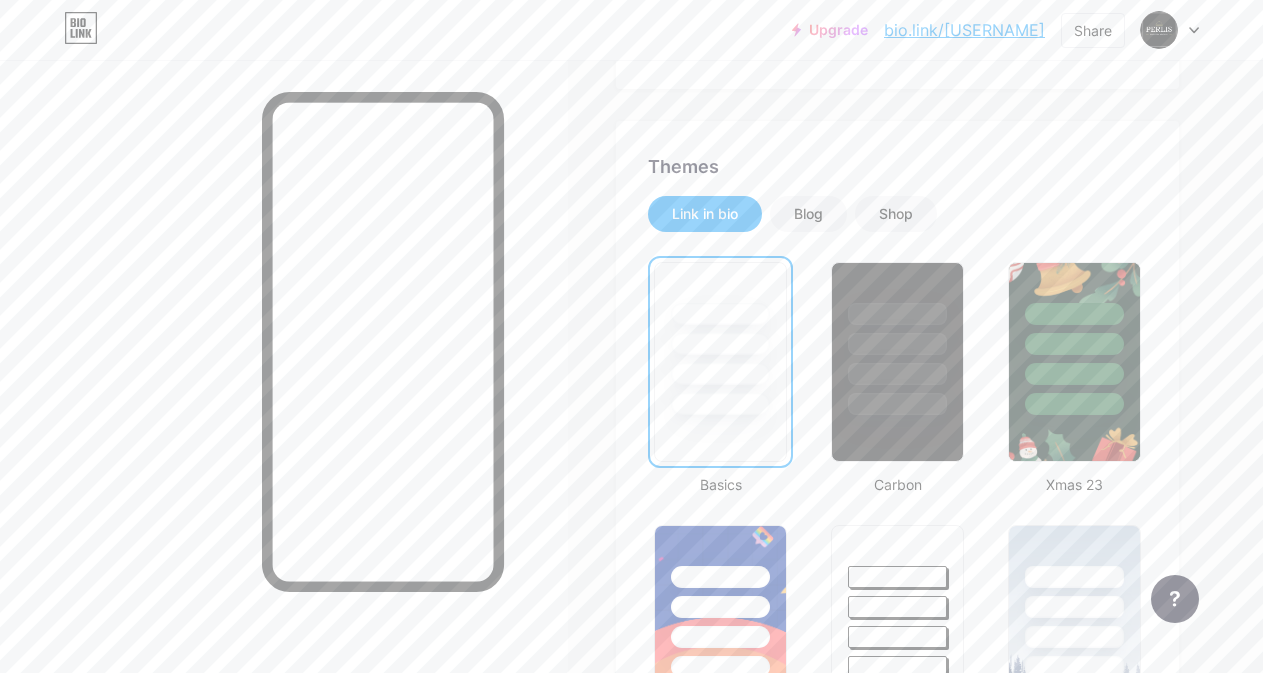 scroll, scrollTop: 532, scrollLeft: 0, axis: vertical 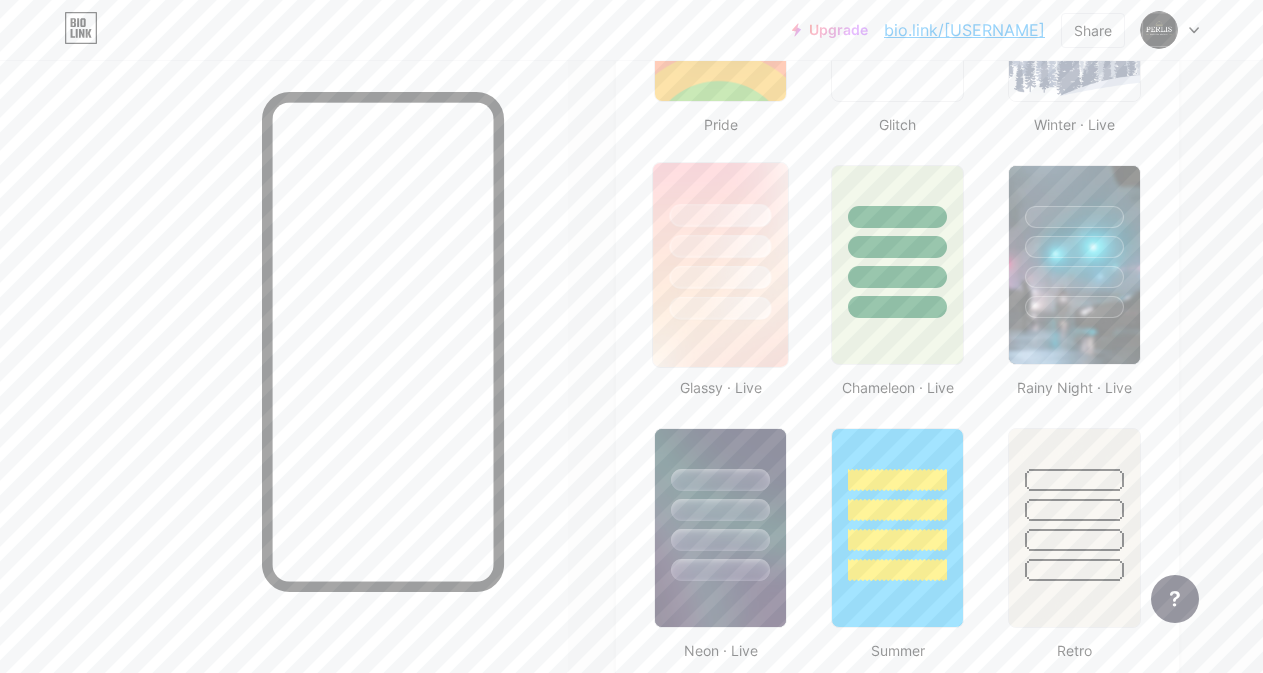 click at bounding box center (721, 308) 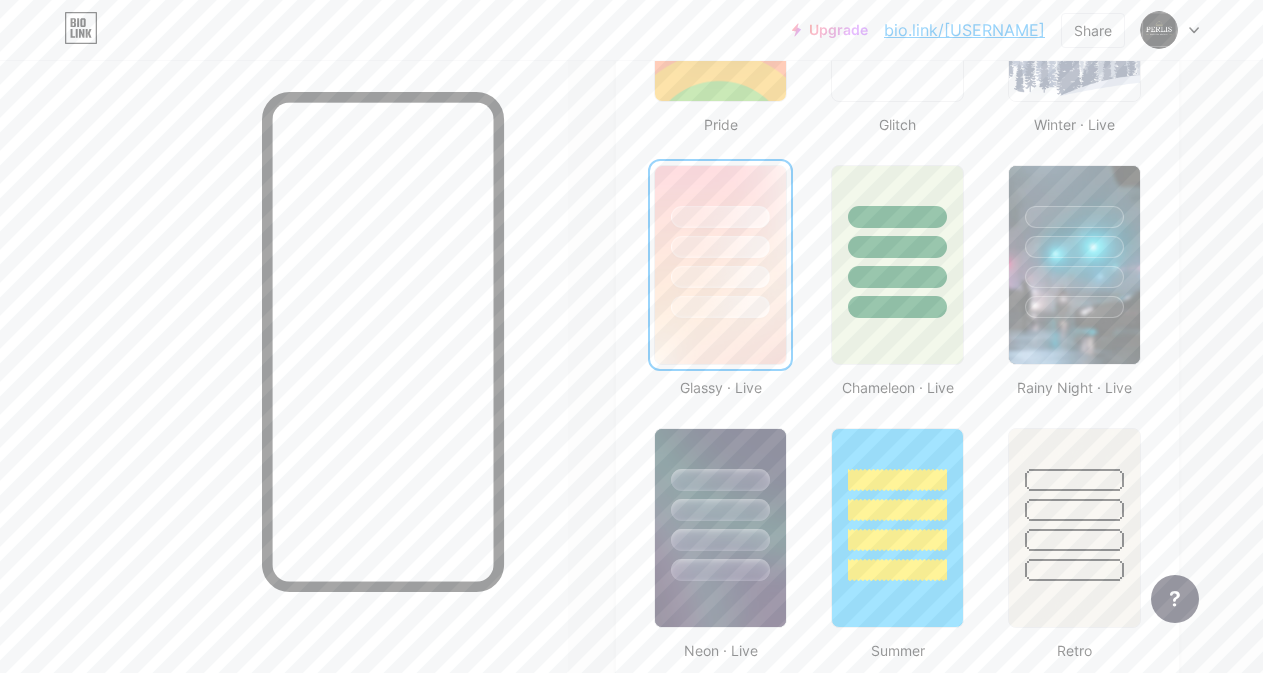 scroll, scrollTop: 0, scrollLeft: 0, axis: both 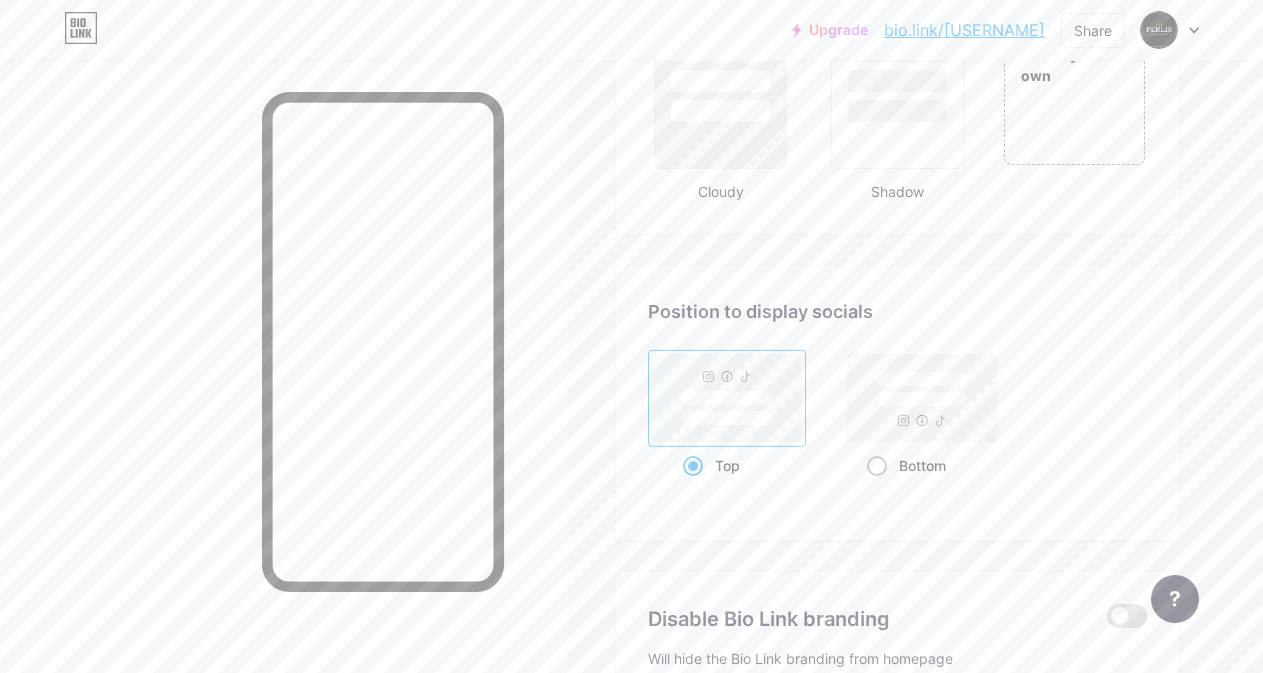 click at bounding box center (877, 466) 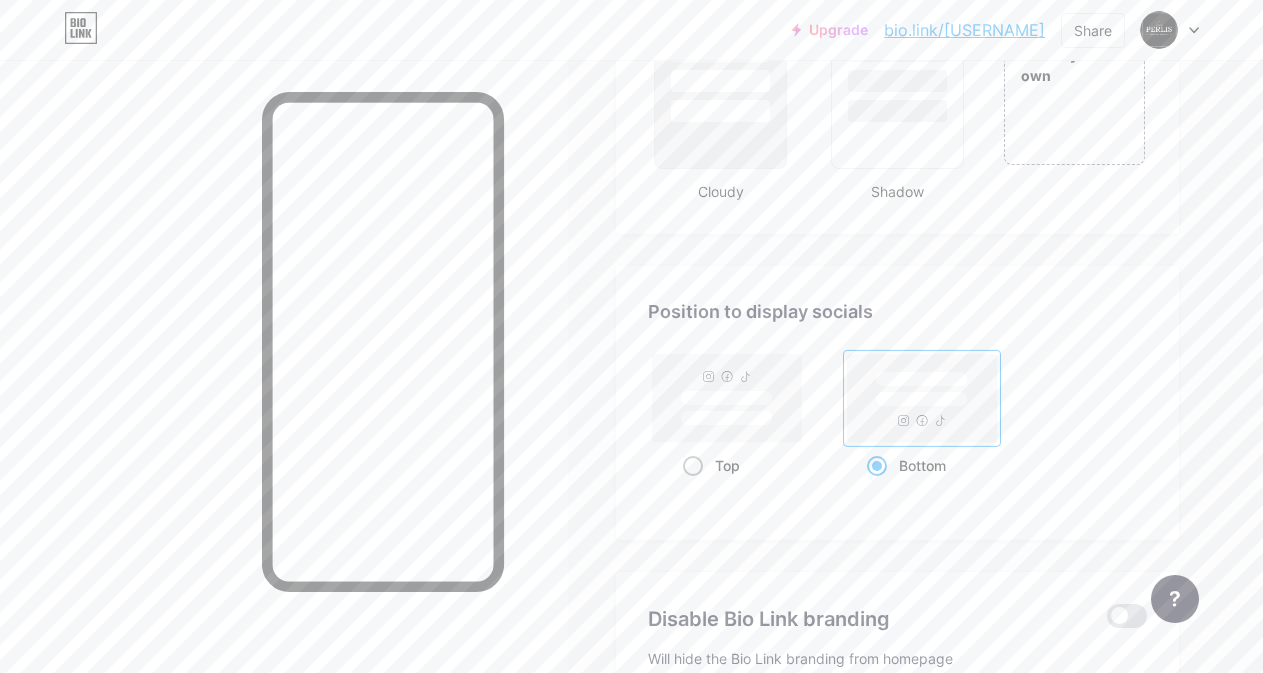 click at bounding box center [693, 466] 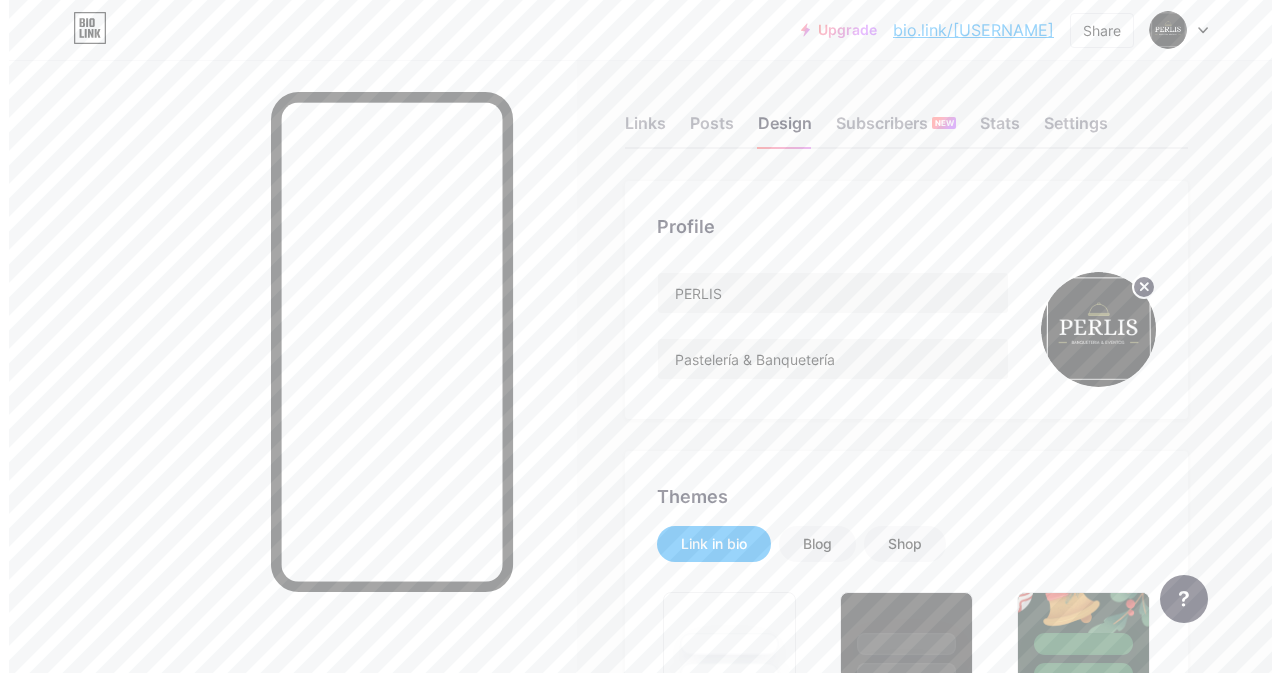 scroll, scrollTop: 0, scrollLeft: 0, axis: both 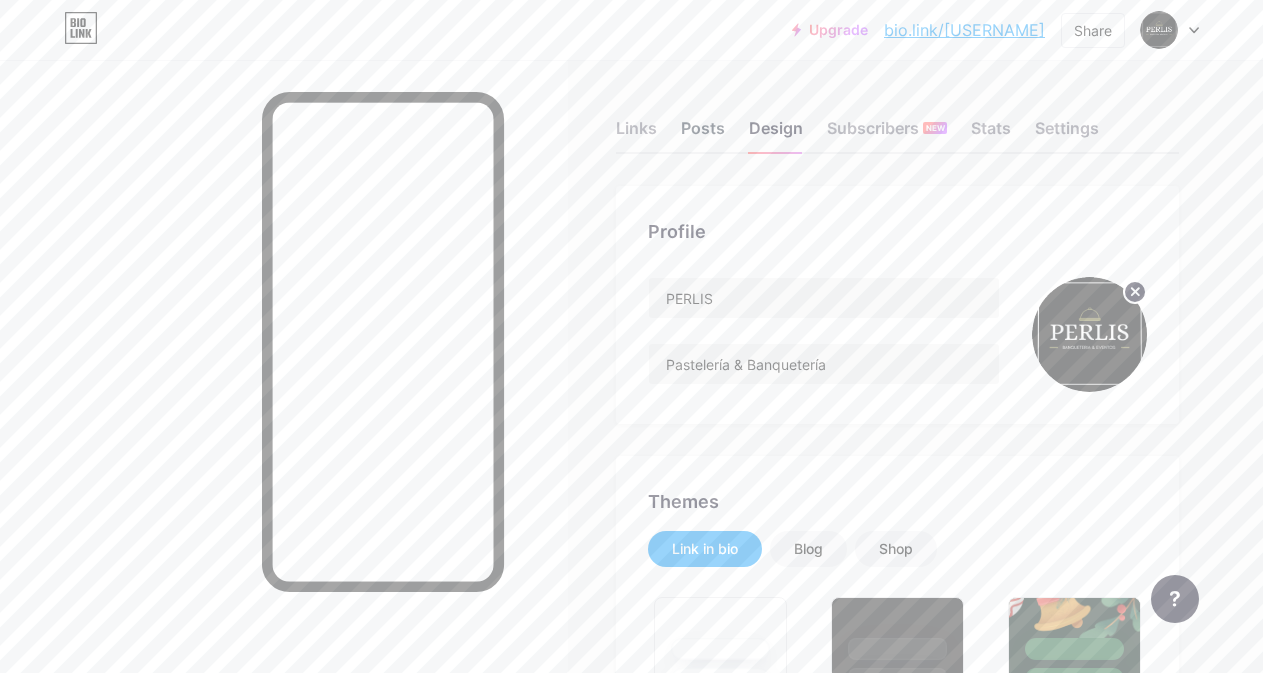 click on "Posts" at bounding box center (703, 134) 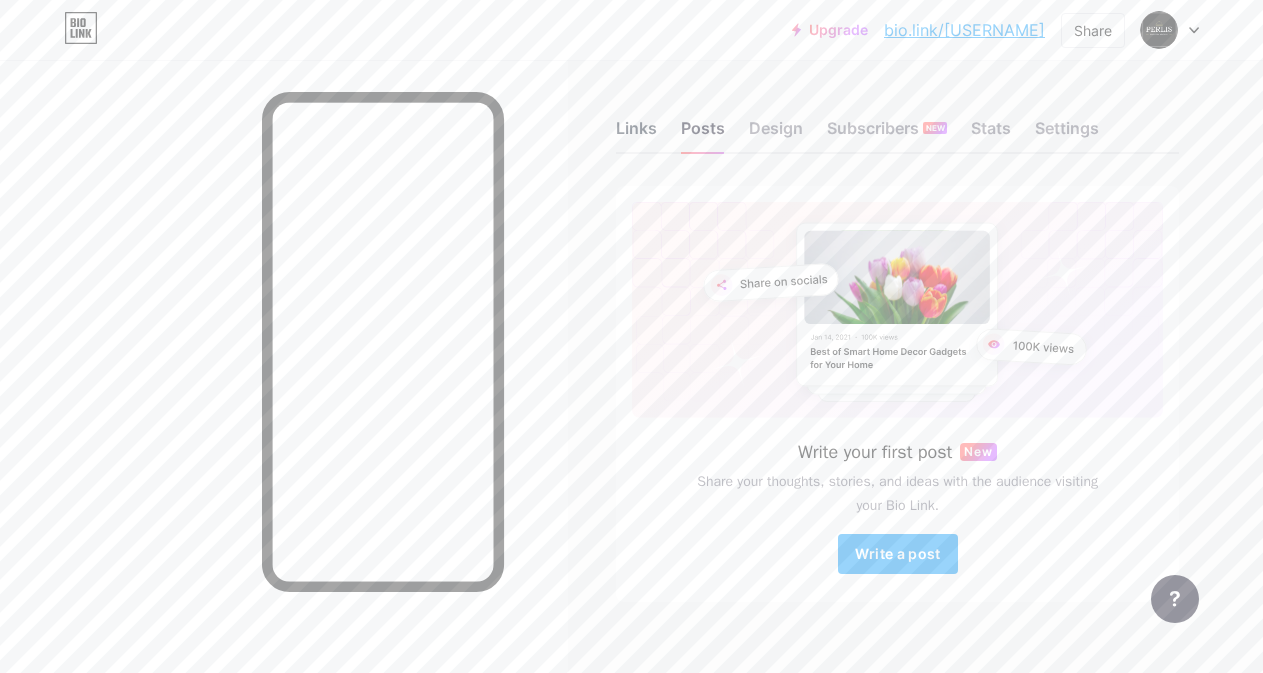 click on "Links" at bounding box center (636, 134) 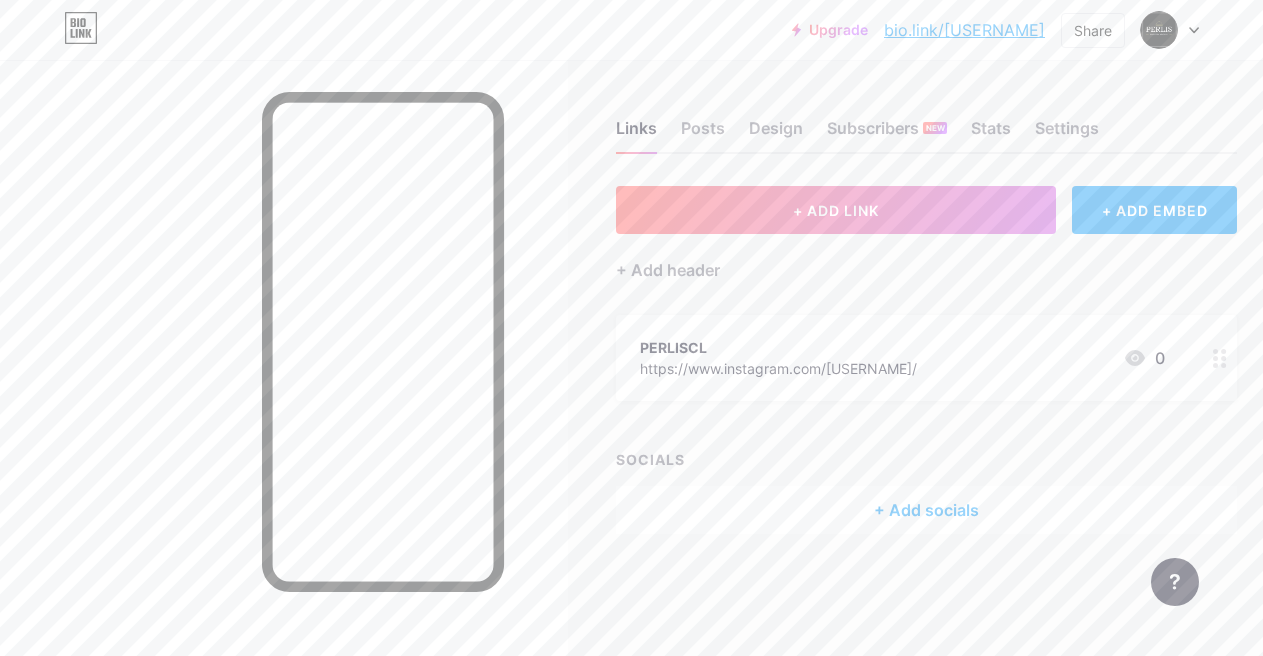 click on "PERLISCL" at bounding box center [778, 347] 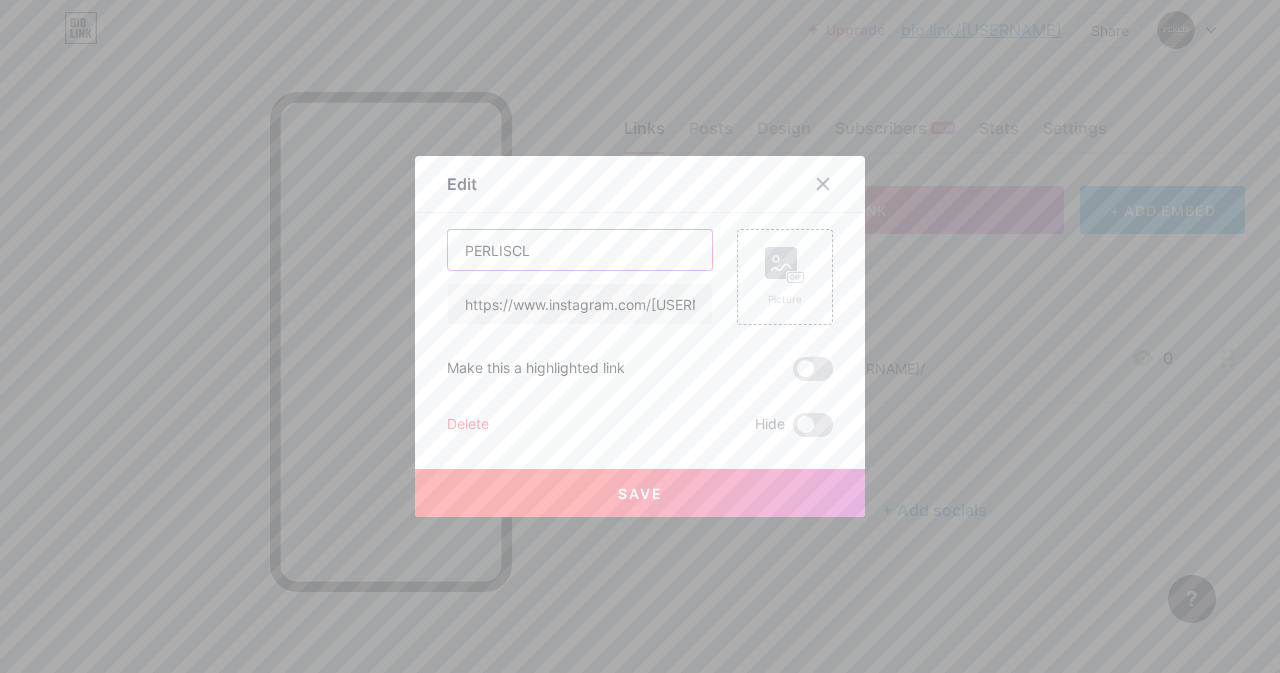 drag, startPoint x: 530, startPoint y: 246, endPoint x: 350, endPoint y: 240, distance: 180.09998 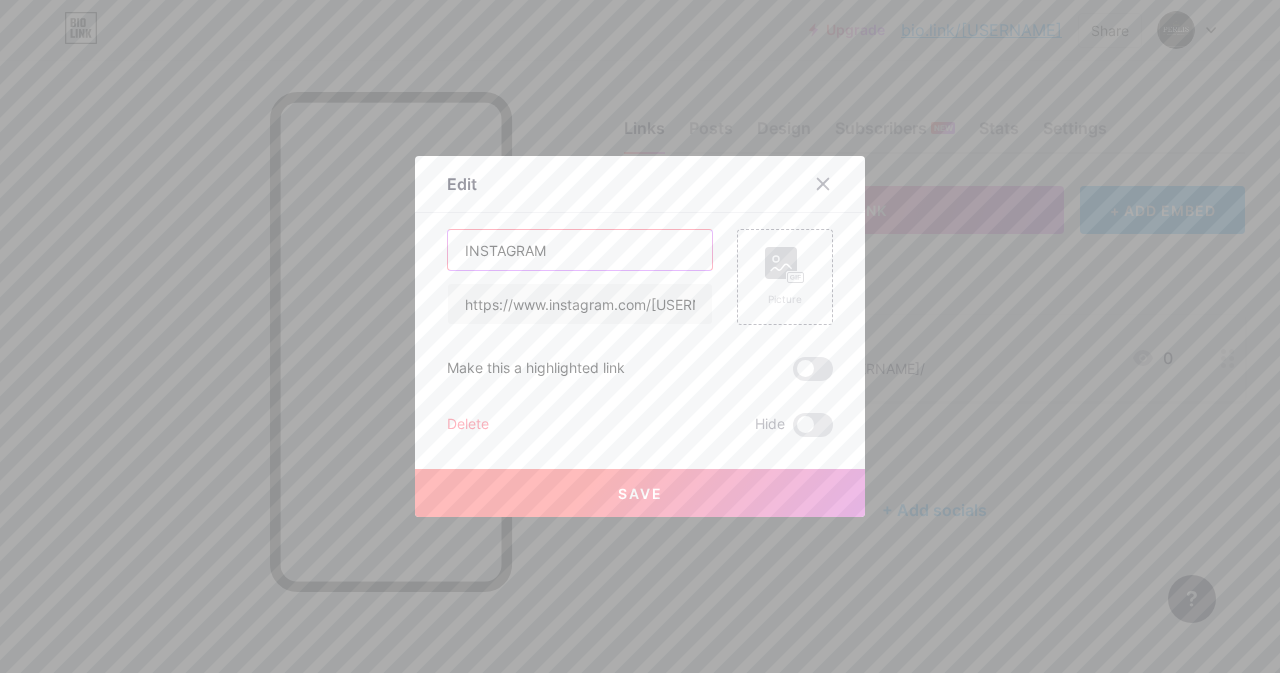 type on "INSTAGRAM" 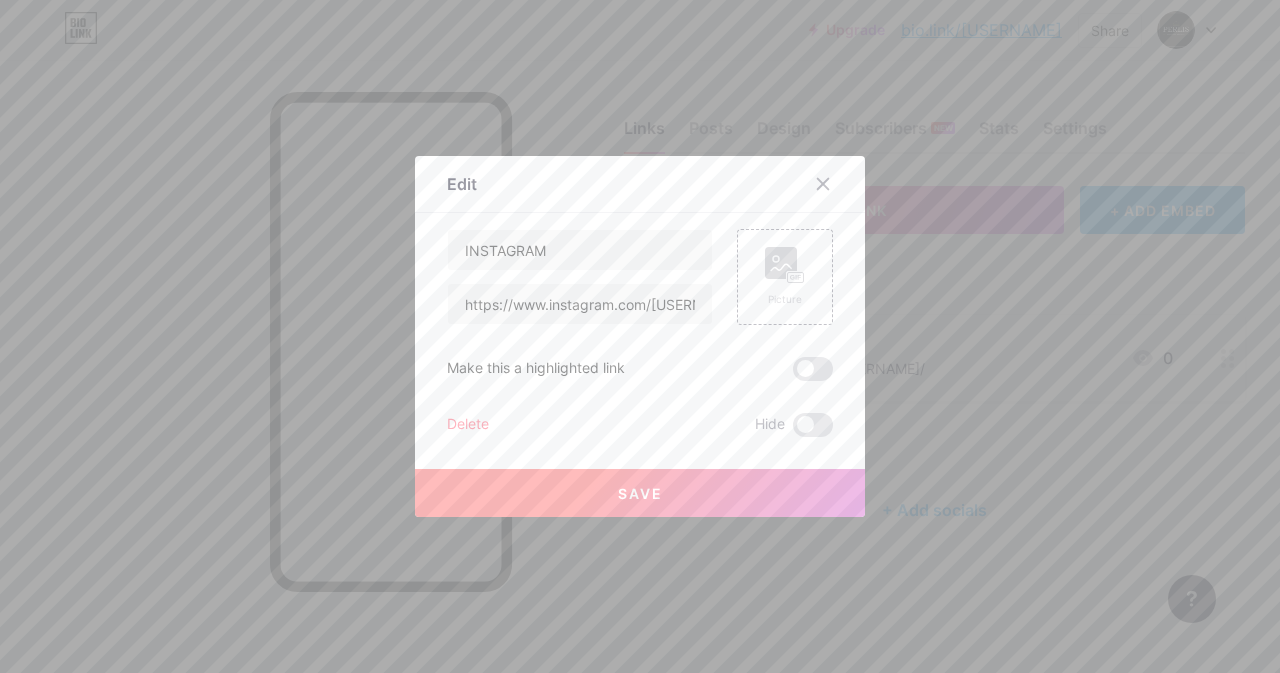 click on "Save" at bounding box center (640, 493) 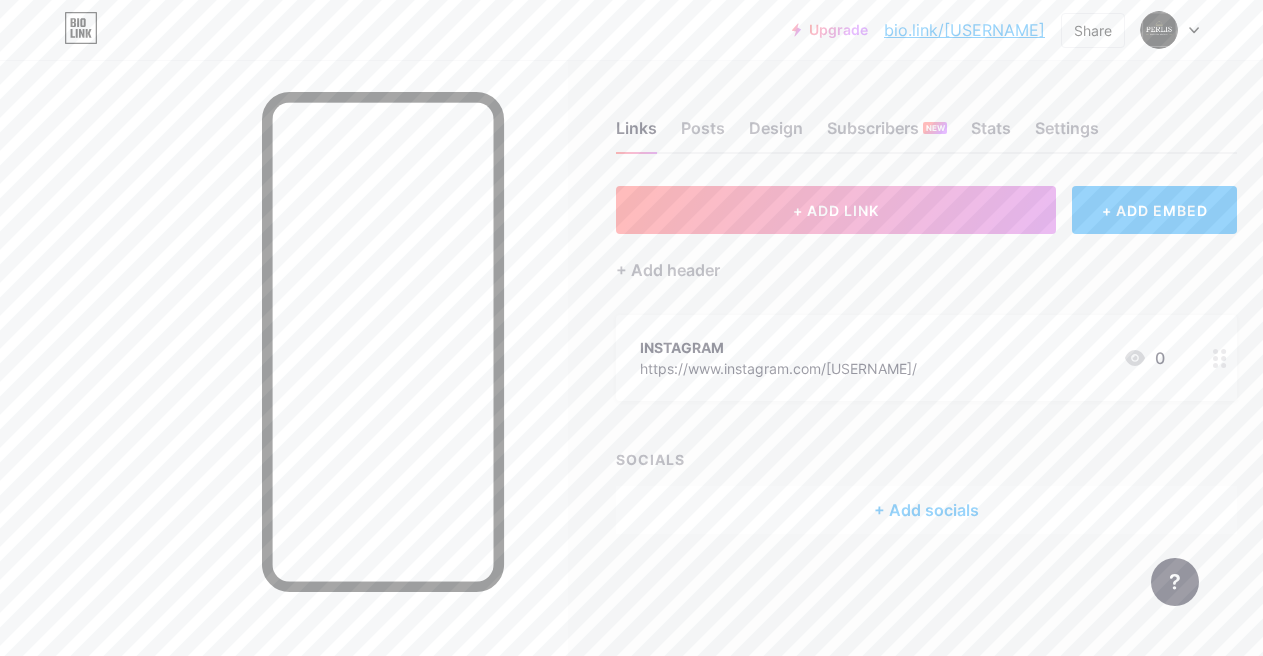 click on "+ Add socials" at bounding box center [926, 510] 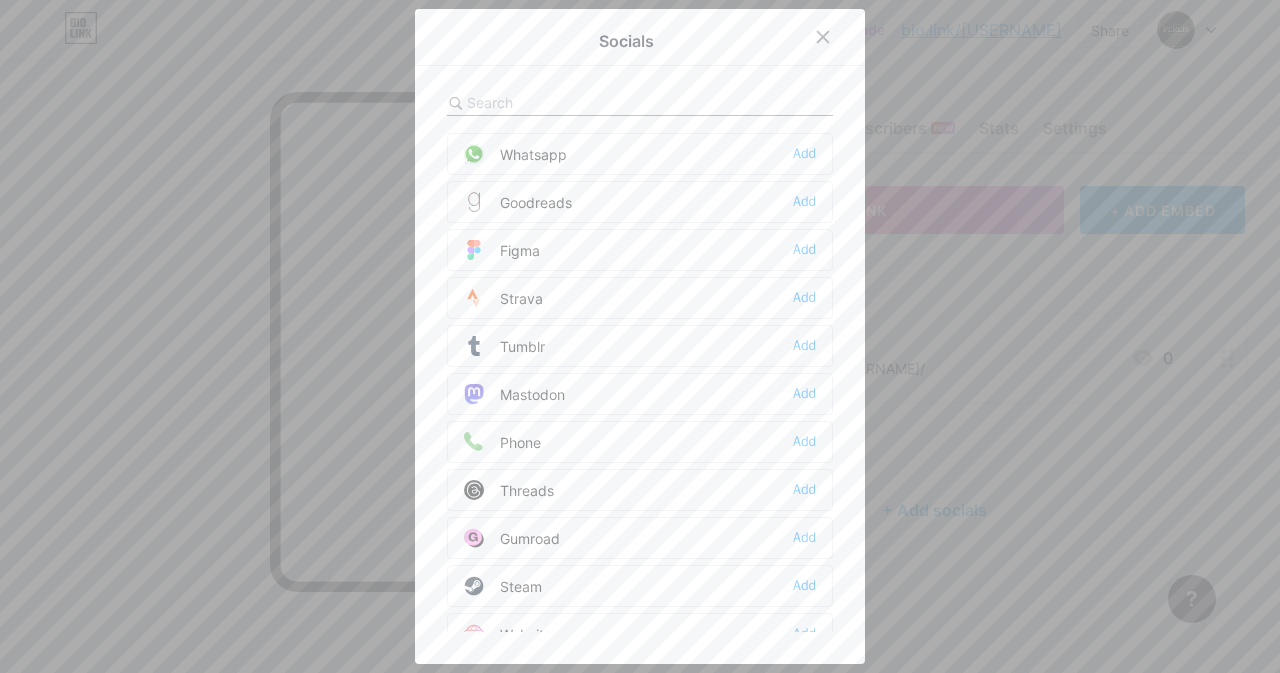 scroll, scrollTop: 1804, scrollLeft: 0, axis: vertical 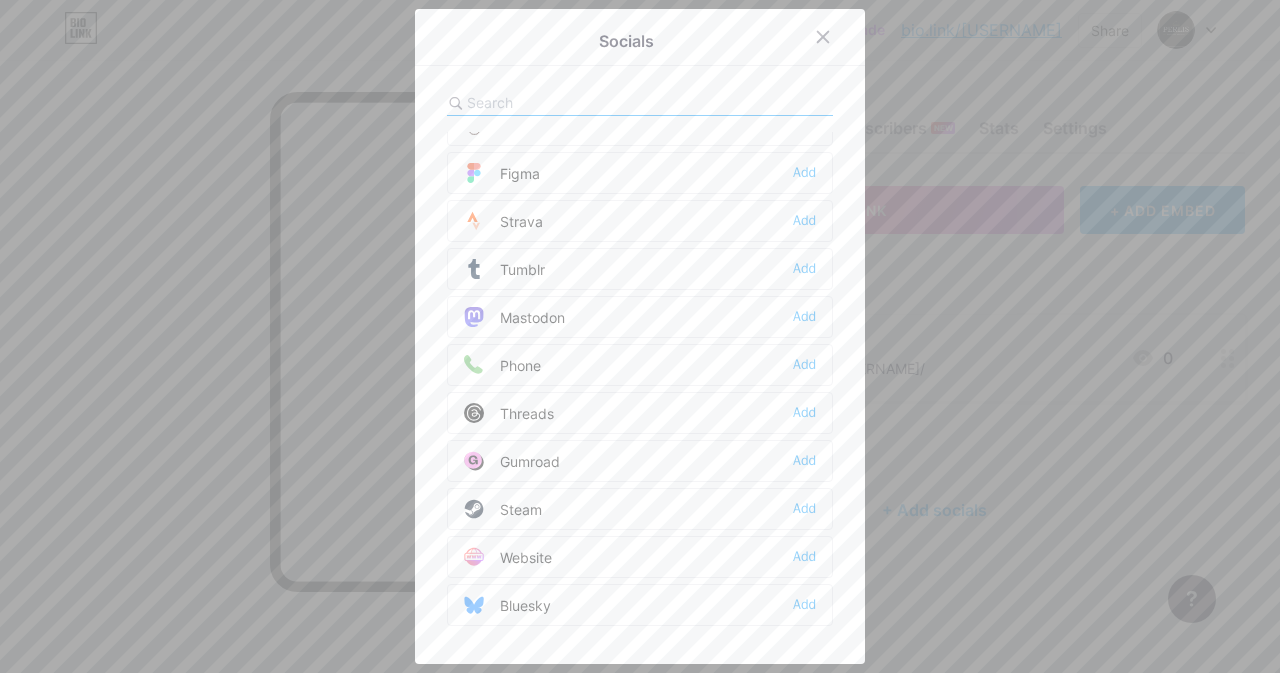 click at bounding box center (577, 102) 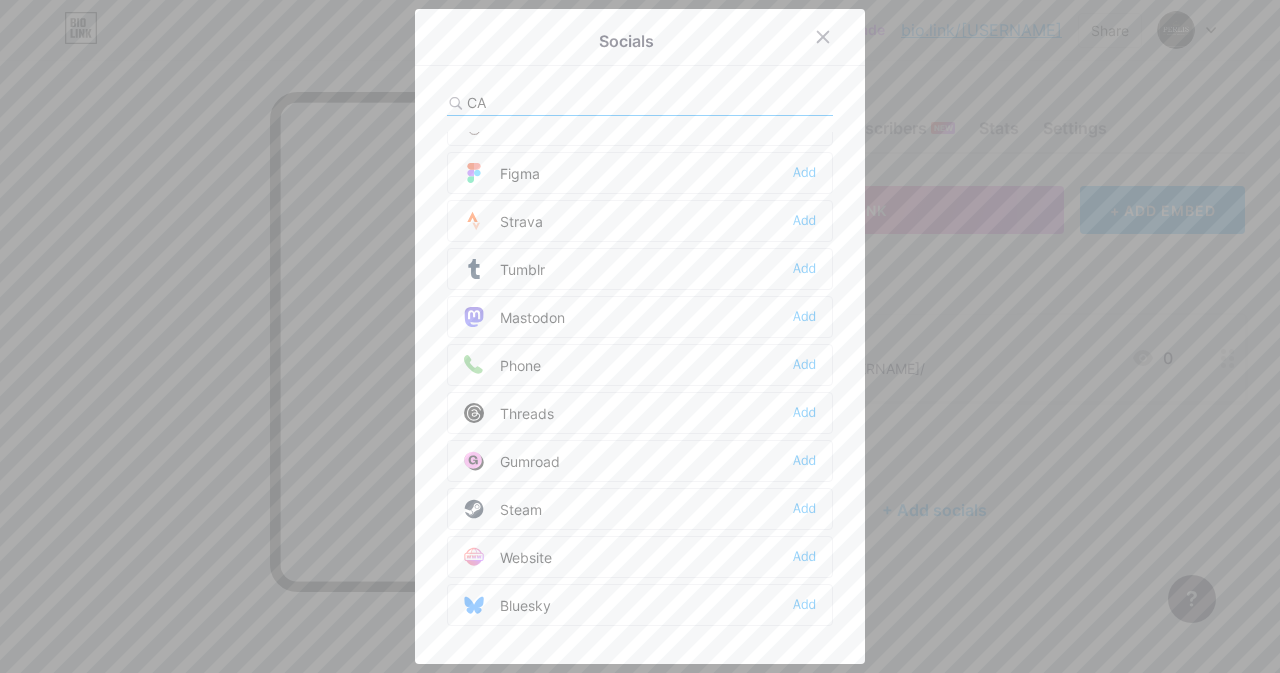 scroll, scrollTop: 0, scrollLeft: 0, axis: both 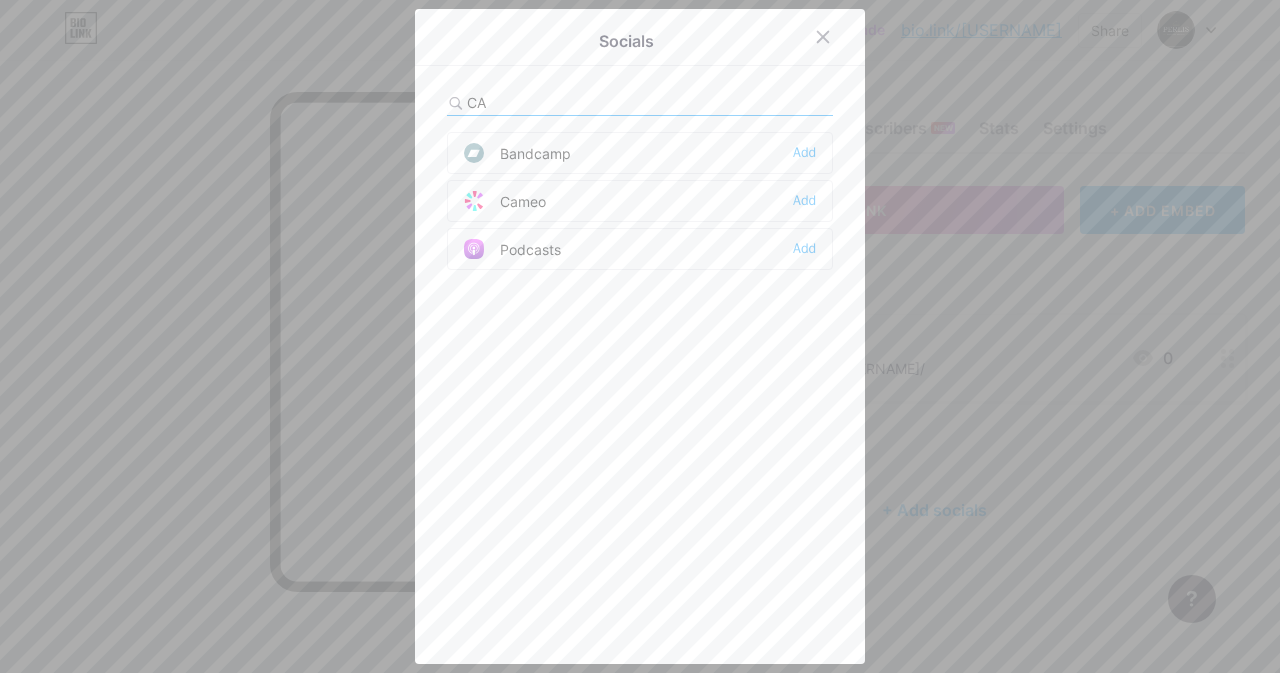 type on "C" 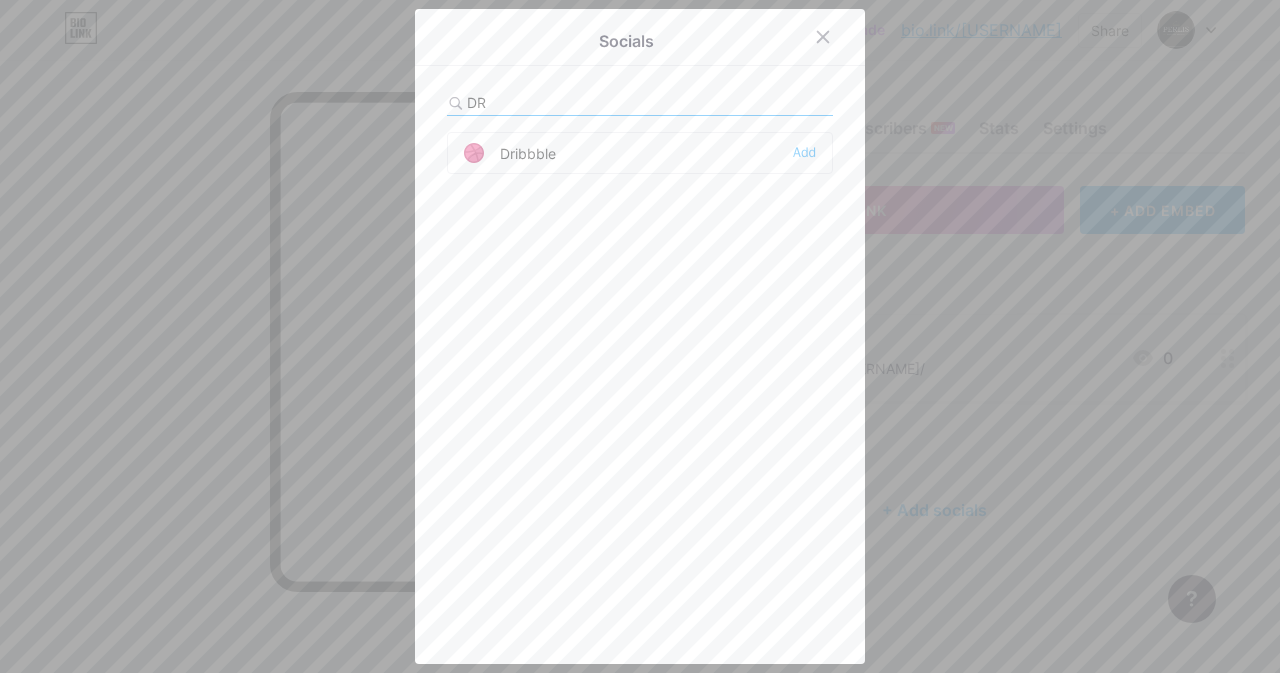 type on "D" 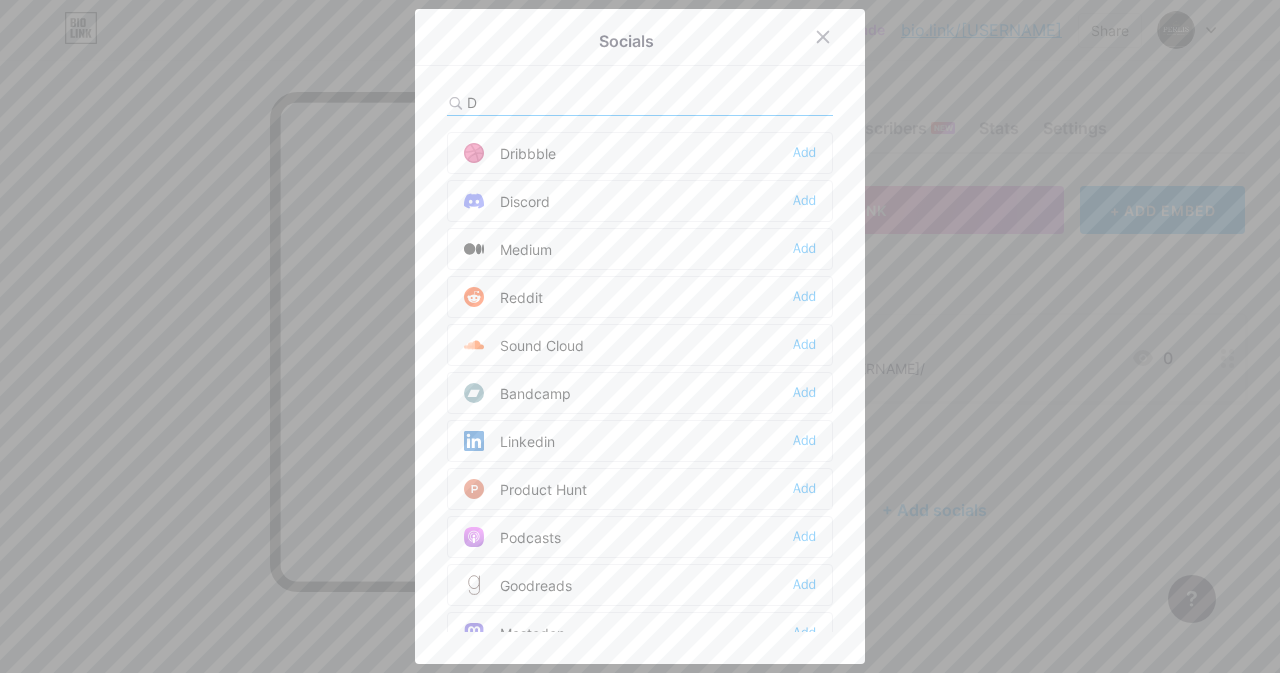 type 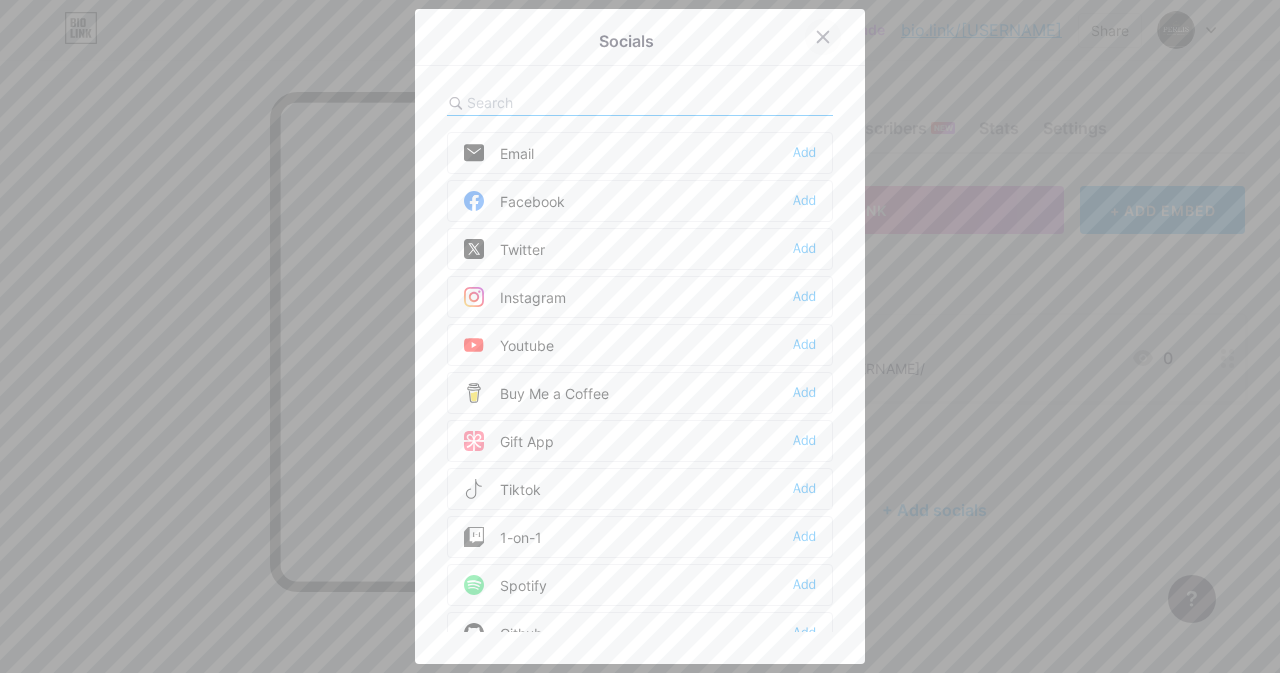 click 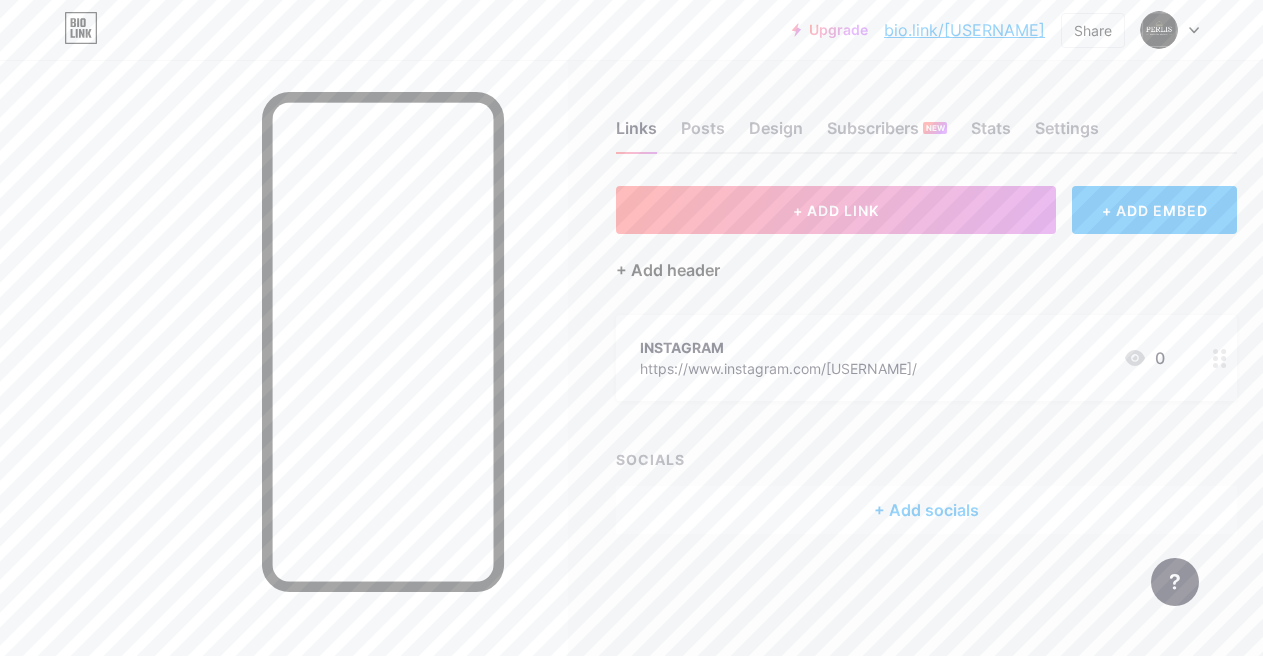 click on "+ Add header" at bounding box center [668, 270] 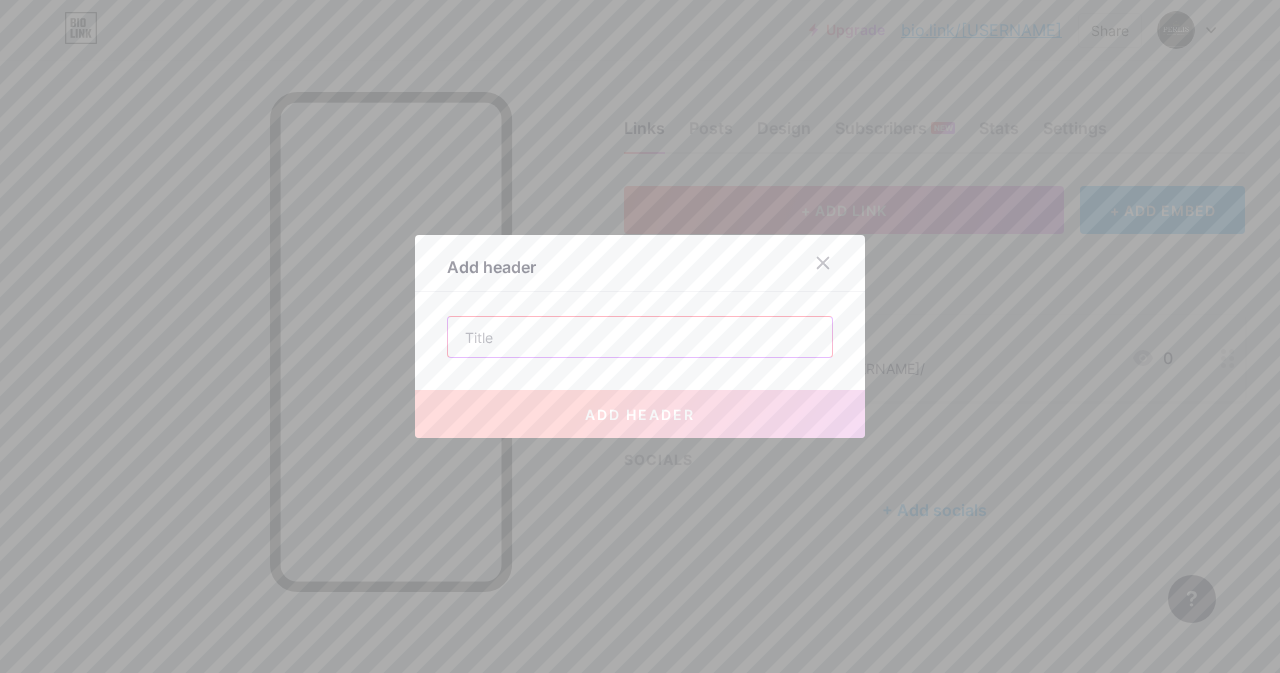 click at bounding box center (640, 337) 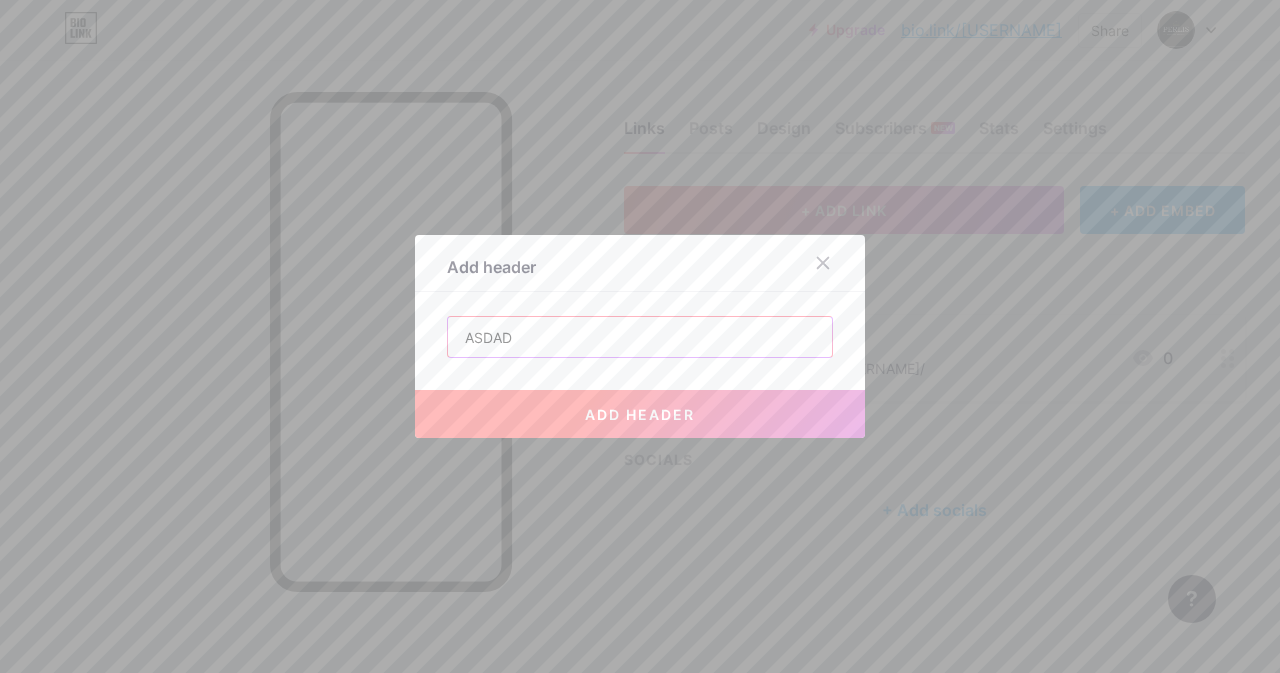 type on "ASDAD" 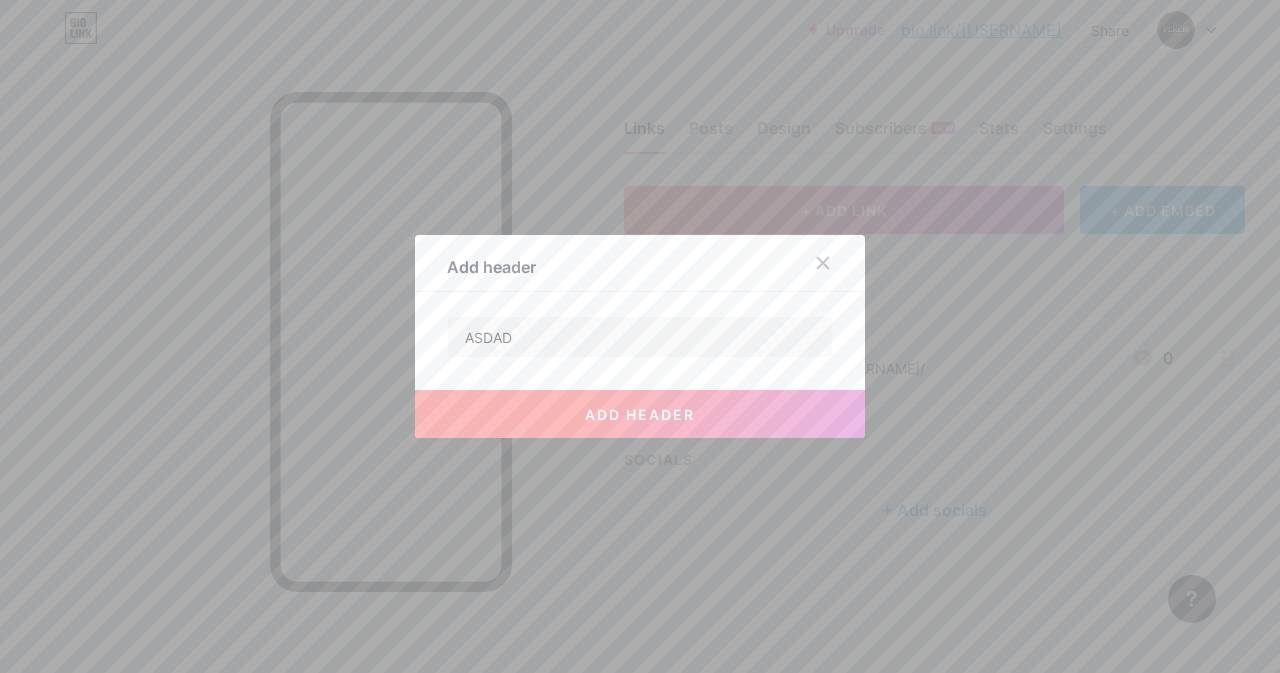 click on "add header" at bounding box center (640, 414) 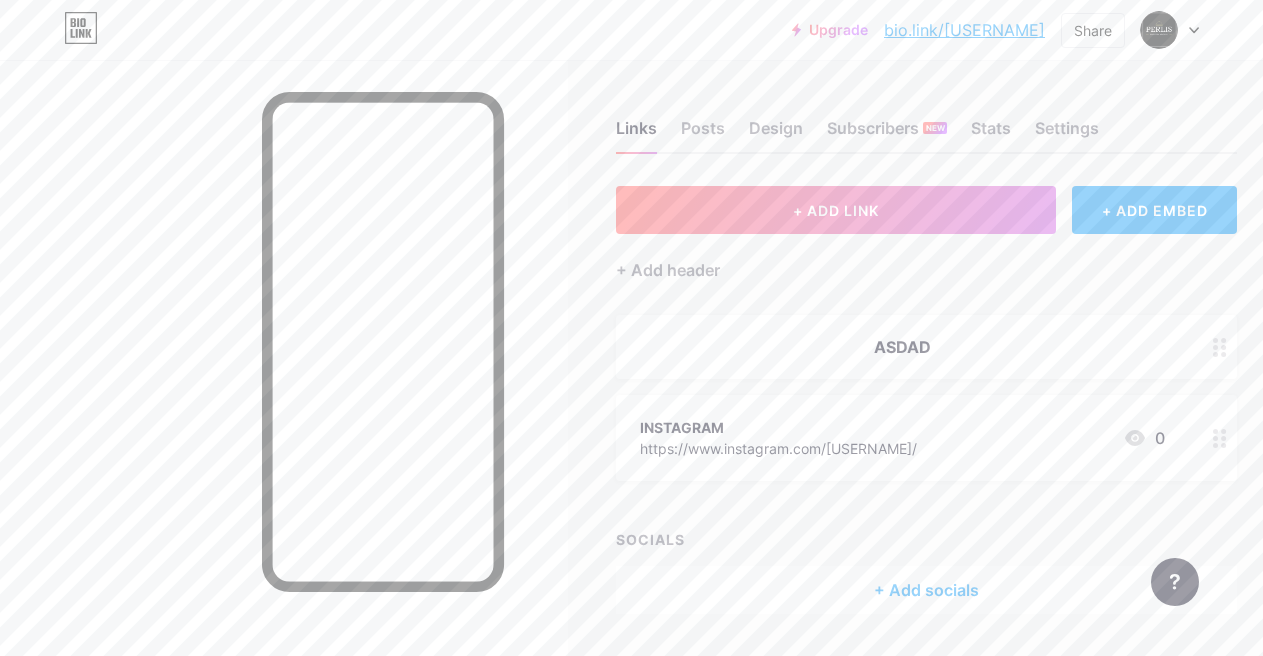 click at bounding box center [1220, 347] 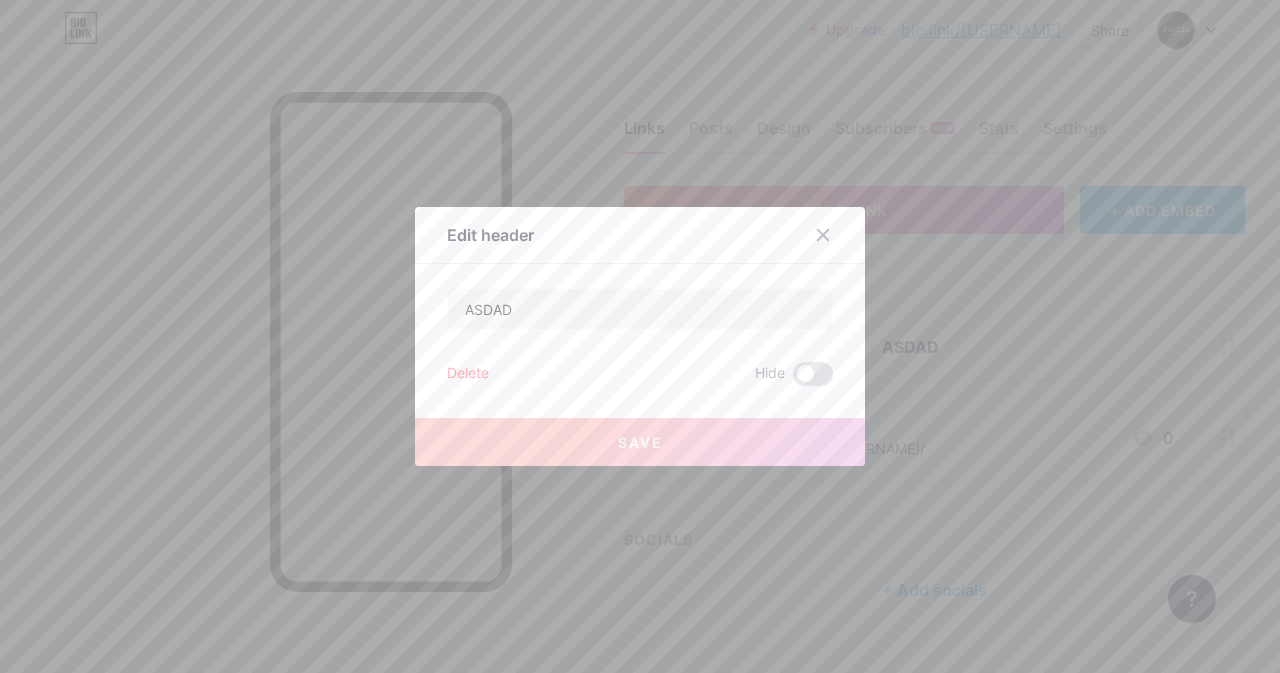 click on "Delete" at bounding box center (468, 374) 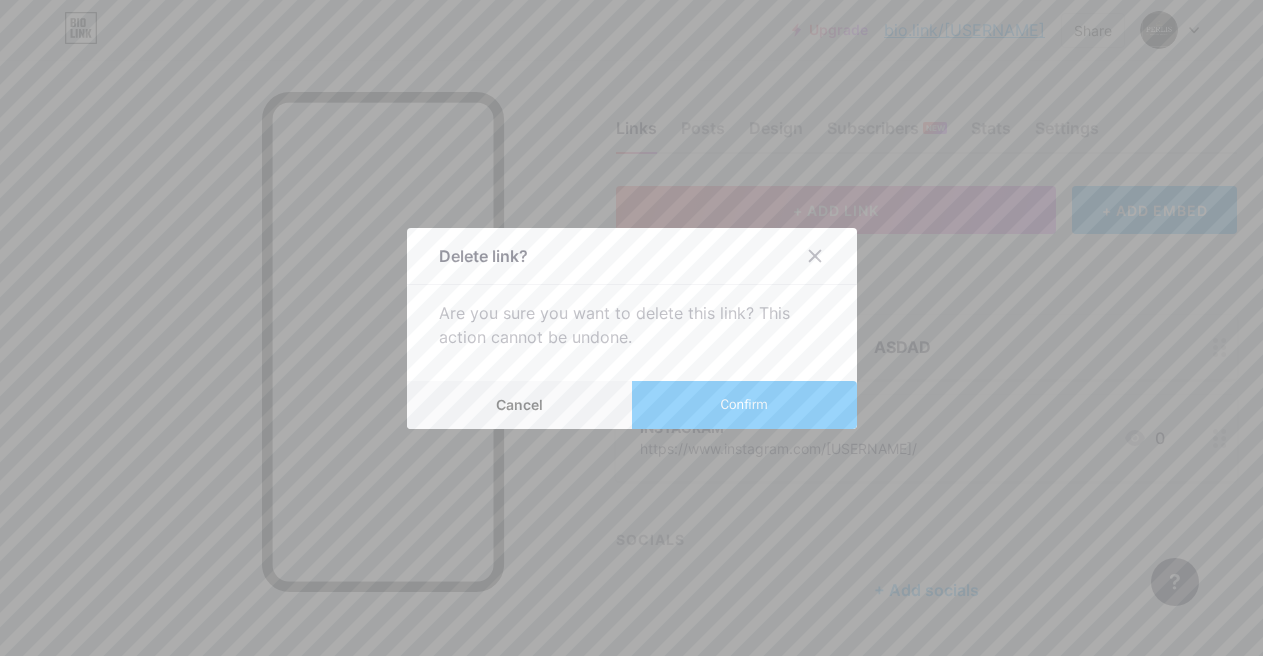click on "Confirm" at bounding box center [744, 405] 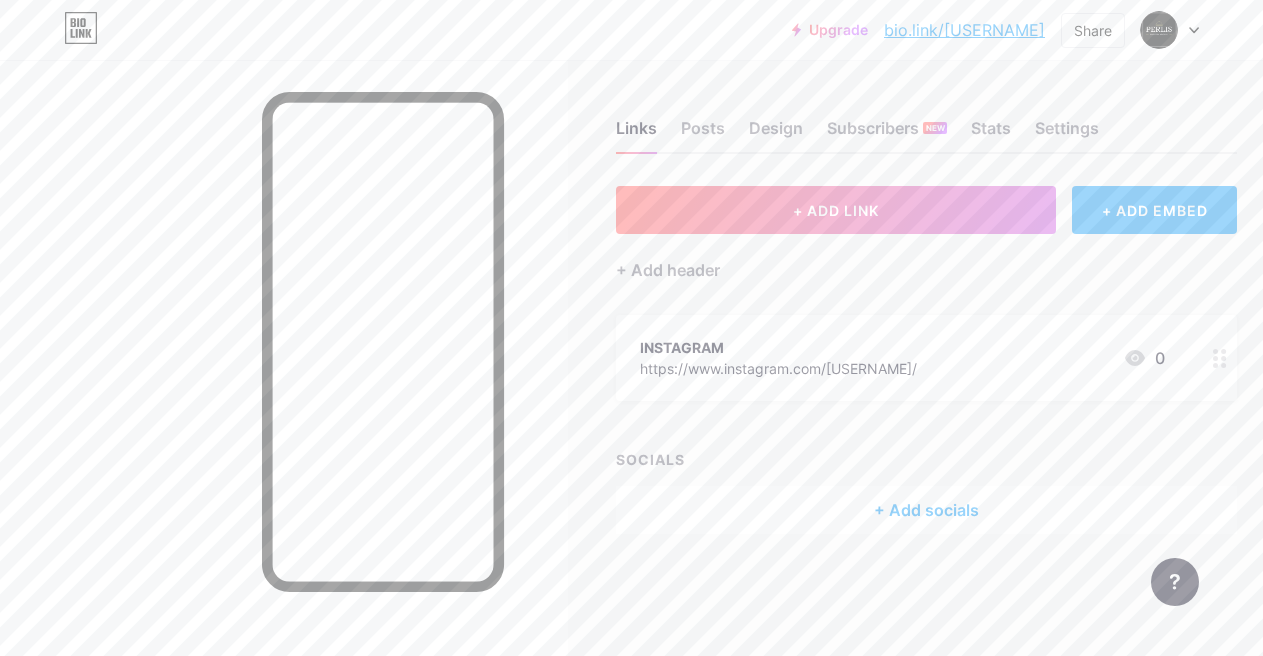 click on "+ ADD EMBED" at bounding box center (1154, 210) 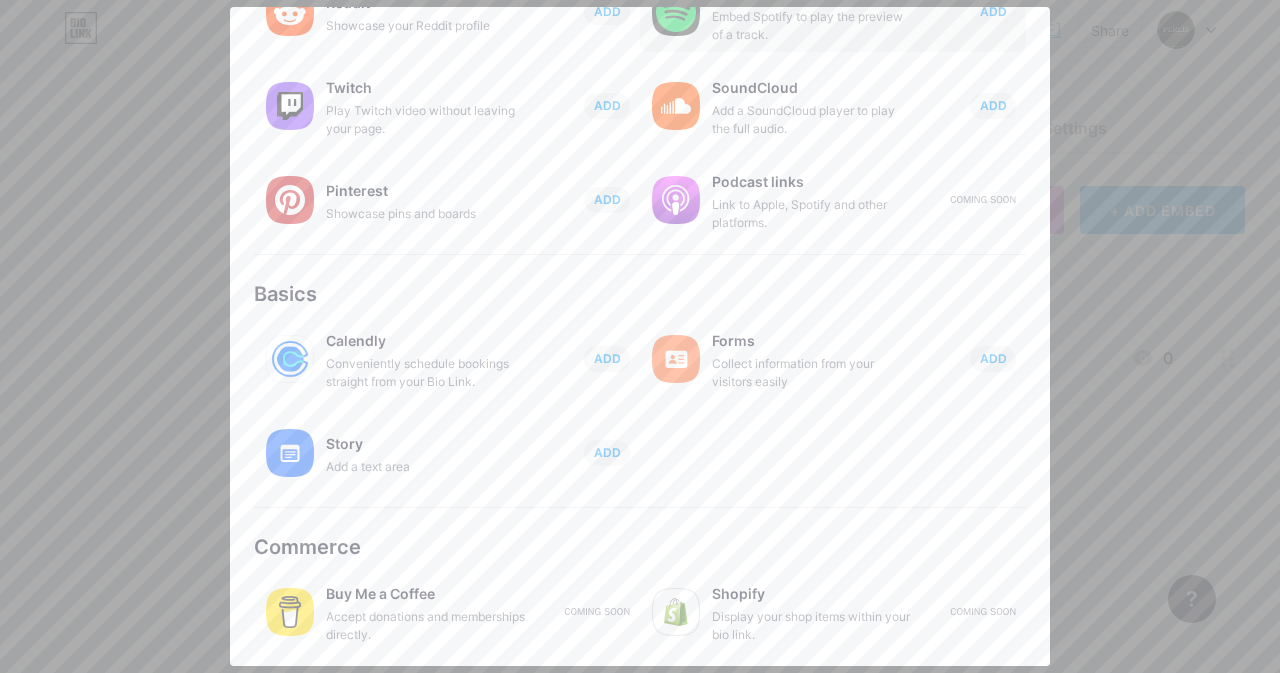scroll, scrollTop: 0, scrollLeft: 0, axis: both 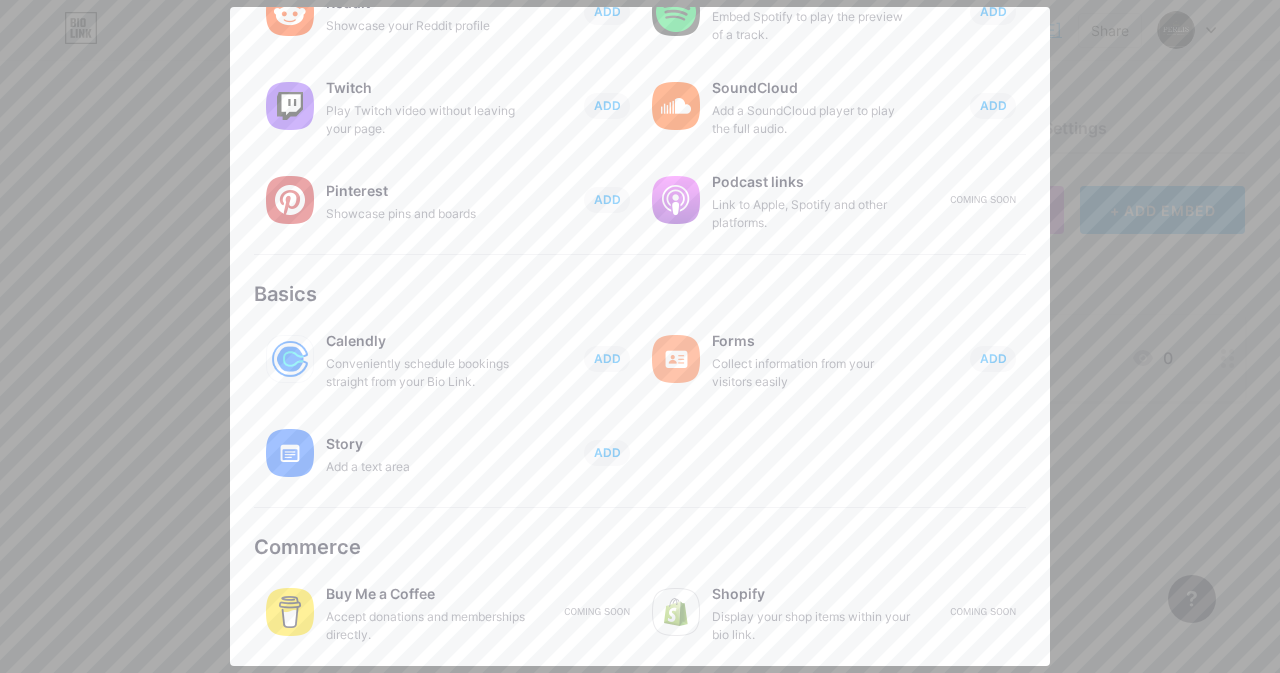 click at bounding box center (640, 336) 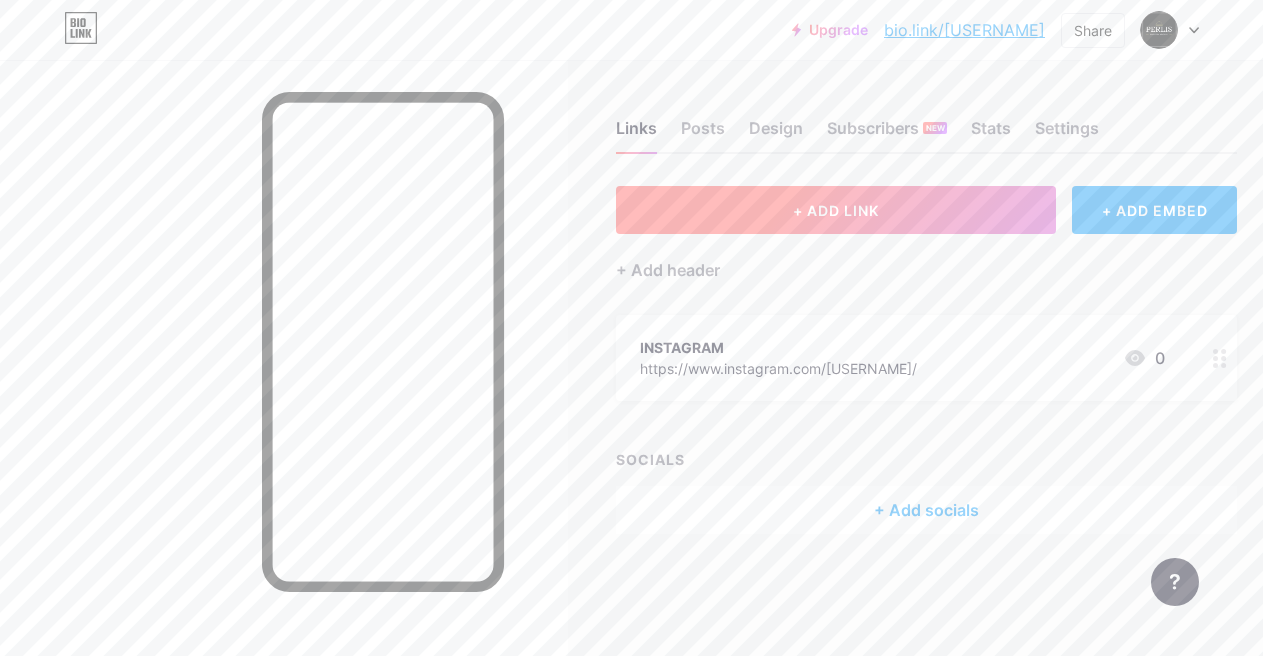 click on "+ ADD LINK" at bounding box center [836, 210] 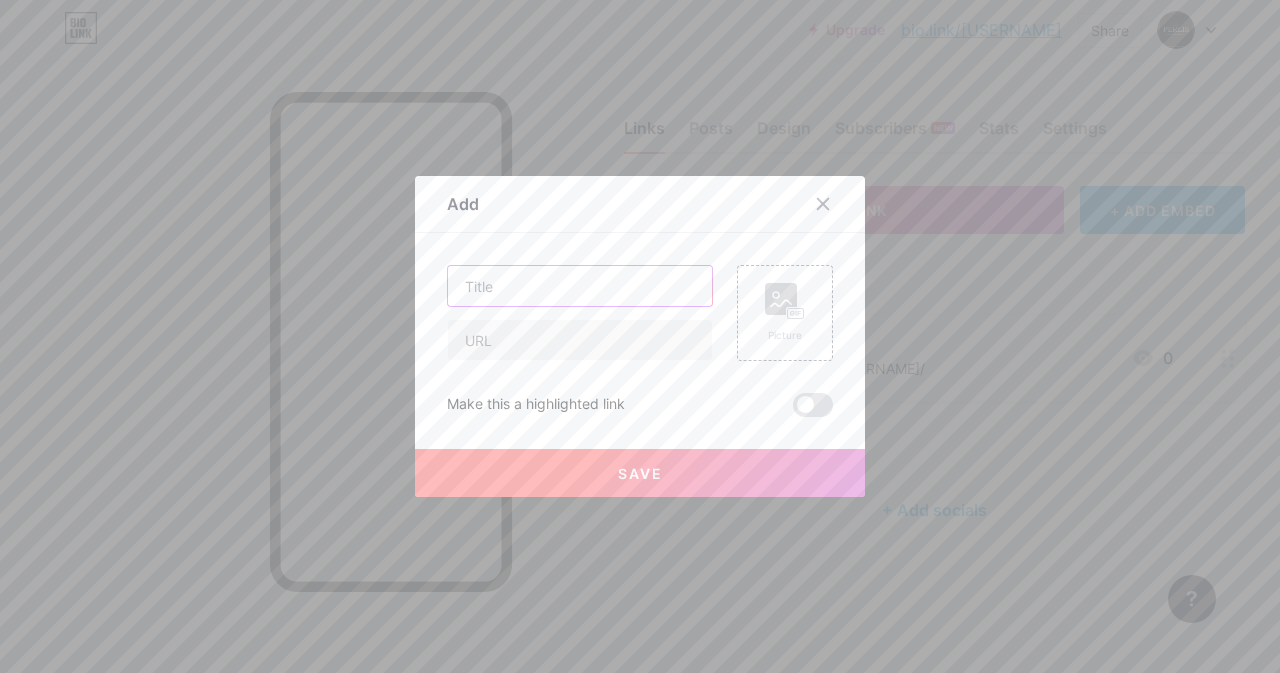 click at bounding box center (580, 286) 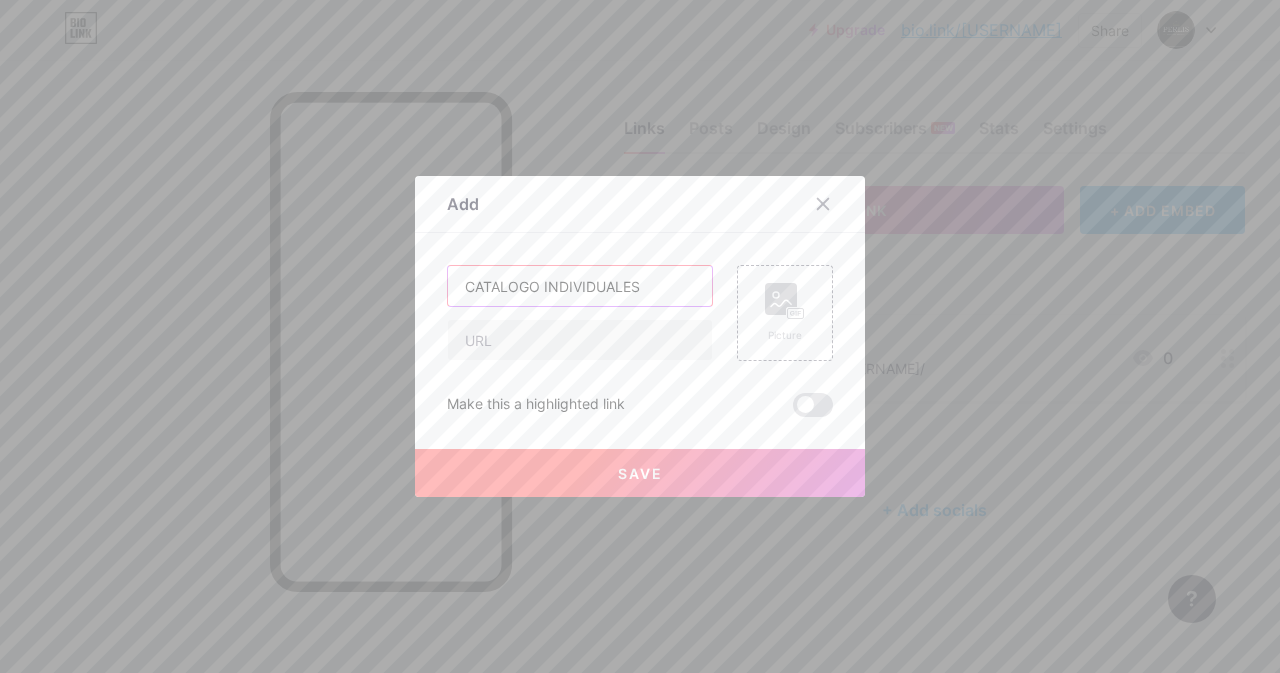 type on "CATALOGO INDIVIDUALES" 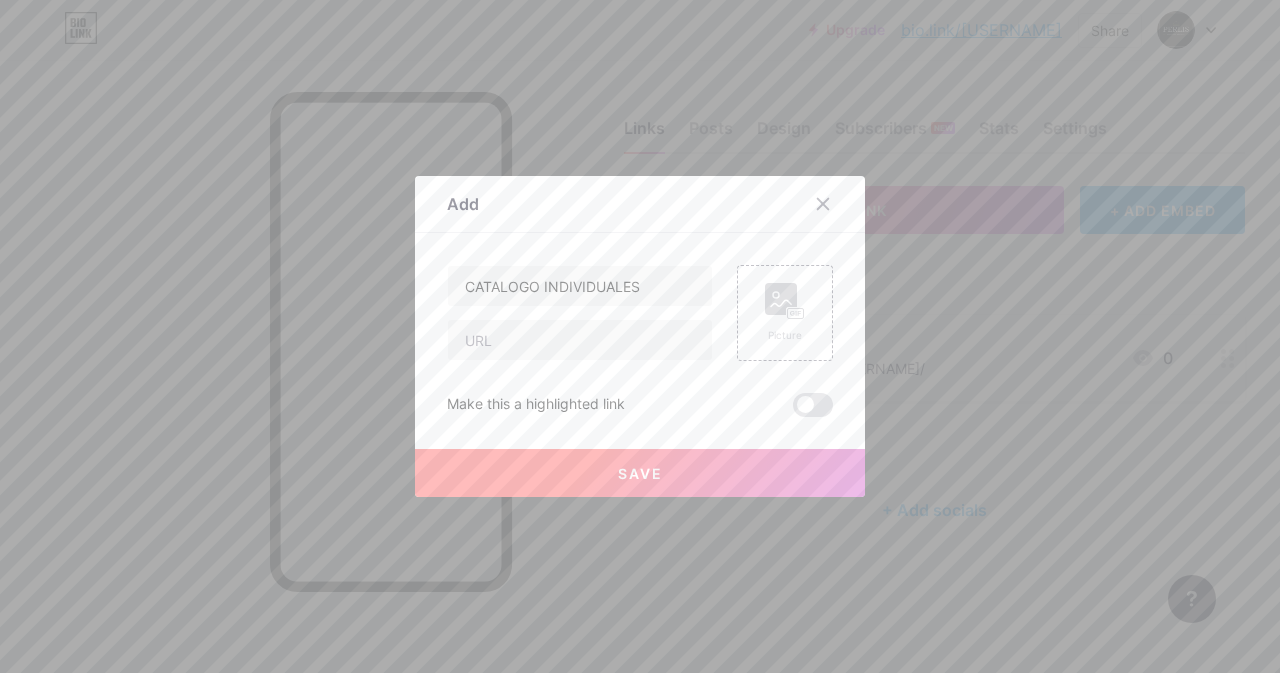 click on "Make this a highlighted link" at bounding box center [640, 405] 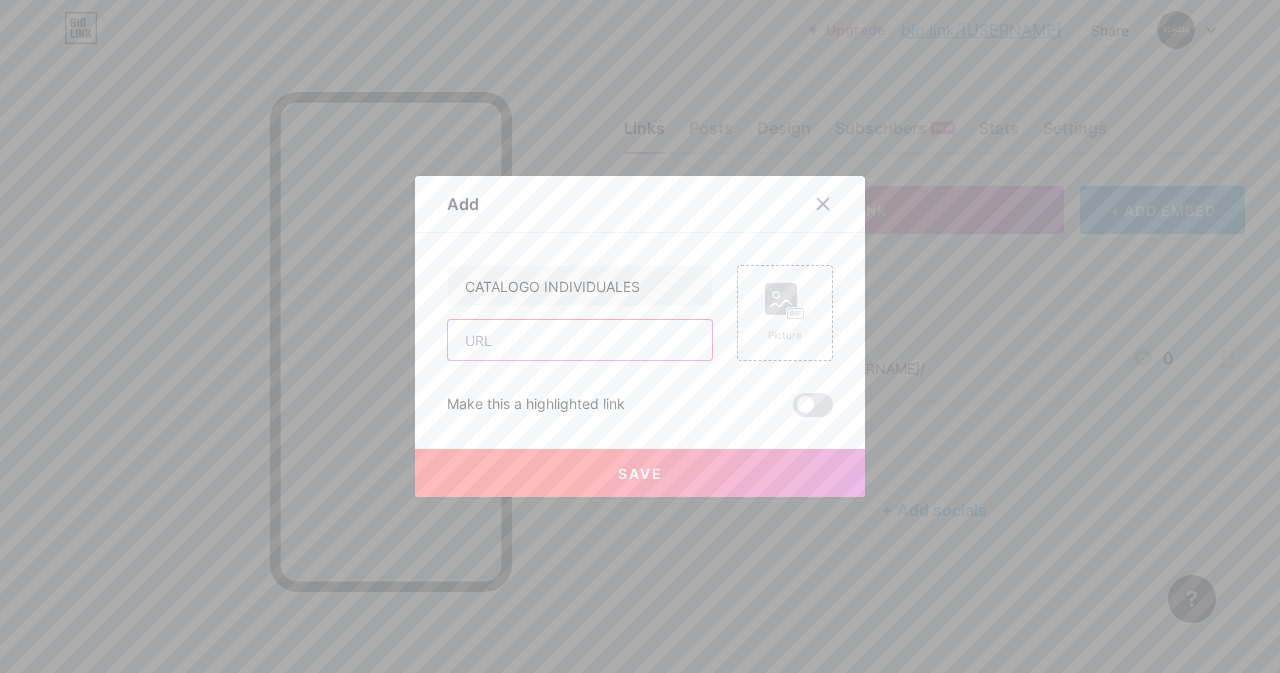 click at bounding box center (580, 340) 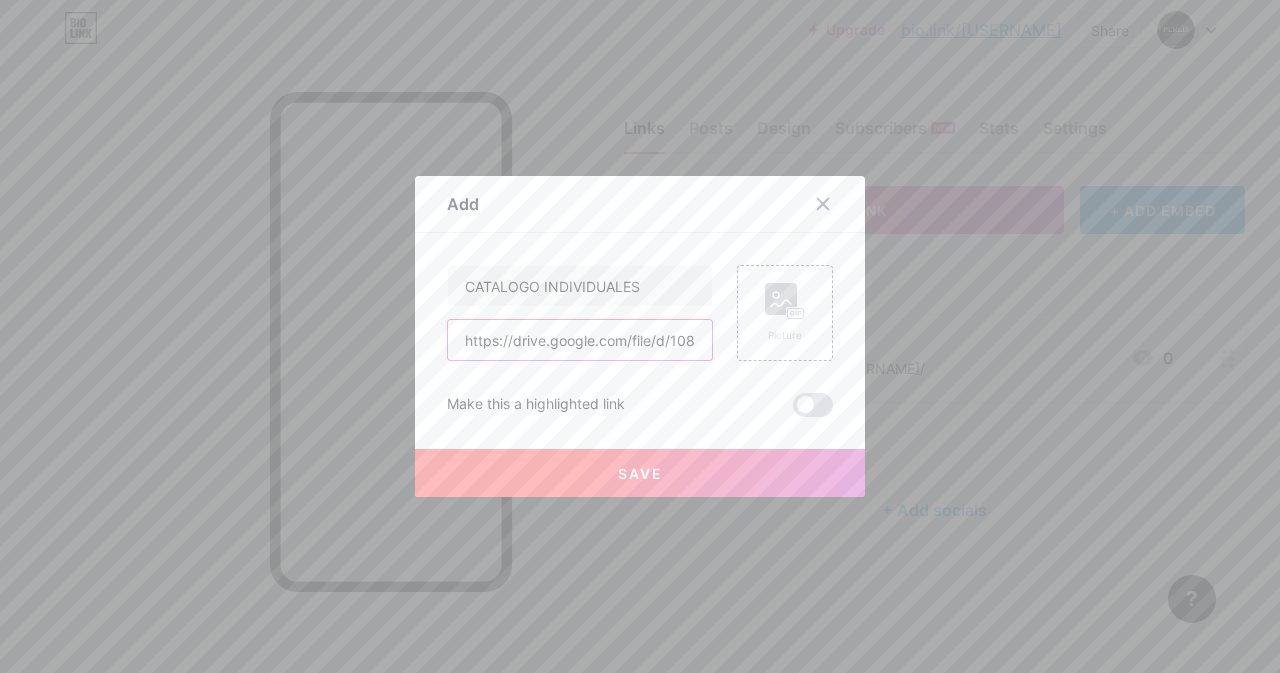 scroll, scrollTop: 0, scrollLeft: 331, axis: horizontal 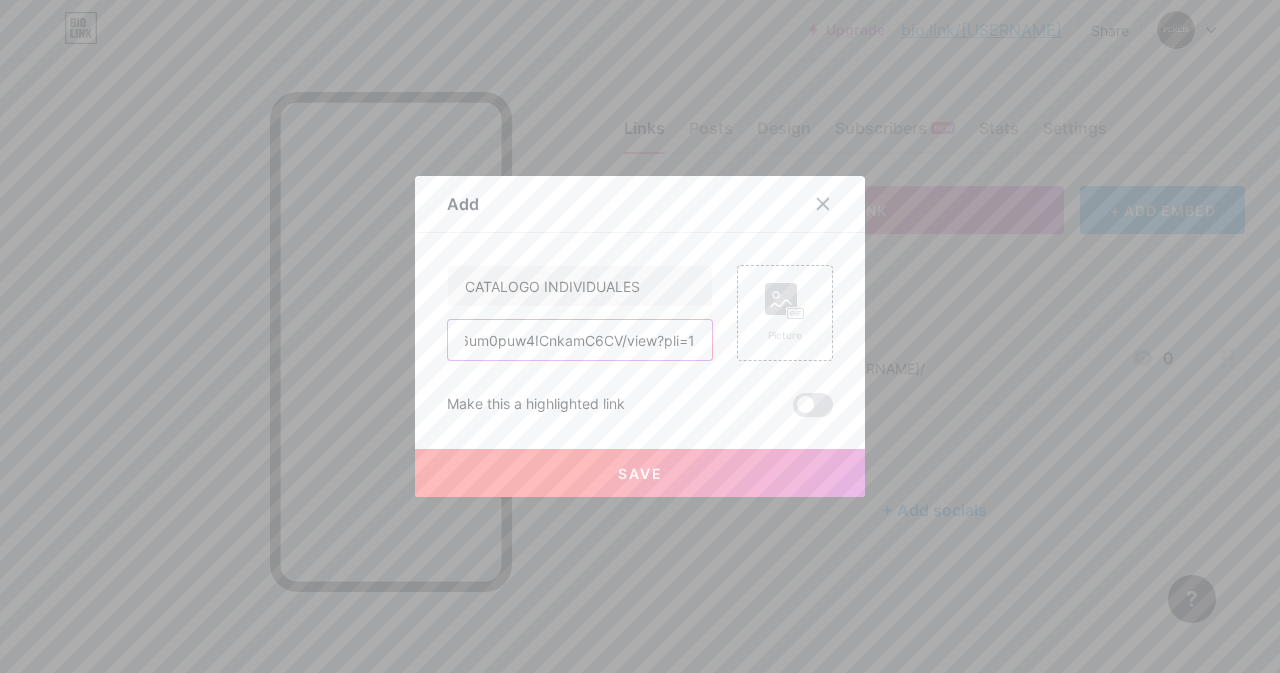 type on "https://drive.google.com/file/d/108gPeGgtPlO_7Y6um0puw4ICnkamC6CV/view?pli=1" 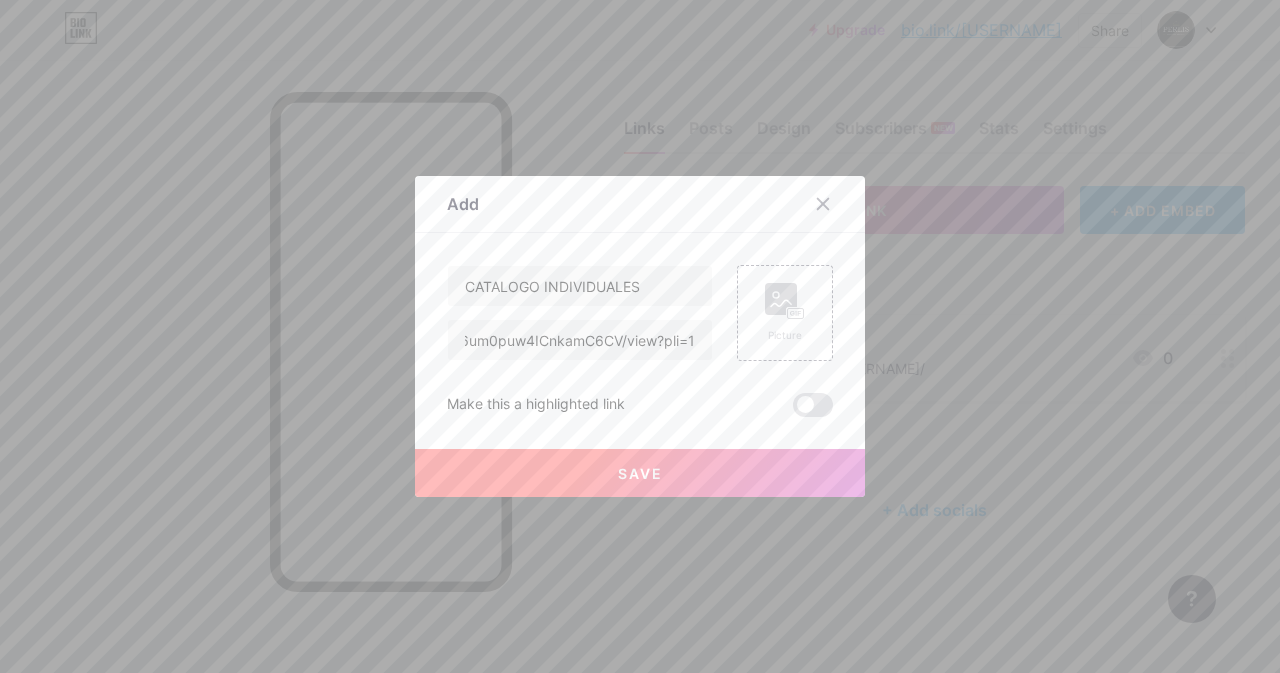 scroll, scrollTop: 0, scrollLeft: 0, axis: both 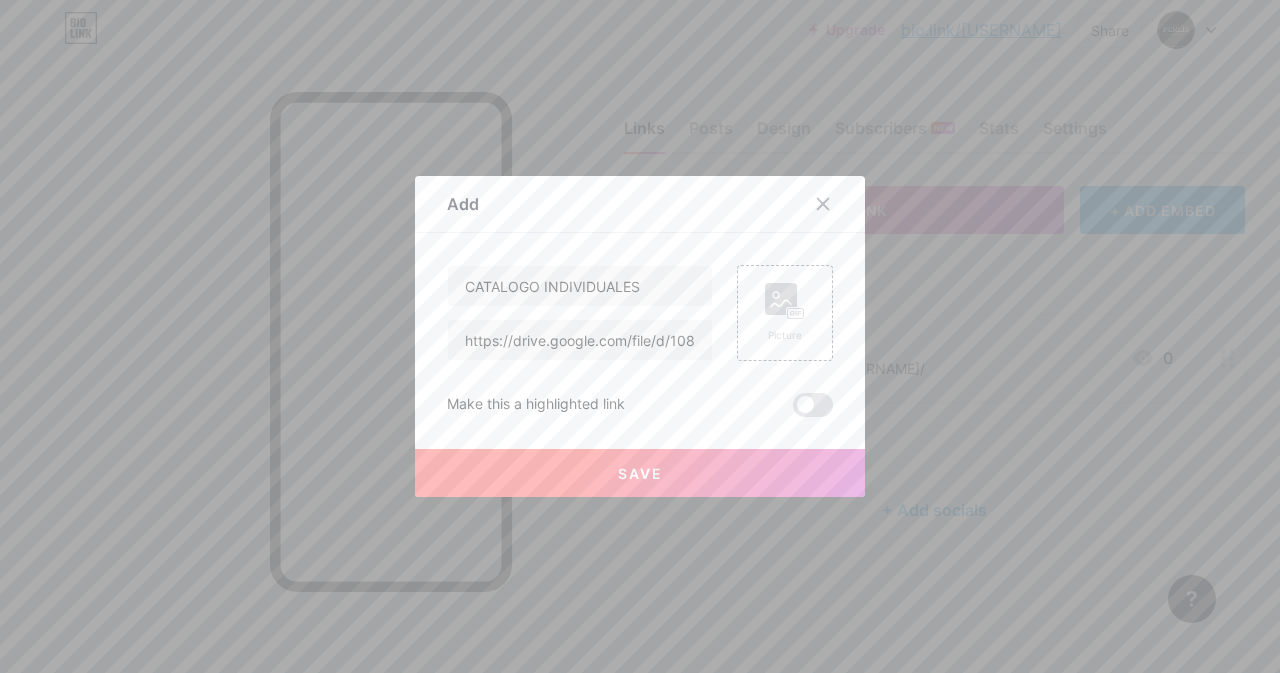 click on "Save" at bounding box center (640, 473) 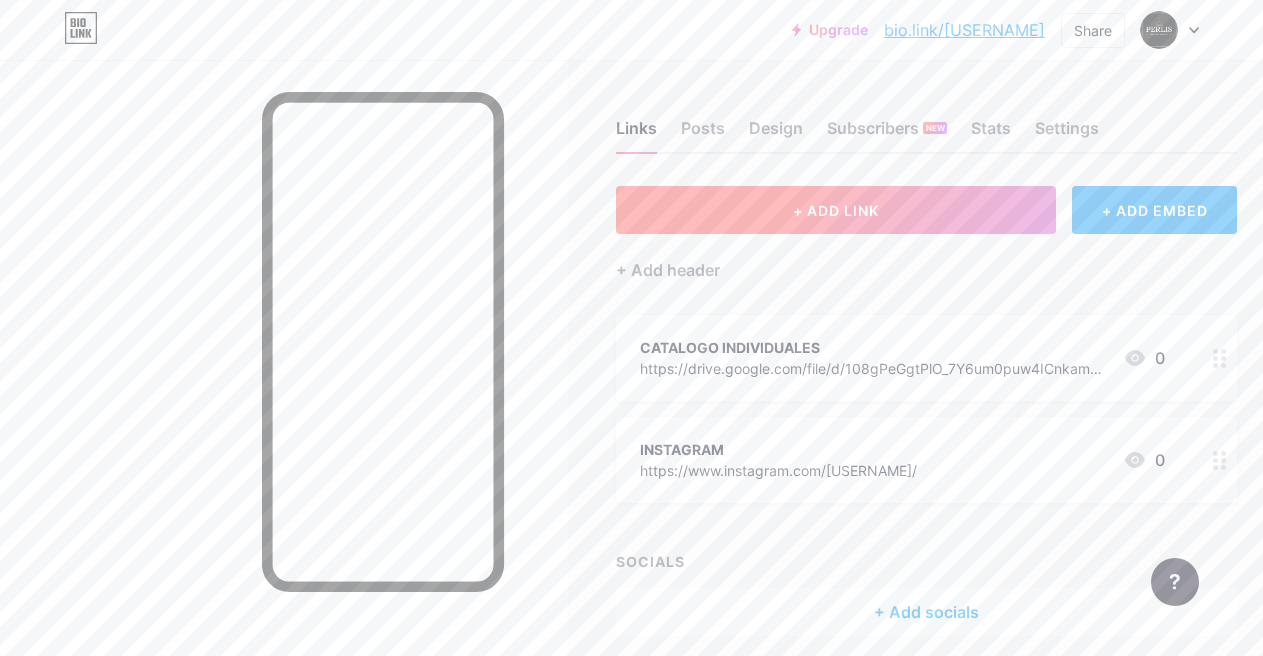 click on "+ ADD LINK" at bounding box center [836, 210] 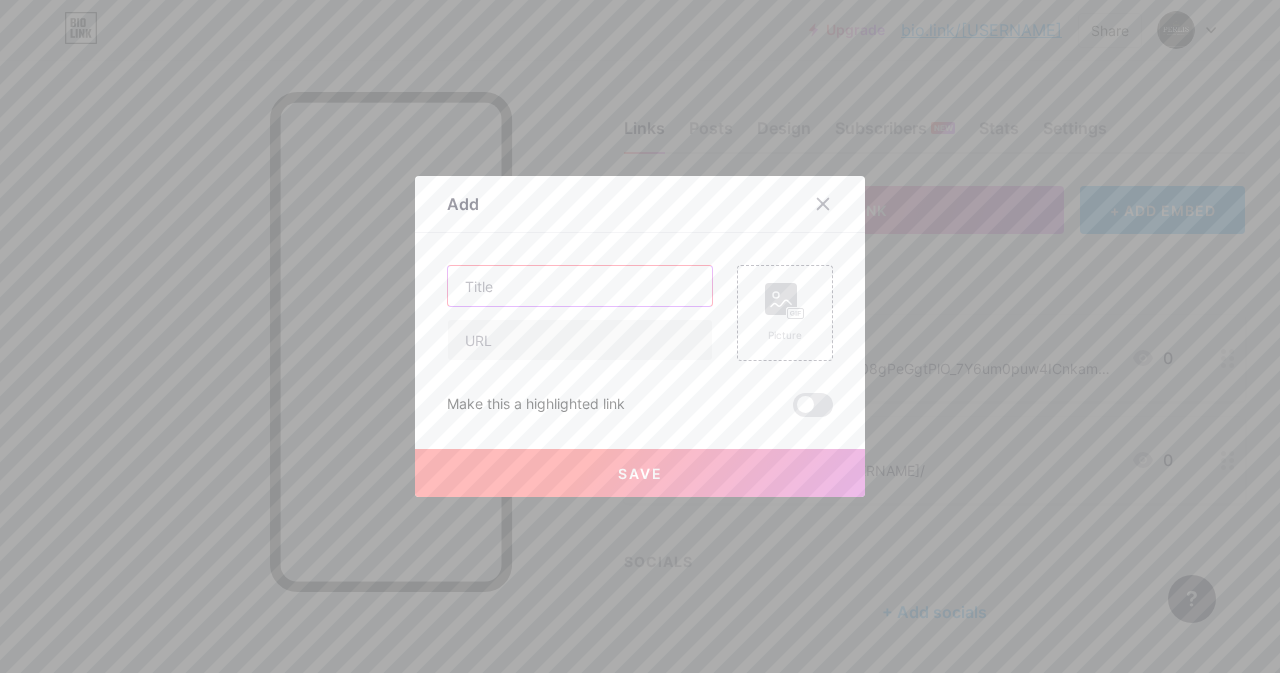 click at bounding box center [580, 286] 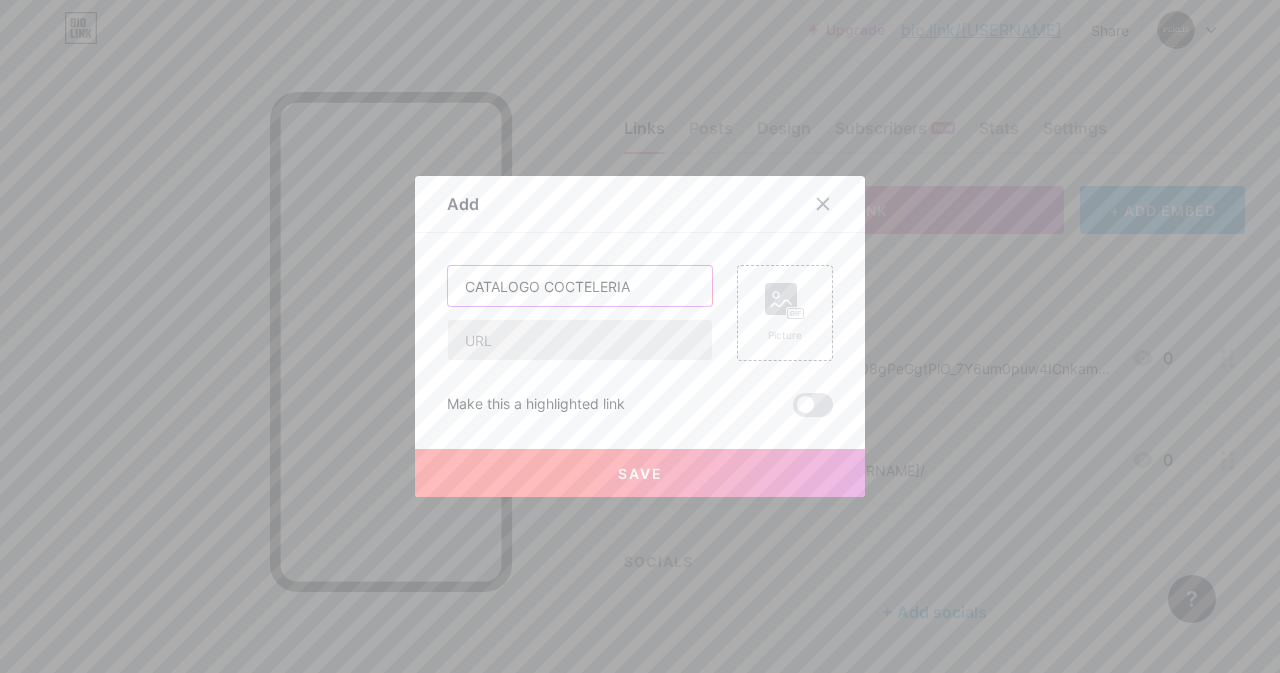 type on "CATALOGO COCTELERIA" 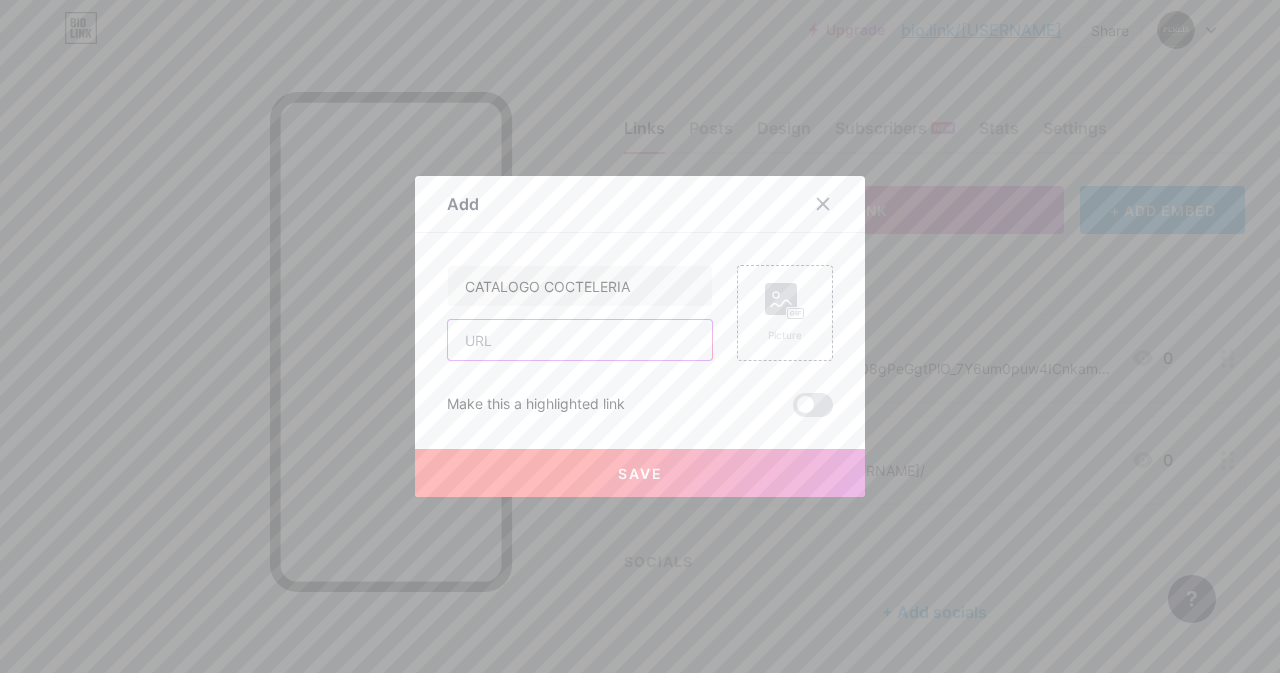 click at bounding box center [580, 340] 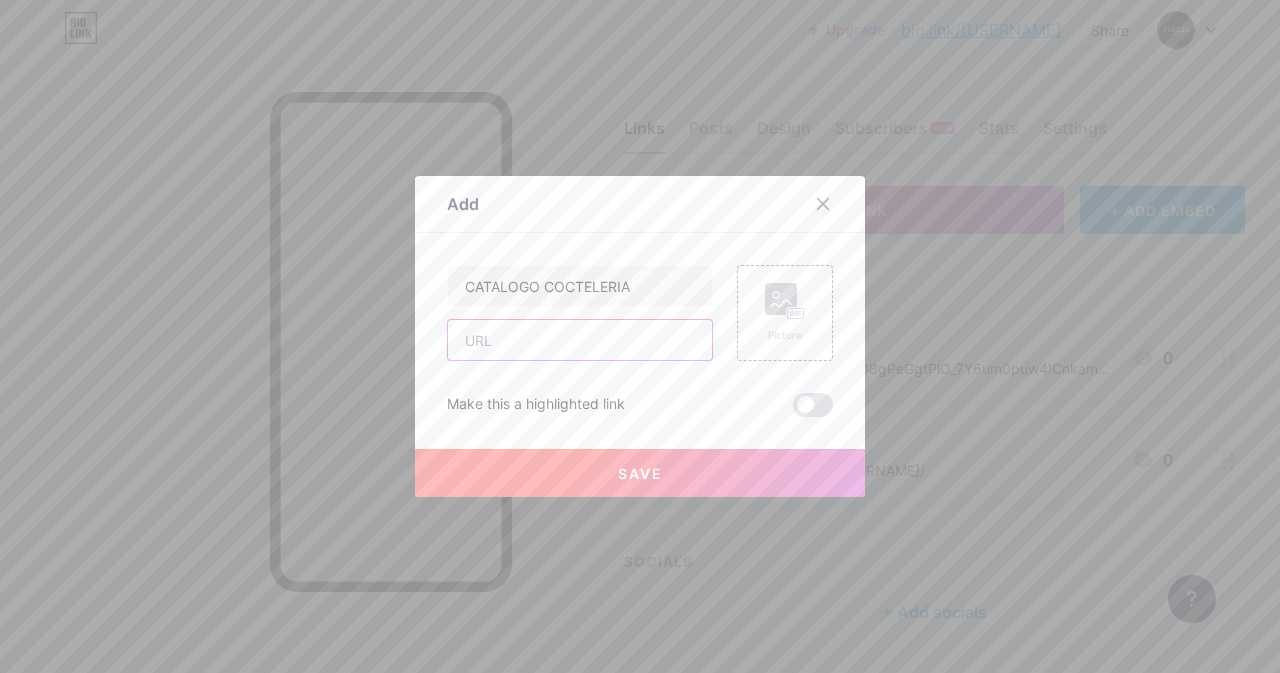 paste on "https://drive.google.com/file/d/1Fg43SPY8VrPtclpQhl-g9XJVso6ZyZ03/view" 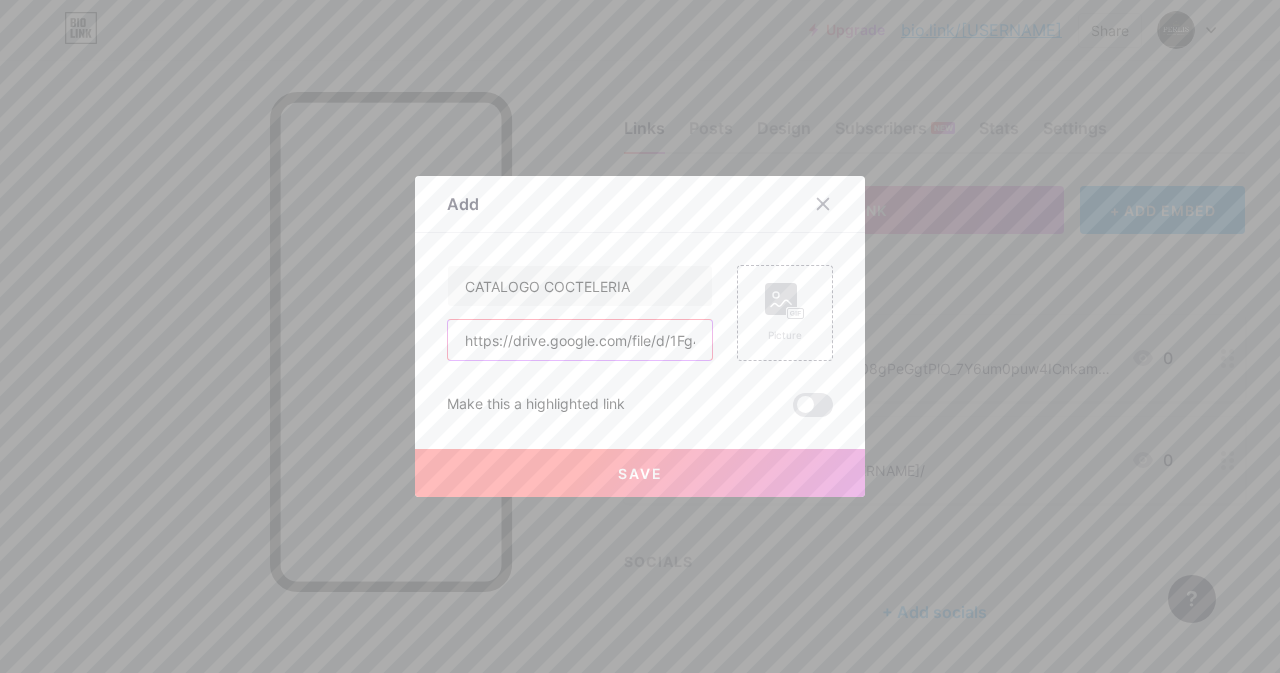 scroll, scrollTop: 0, scrollLeft: 275, axis: horizontal 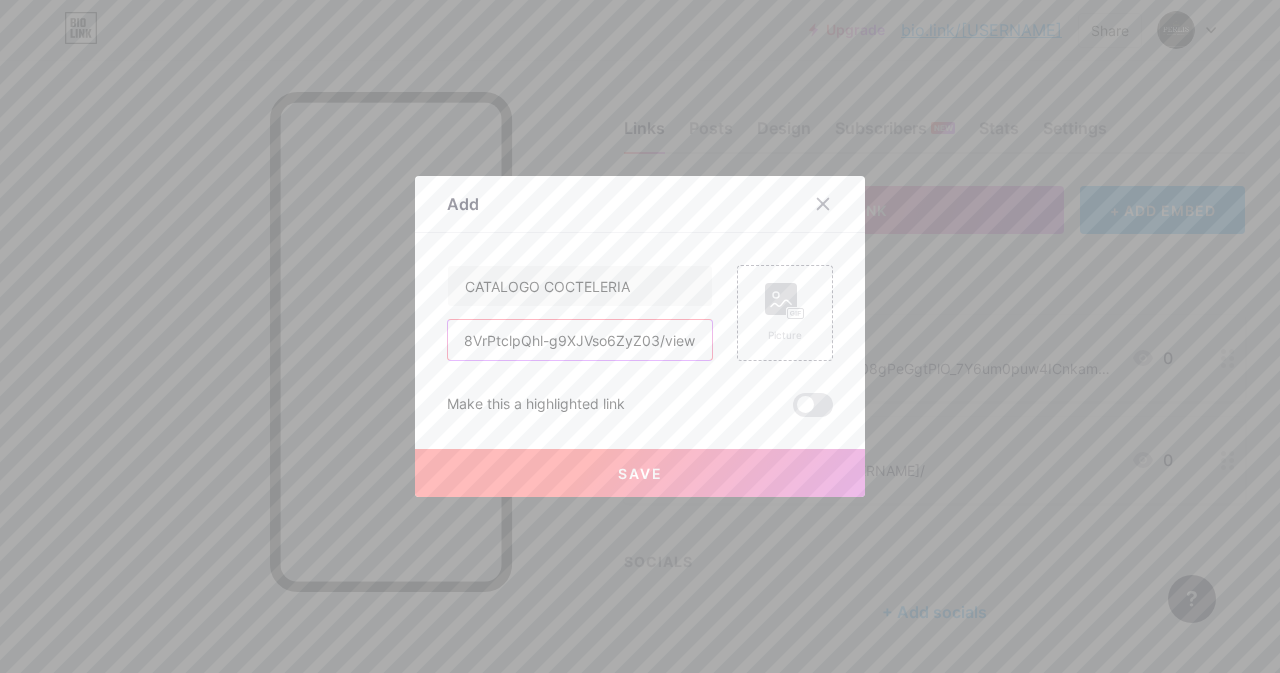 type on "https://drive.google.com/file/d/1Fg43SPY8VrPtclpQhl-g9XJVso6ZyZ03/view" 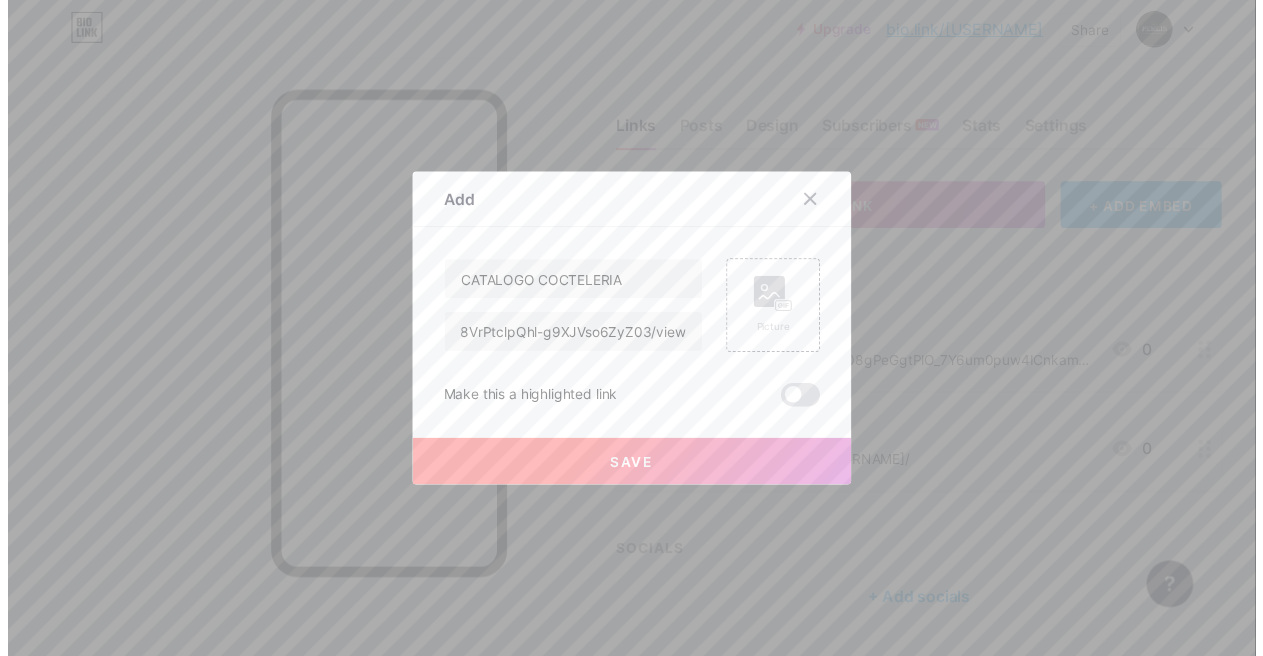 scroll, scrollTop: 0, scrollLeft: 0, axis: both 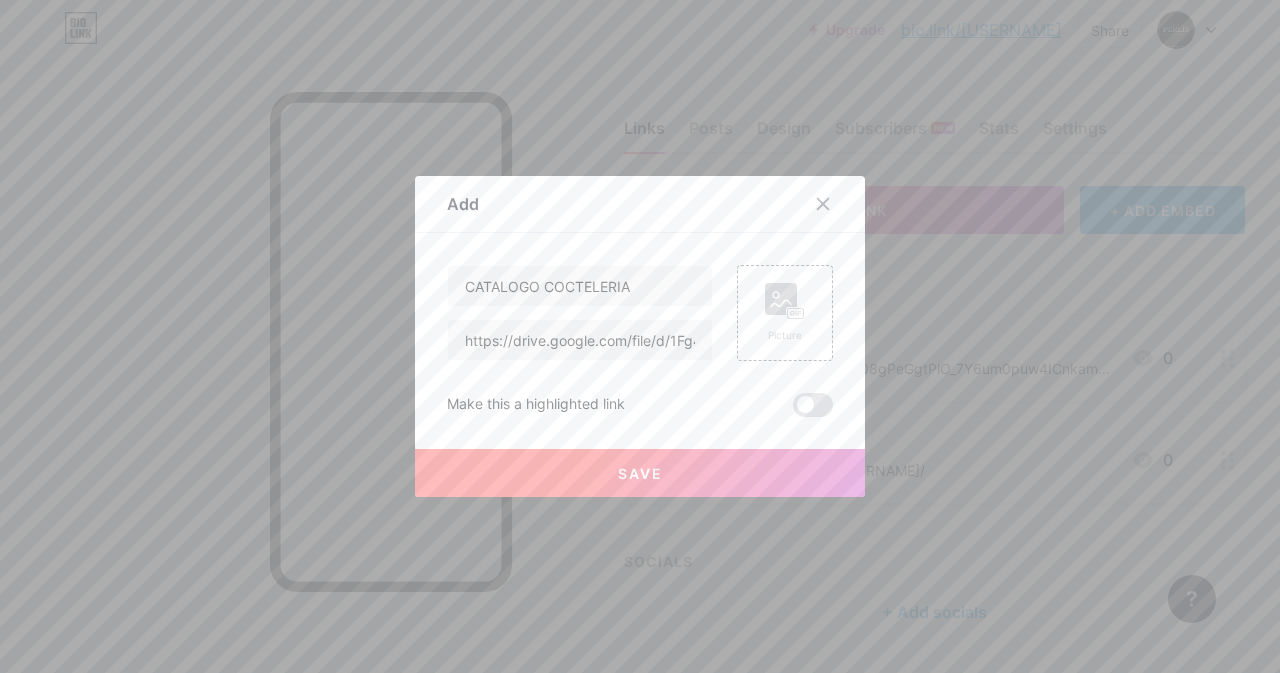 click on "Save" at bounding box center [640, 473] 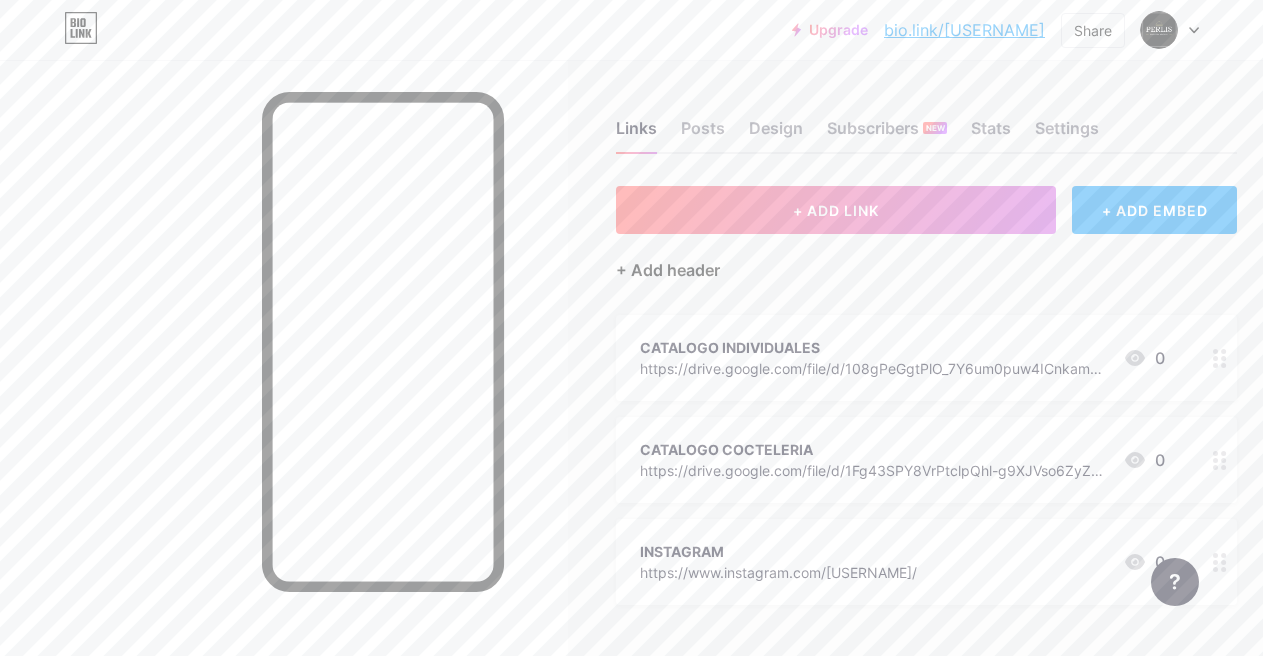 click on "+ Add header" at bounding box center [668, 270] 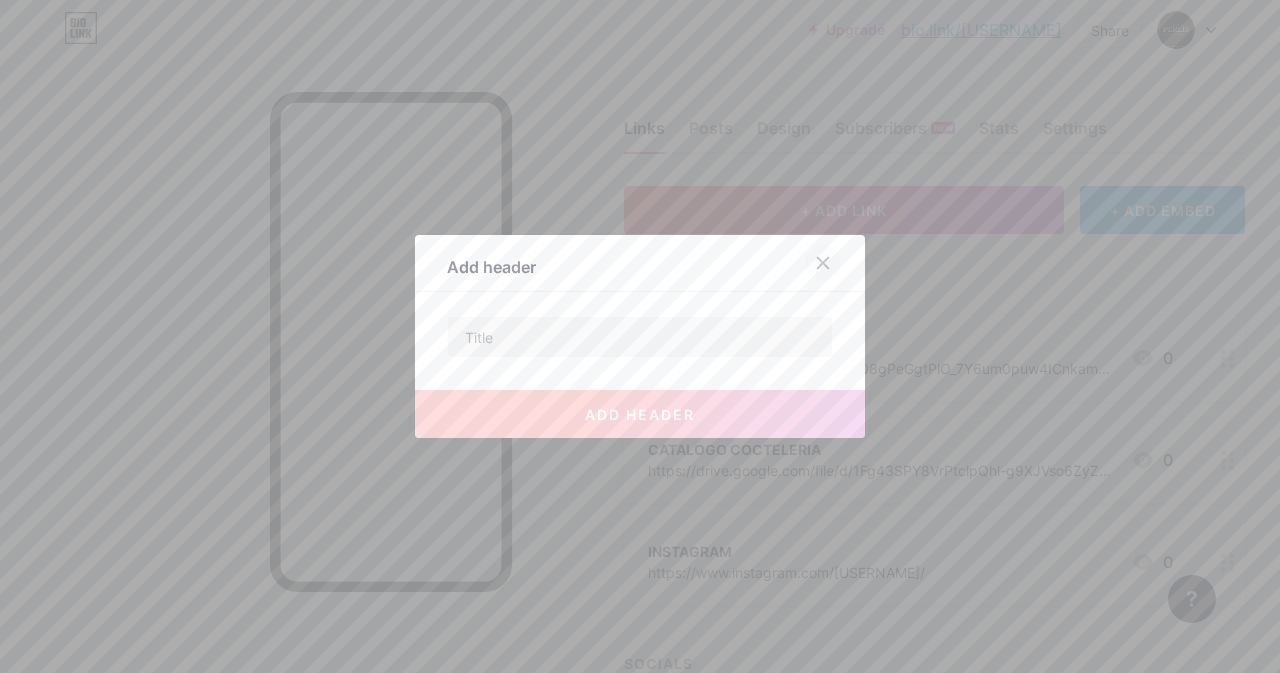 click 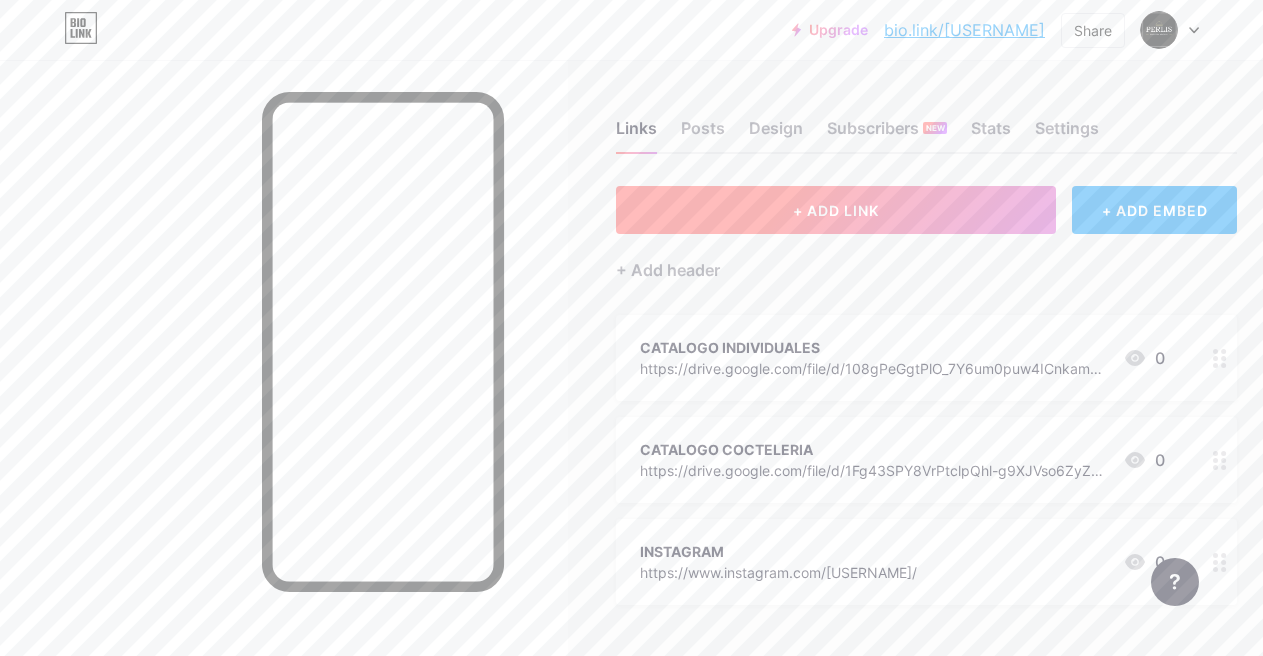 click on "+ ADD LINK" at bounding box center (836, 210) 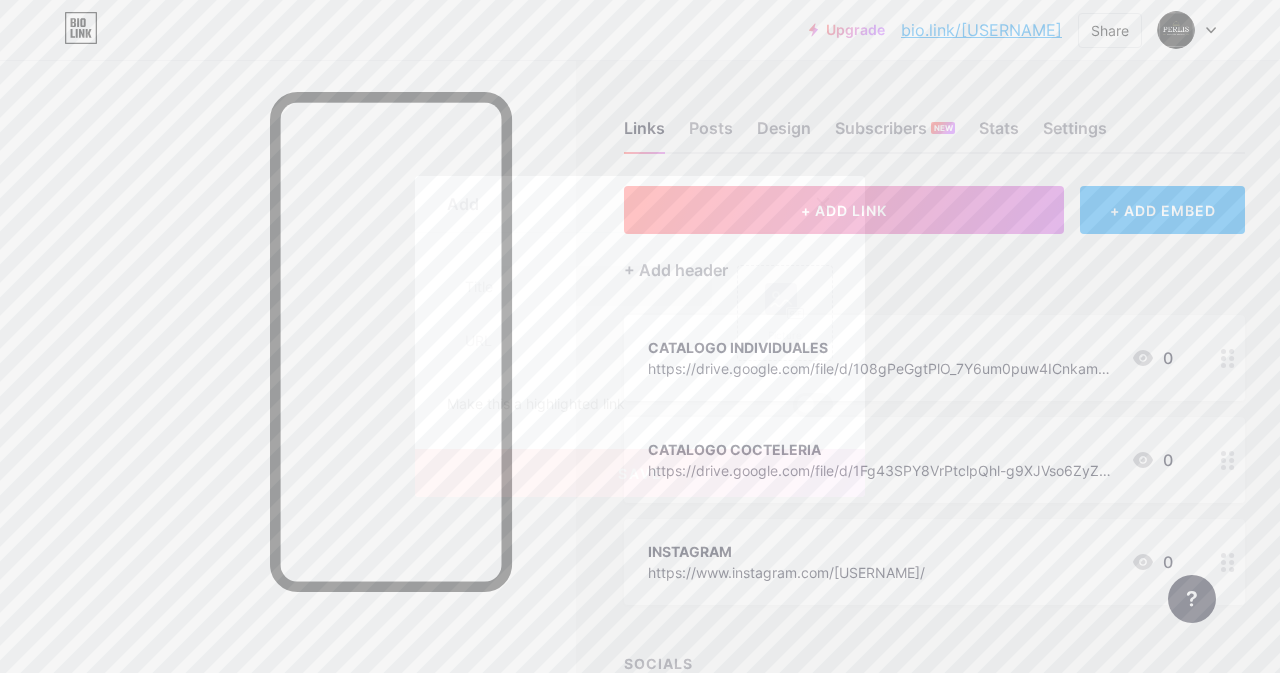 click 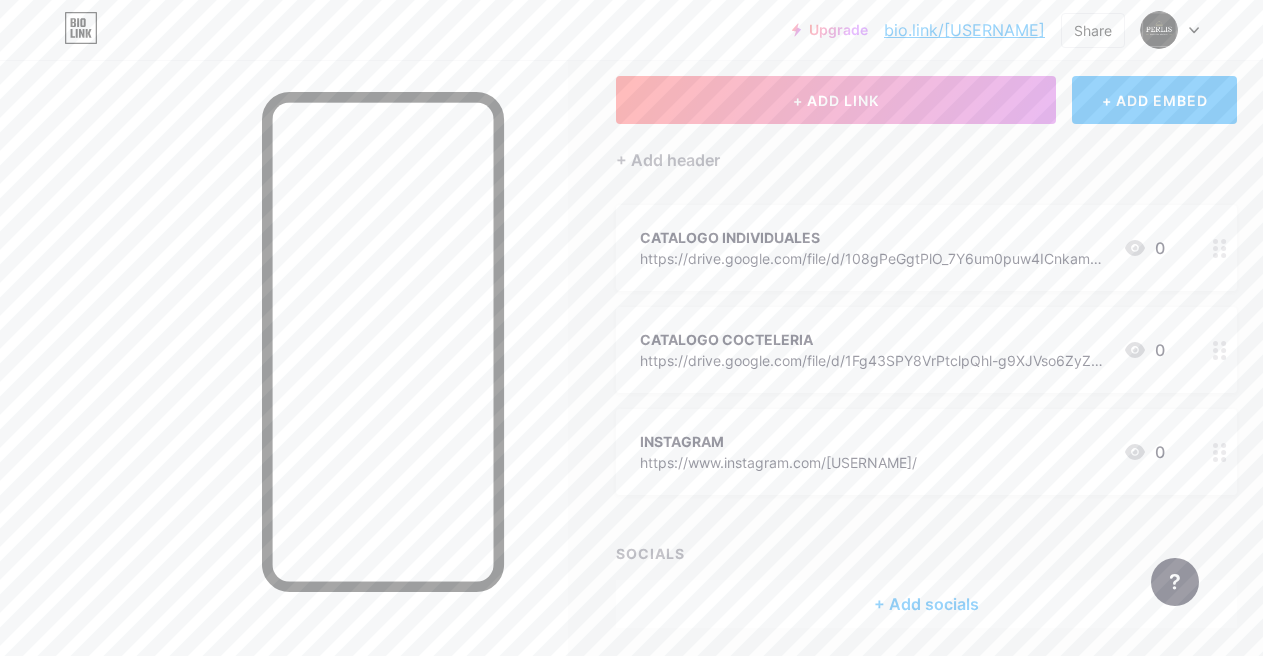 scroll, scrollTop: 181, scrollLeft: 0, axis: vertical 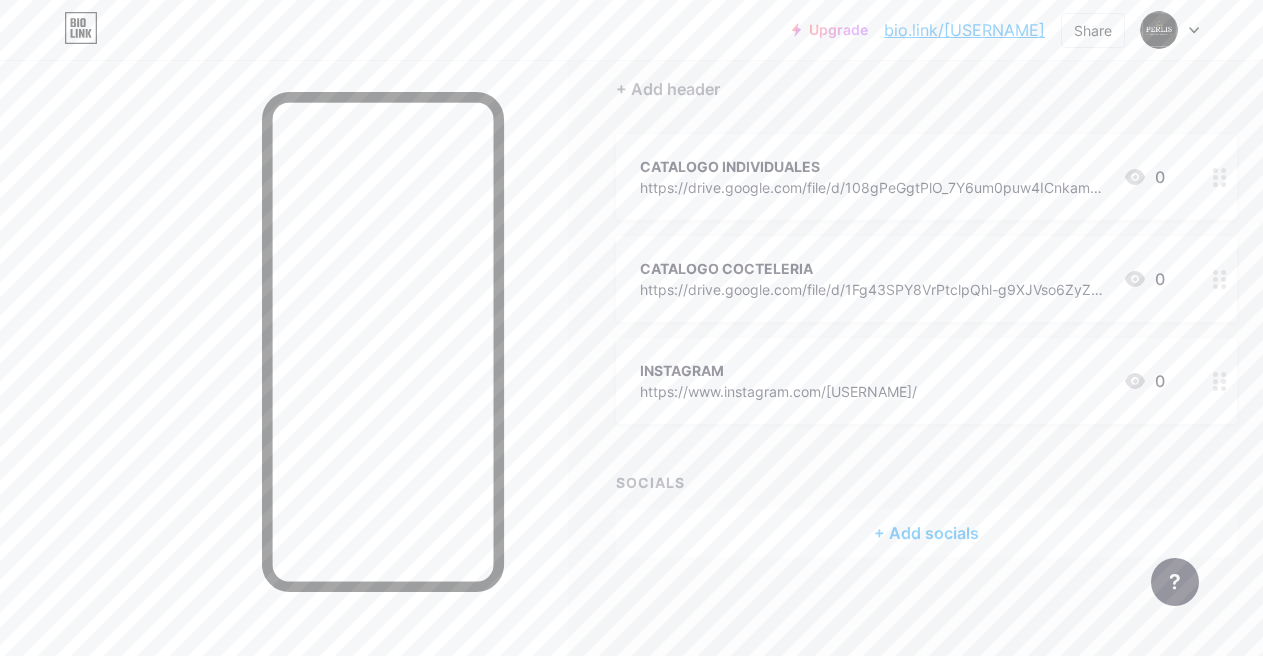 click on "+ Add socials" at bounding box center (926, 533) 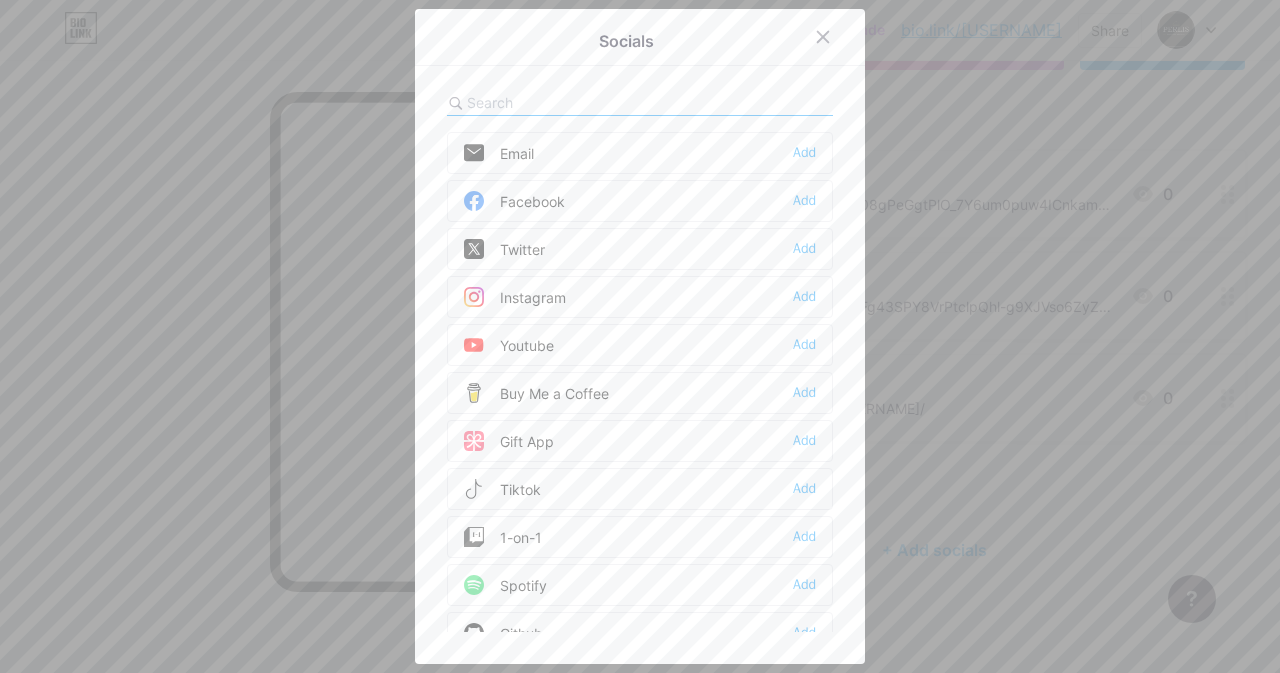 click on "Instagram
Add" at bounding box center (640, 297) 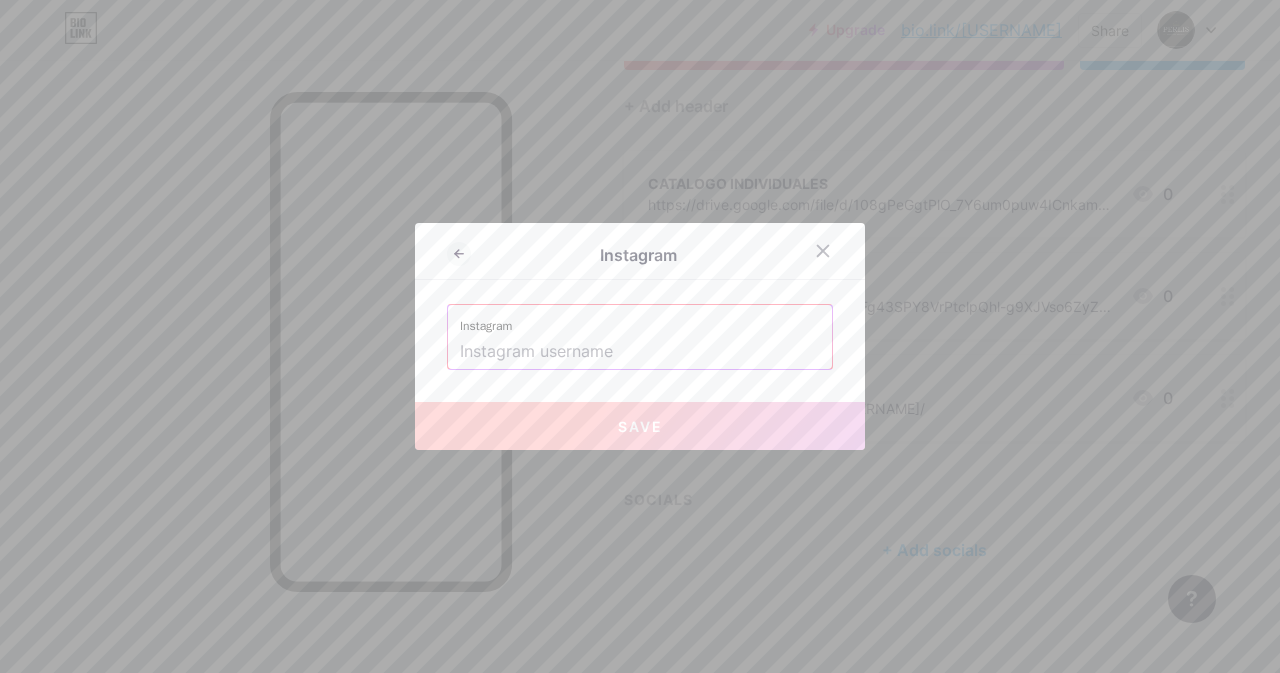 click at bounding box center [640, 352] 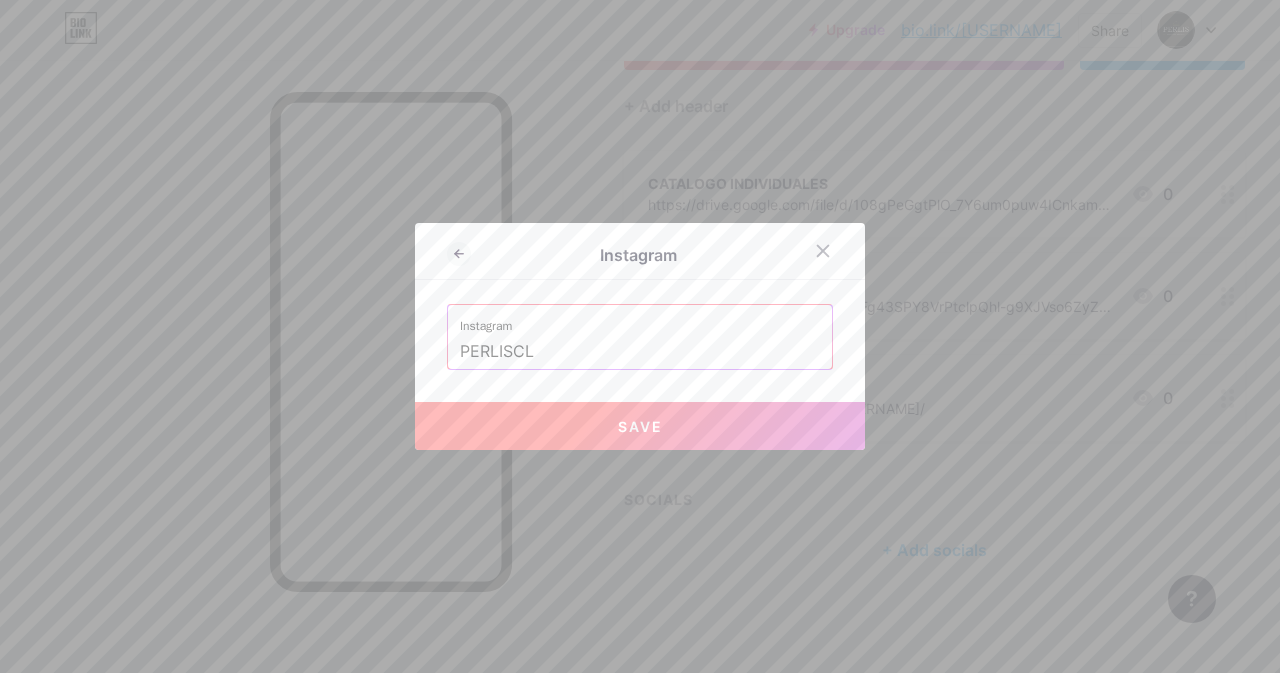 click on "Save" at bounding box center [640, 426] 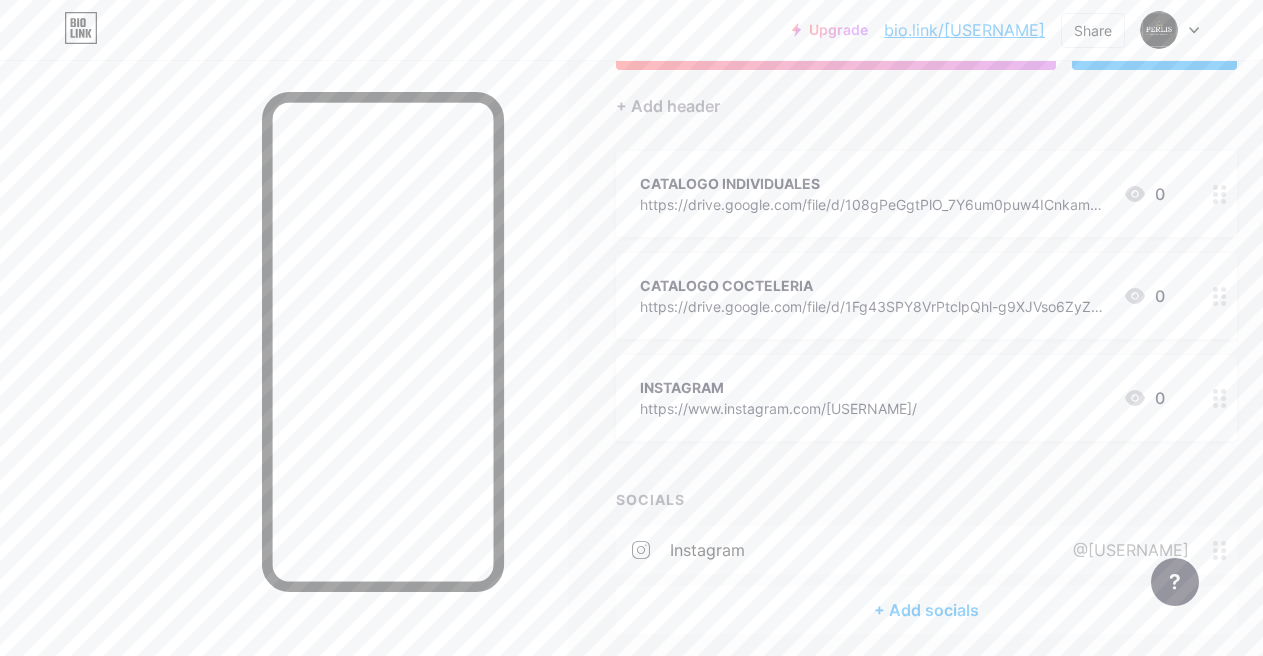 click on "+ Add socials" at bounding box center [926, 610] 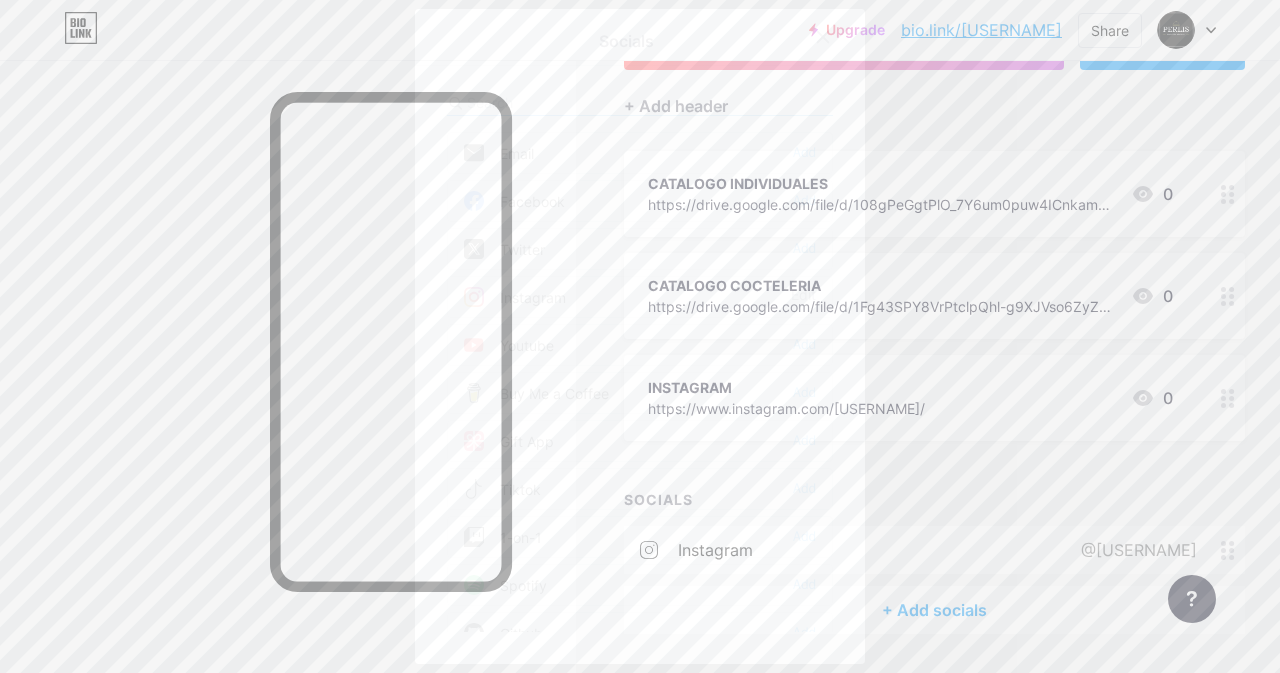 click at bounding box center [577, 102] 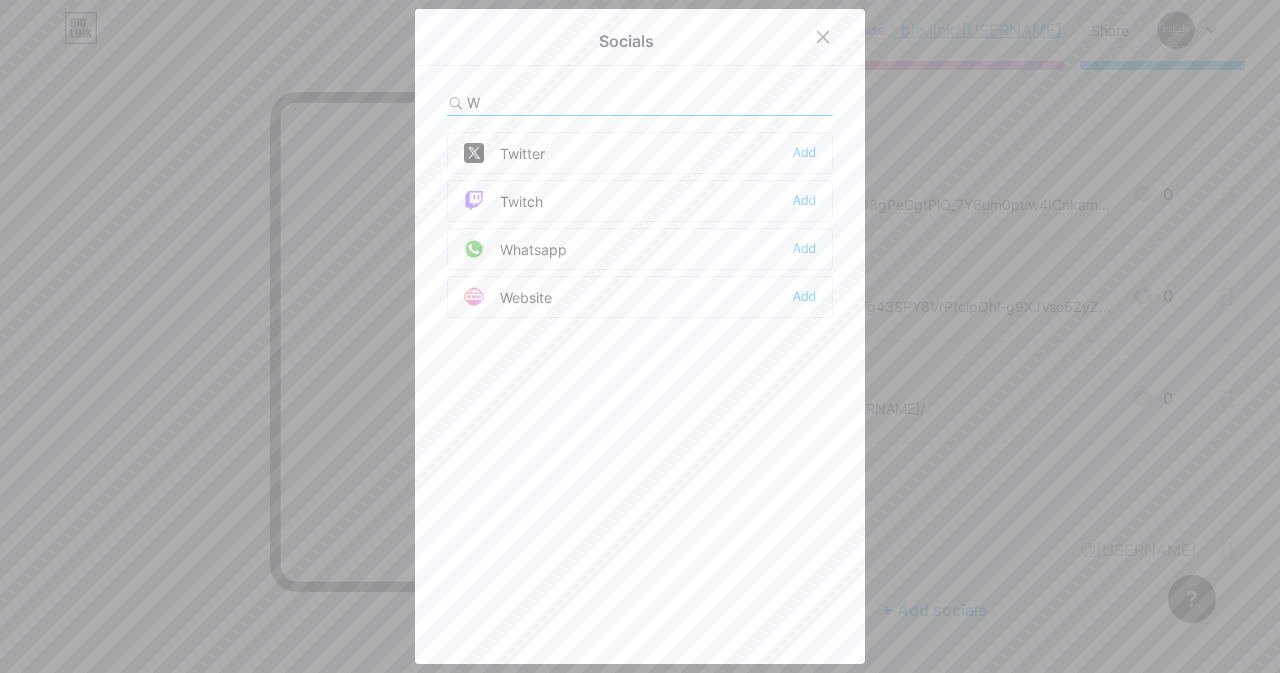 type on "W" 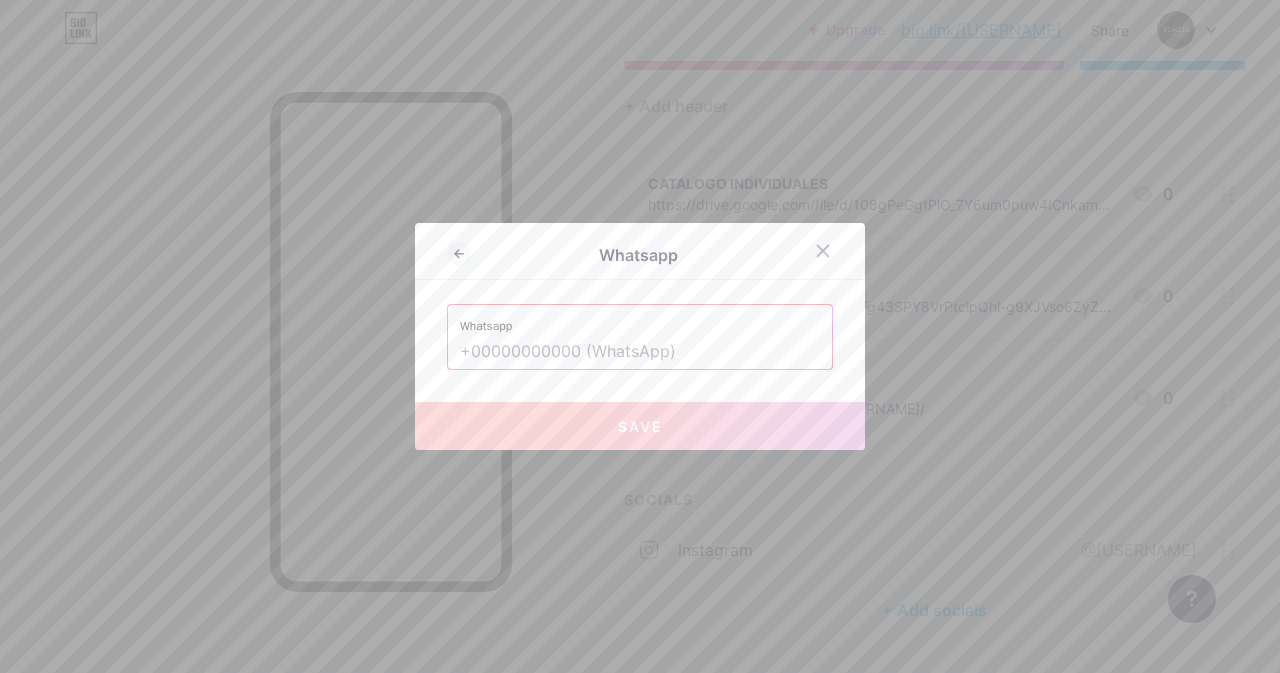 click on "Whatsapp" at bounding box center (640, 320) 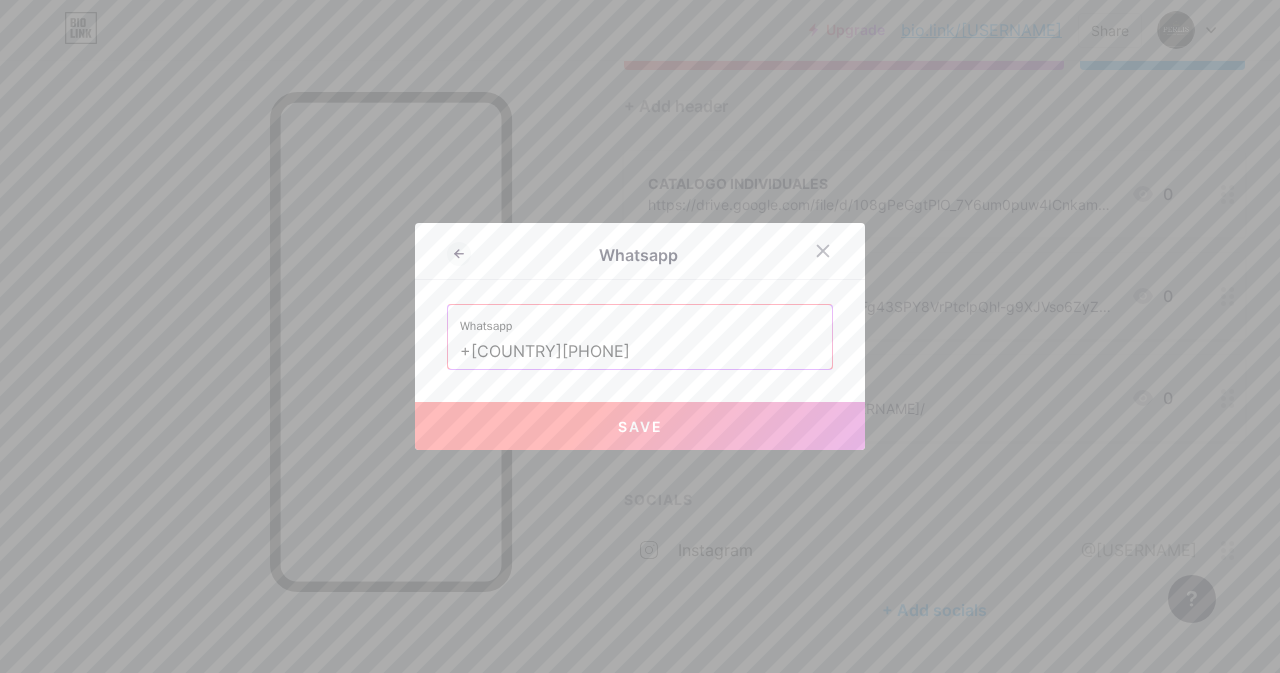 drag, startPoint x: 489, startPoint y: 353, endPoint x: 581, endPoint y: 359, distance: 92.19544 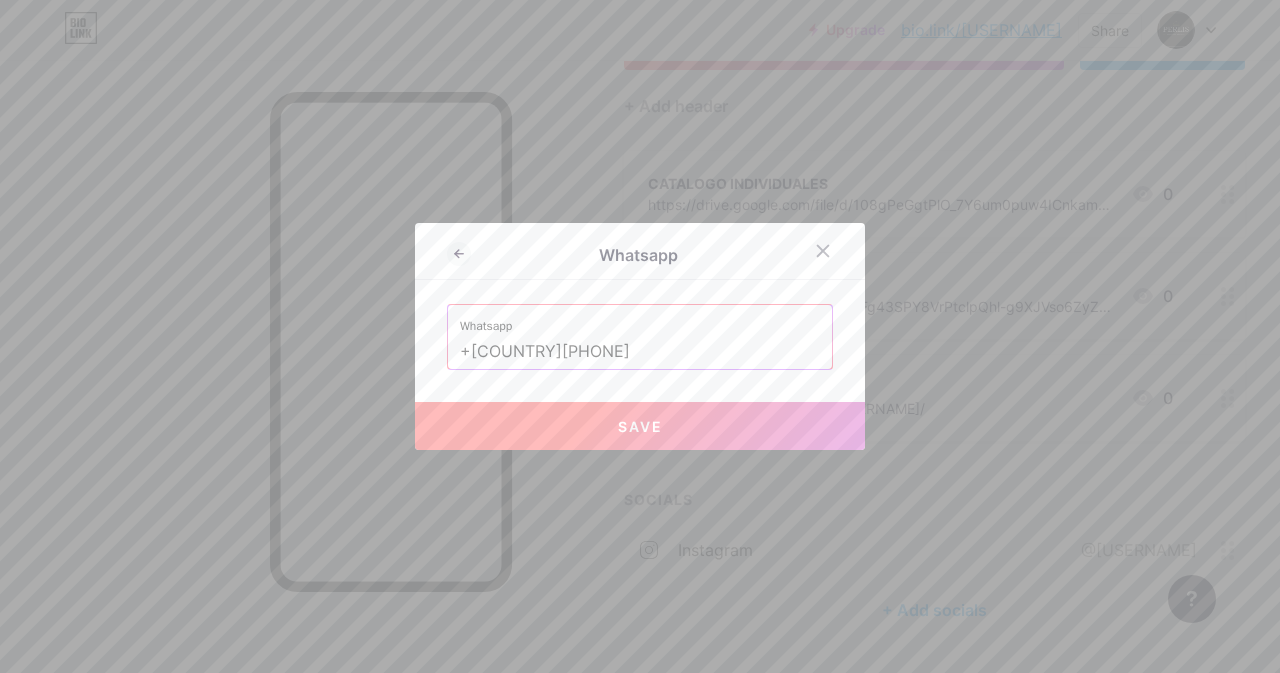 click on "+[COUNTRY][PHONE]" at bounding box center (640, 352) 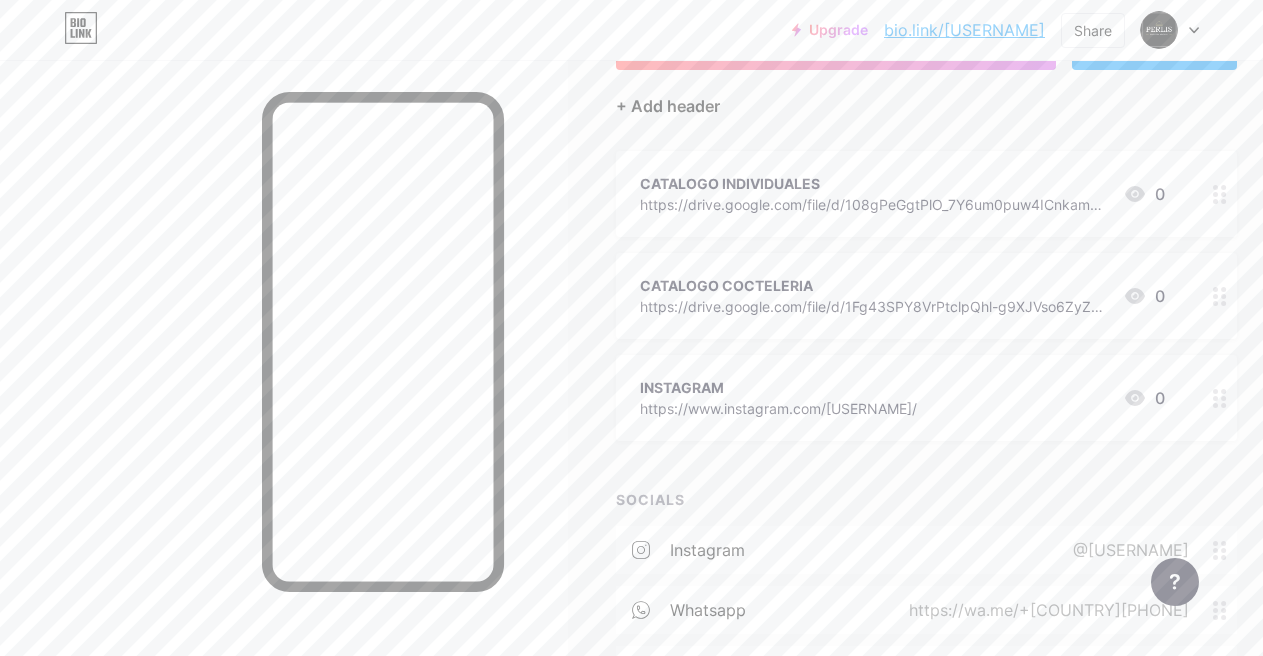click on "+ Add header" at bounding box center (668, 106) 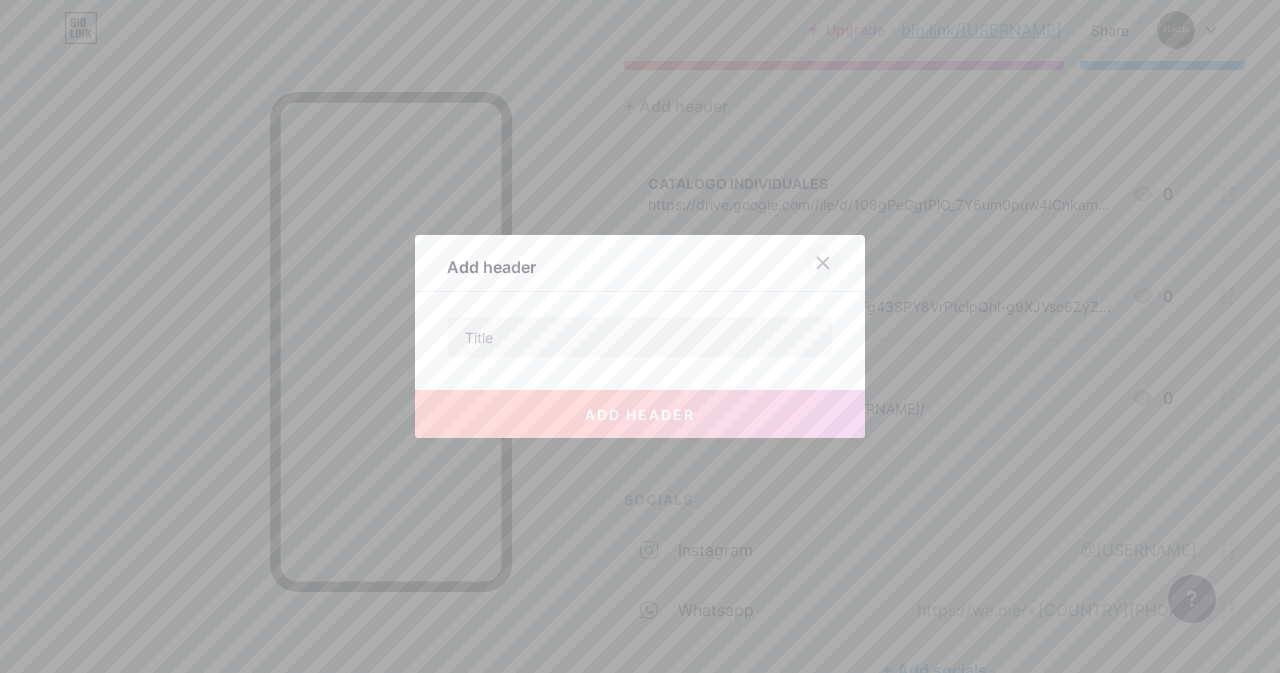 click 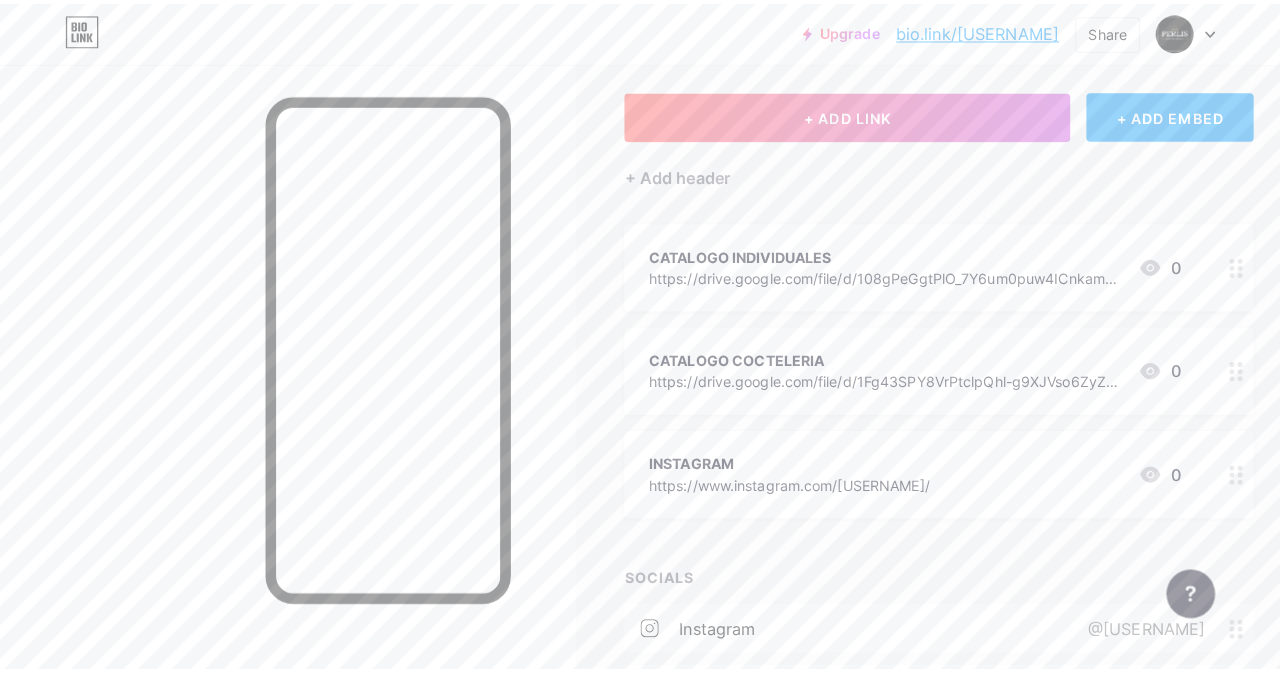 scroll, scrollTop: 93, scrollLeft: 0, axis: vertical 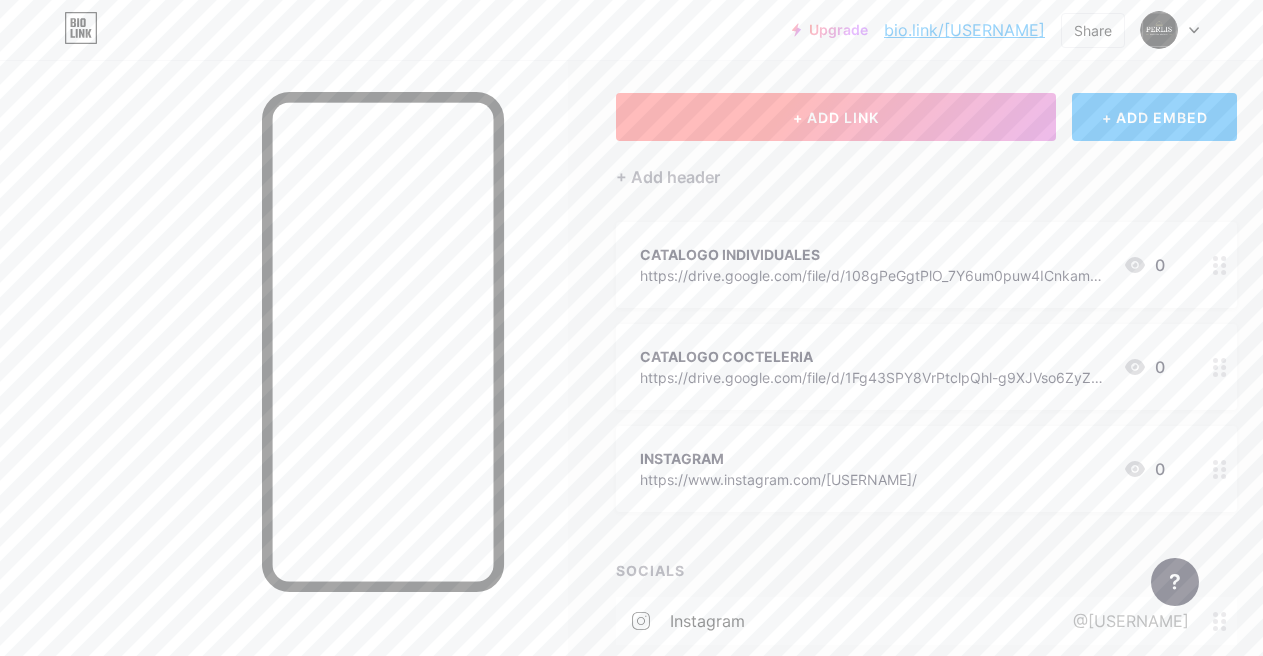 click on "+ ADD LINK" at bounding box center [836, 117] 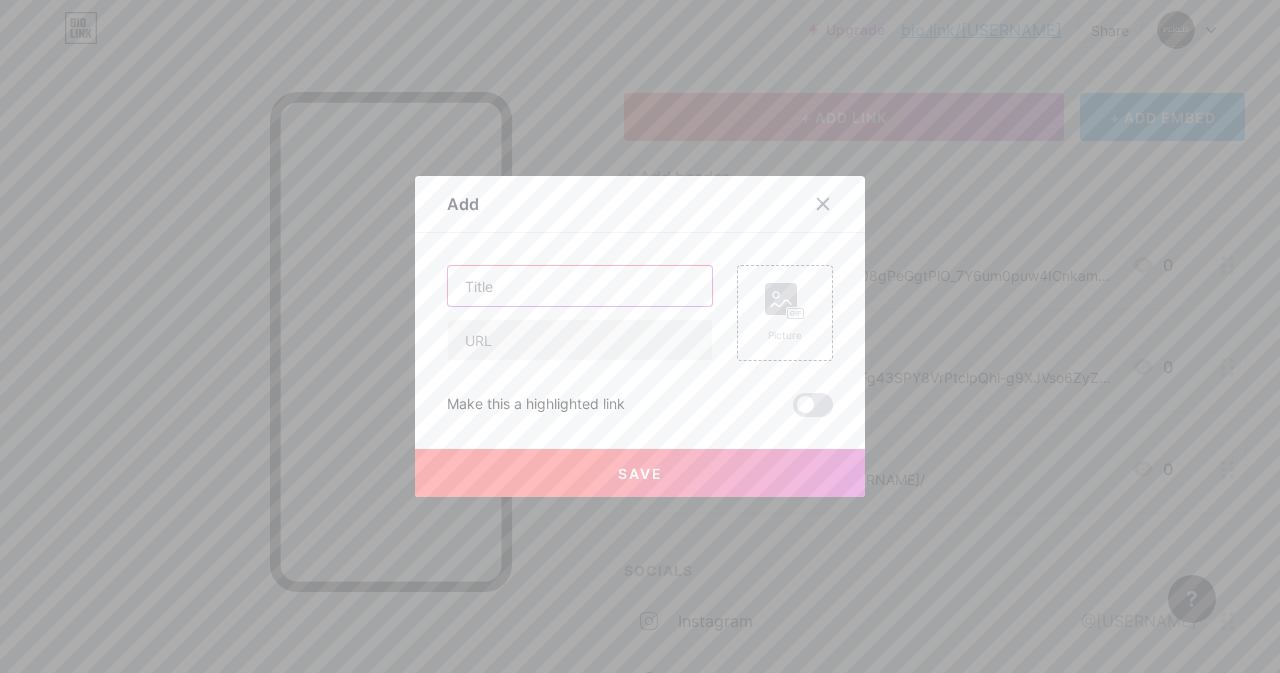 click at bounding box center (580, 286) 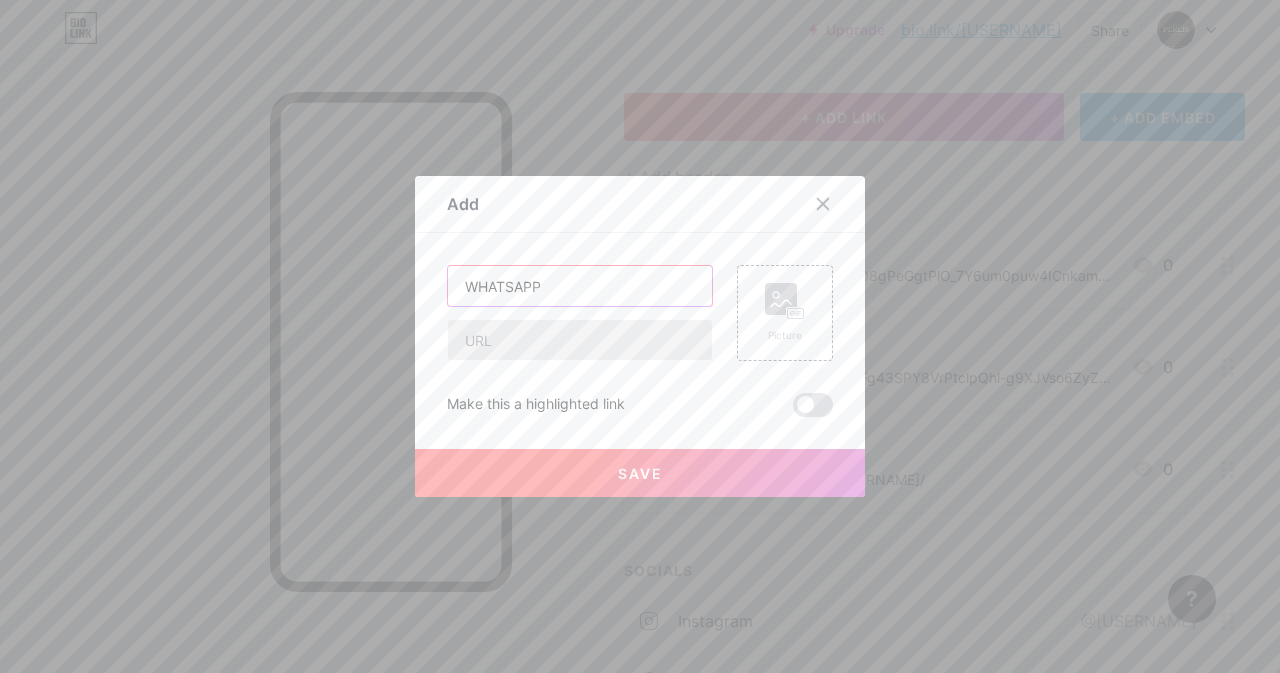 type on "WHATSAPP" 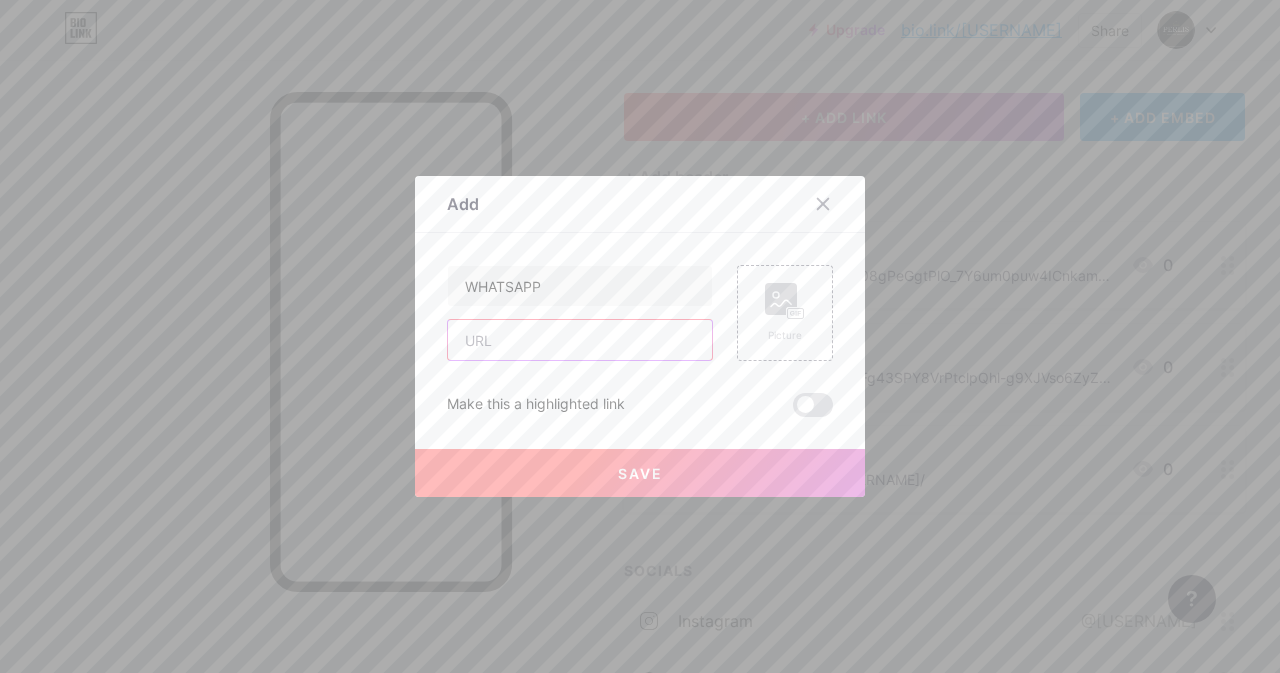 click at bounding box center (580, 340) 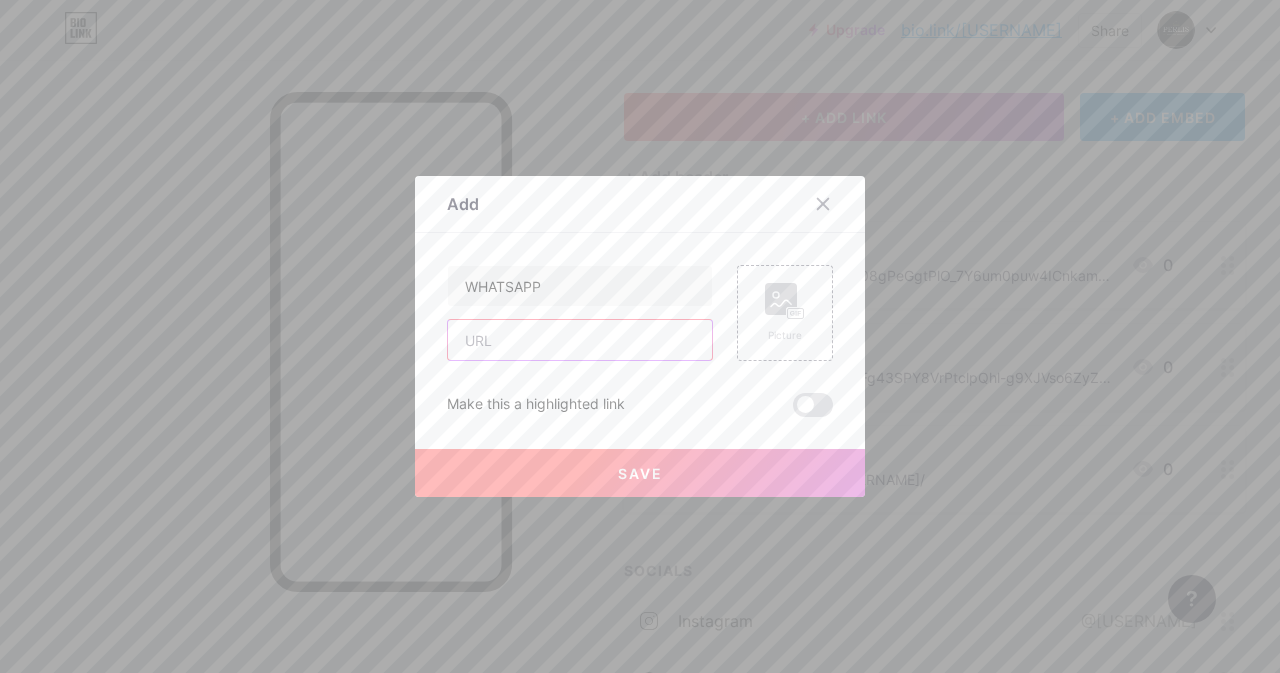 paste on "https://api.whatsapp.com/message/WSNZC6ZWEB55J1?autoload=1&app_absent=0" 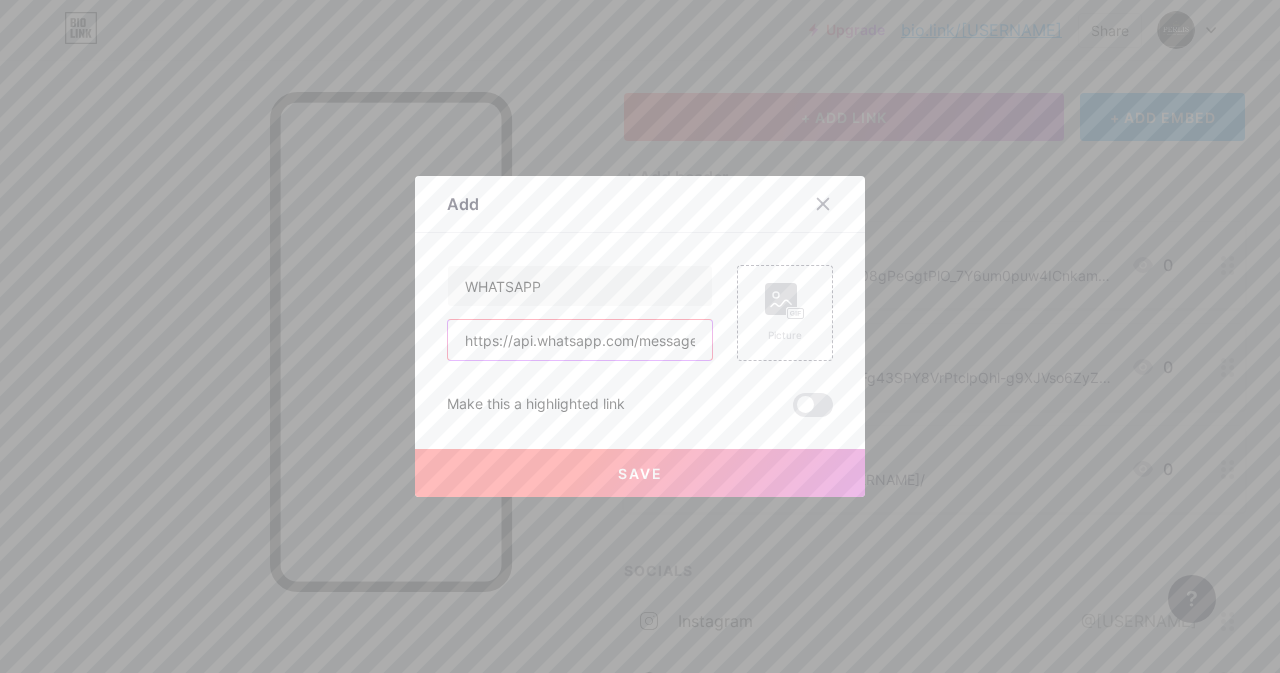 scroll, scrollTop: 0, scrollLeft: 323, axis: horizontal 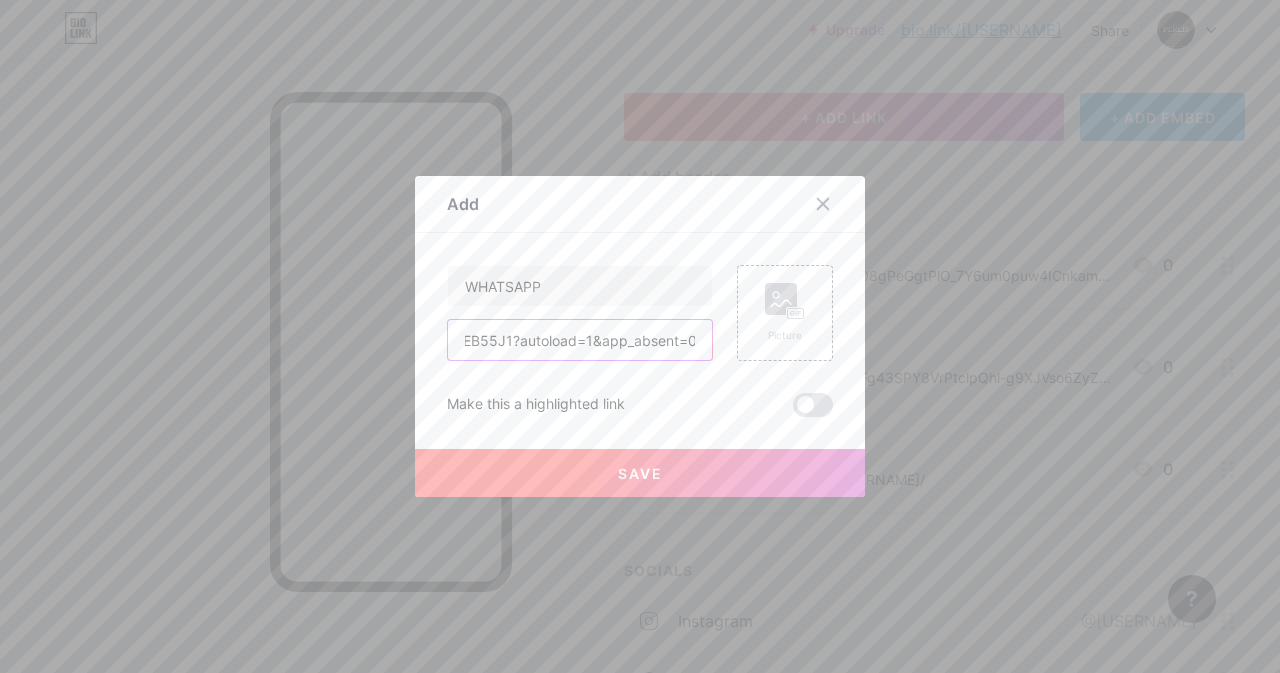 type on "https://api.whatsapp.com/message/WSNZC6ZWEB55J1?autoload=1&app_absent=0" 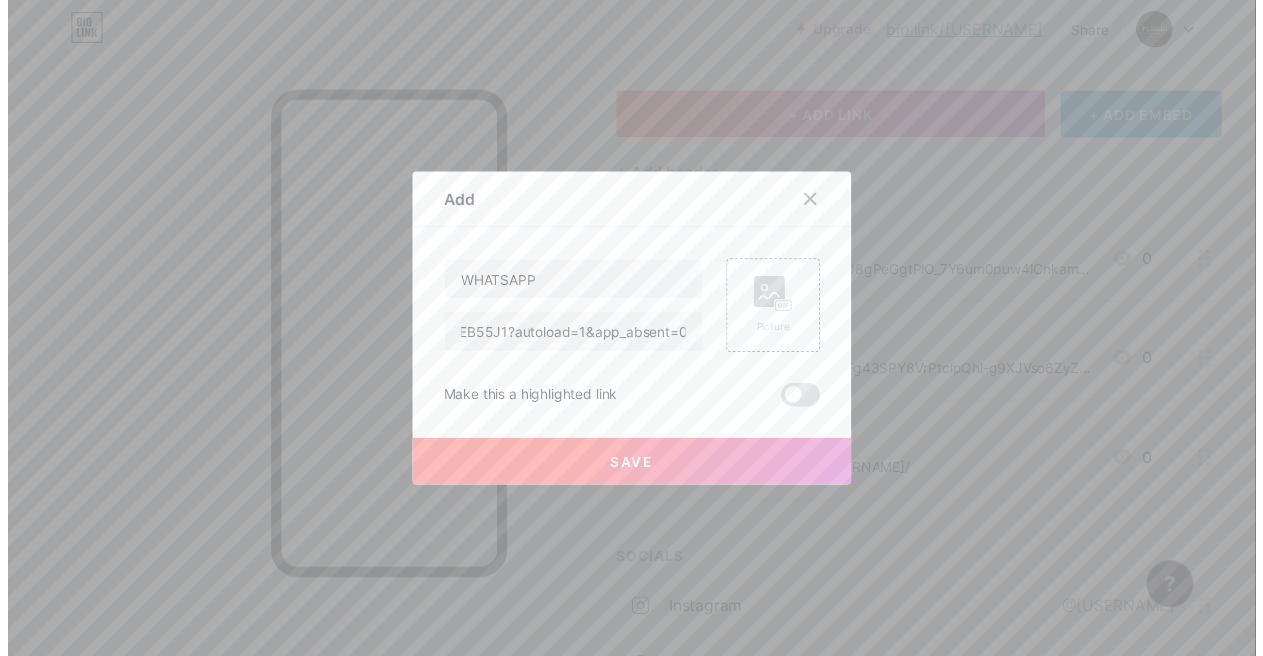 scroll, scrollTop: 0, scrollLeft: 0, axis: both 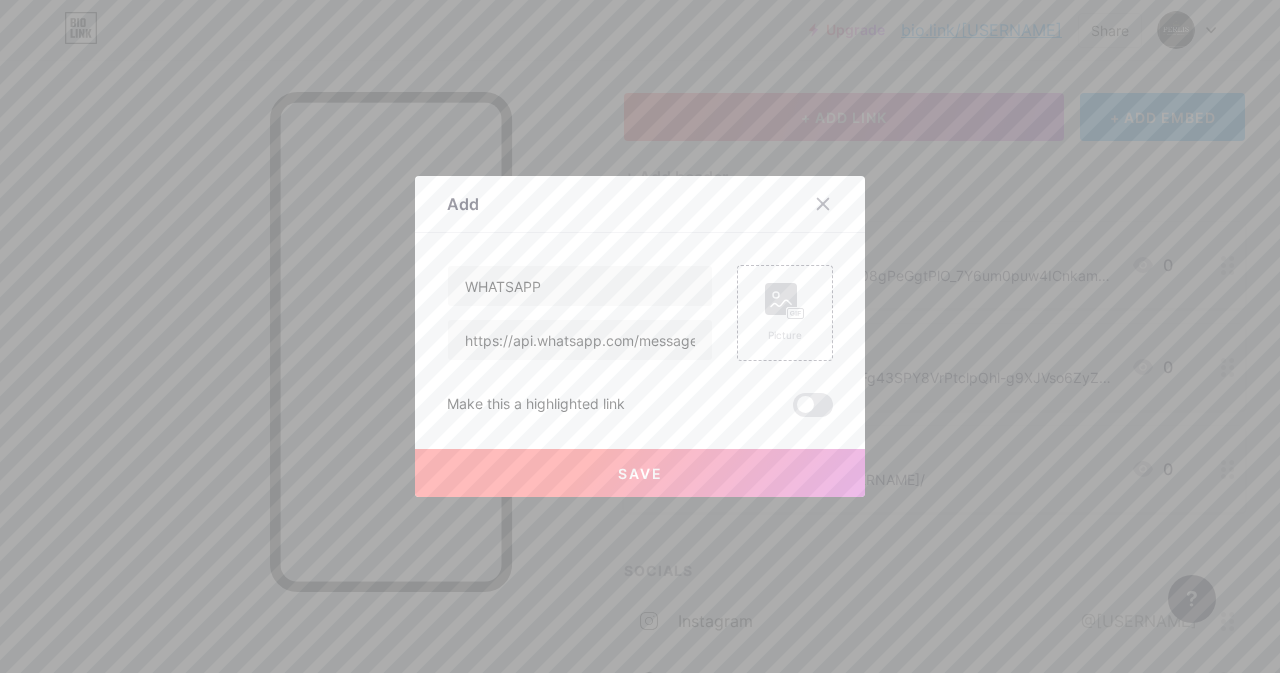 click on "Save" at bounding box center [640, 473] 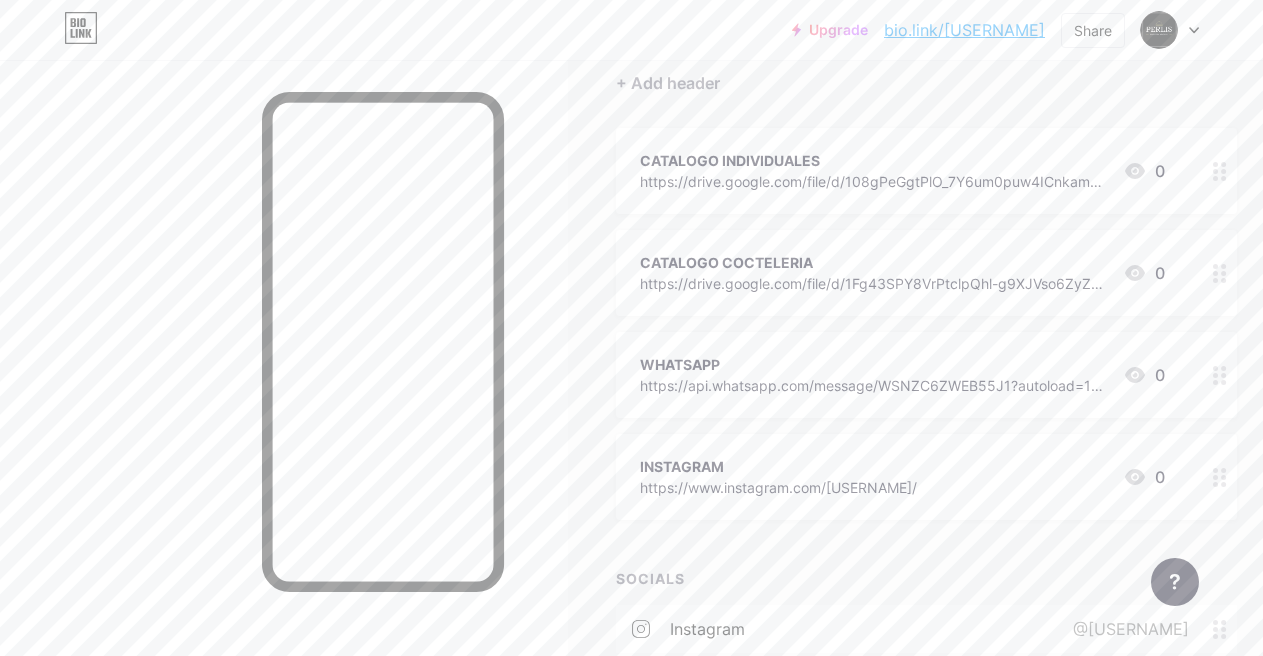 scroll, scrollTop: 131, scrollLeft: 0, axis: vertical 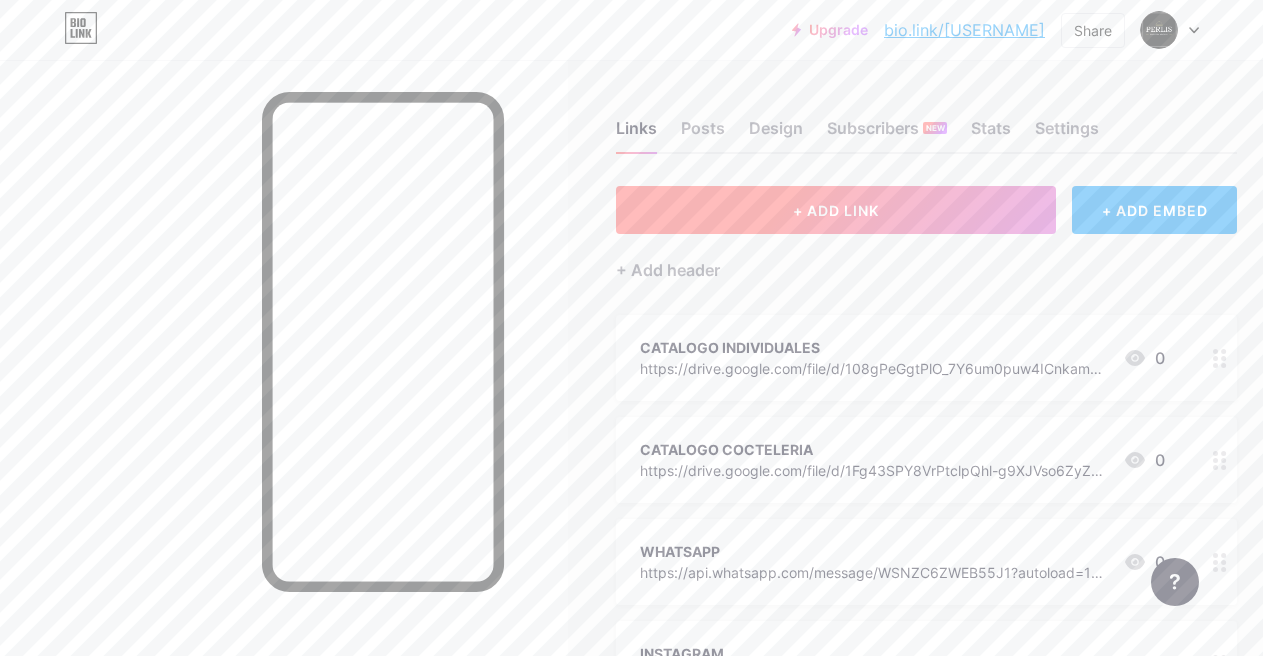 click on "+ ADD LINK" at bounding box center [836, 210] 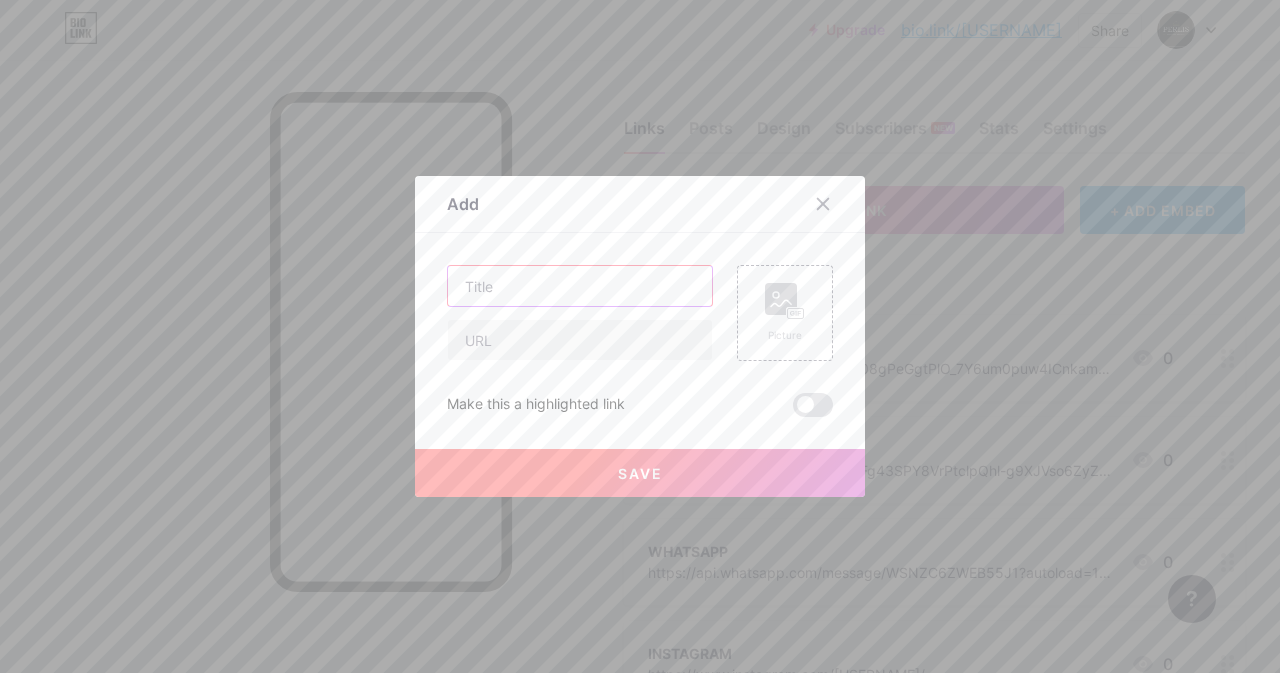 click at bounding box center (580, 286) 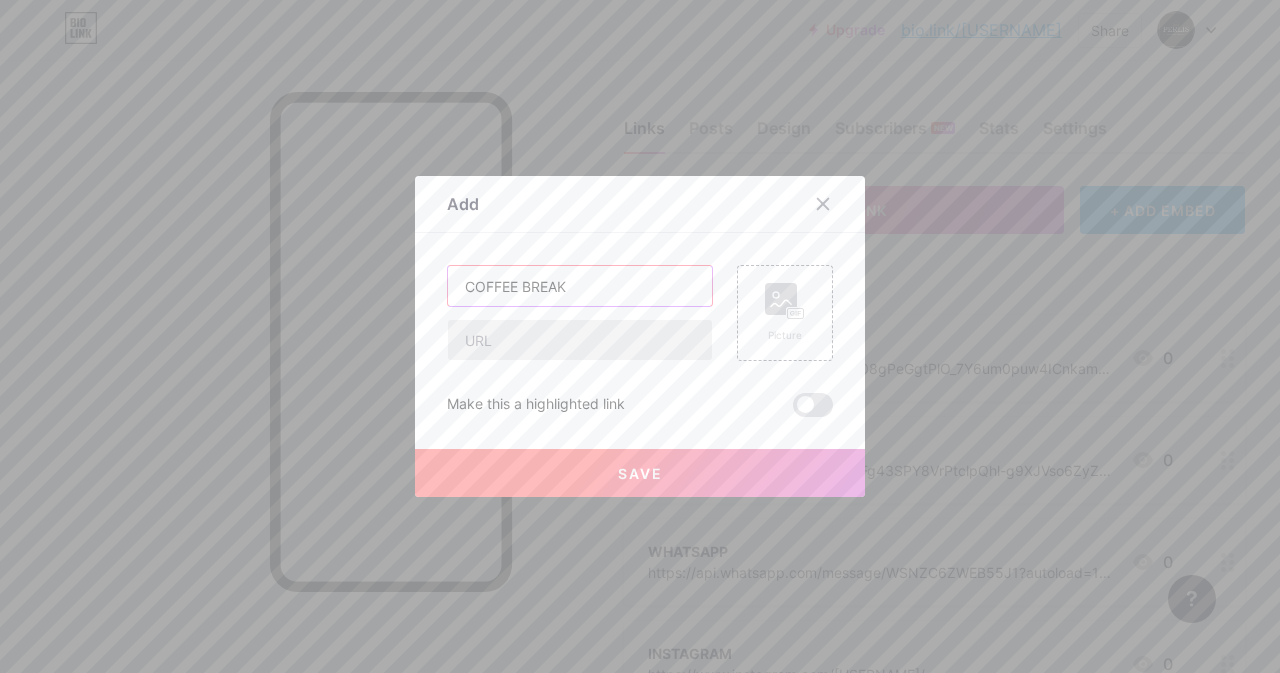 type on "COFFEE BREAK" 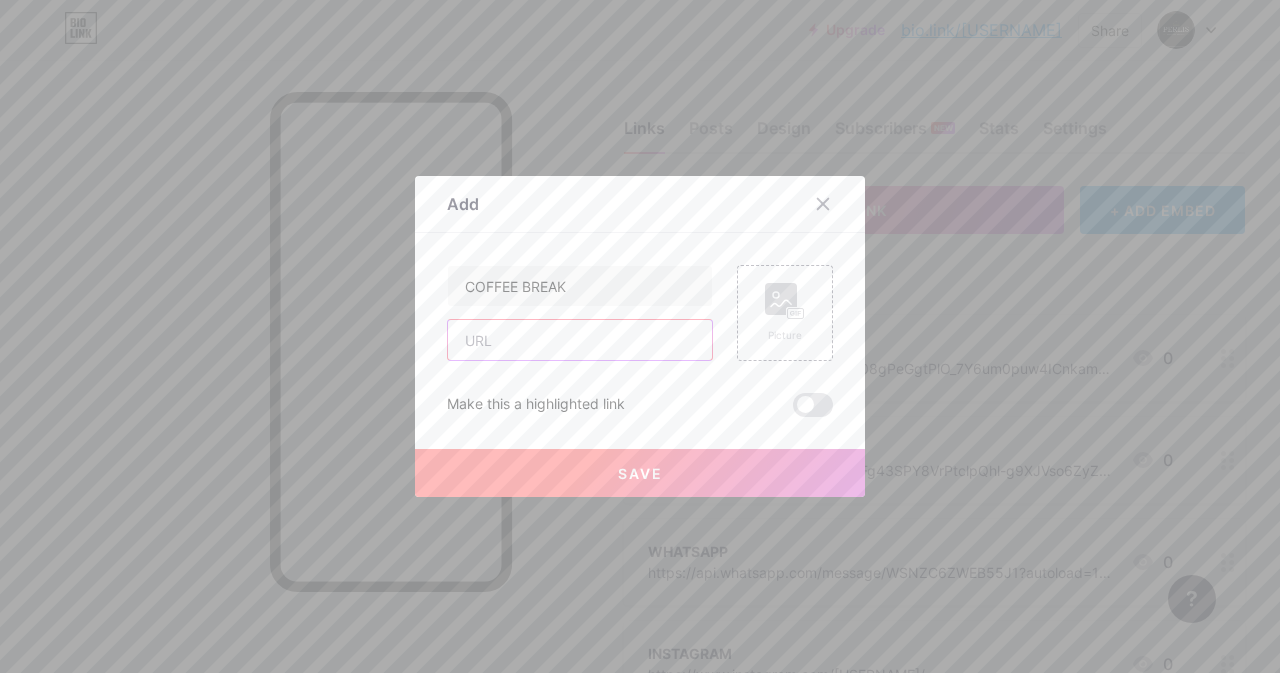click at bounding box center [580, 340] 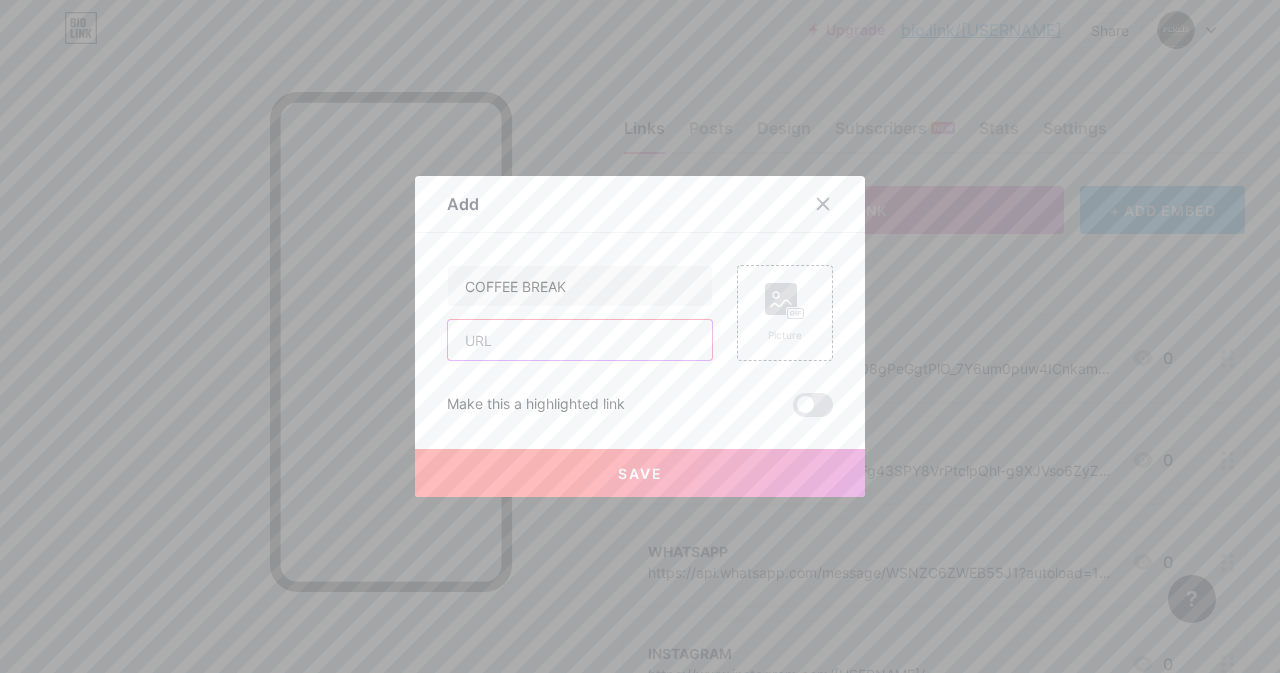 paste on "https://drive.google.com/file/d/197RaaOZGaY6Lk2Sf4e64IgGsGLiIyTMT/view?usp=sharing" 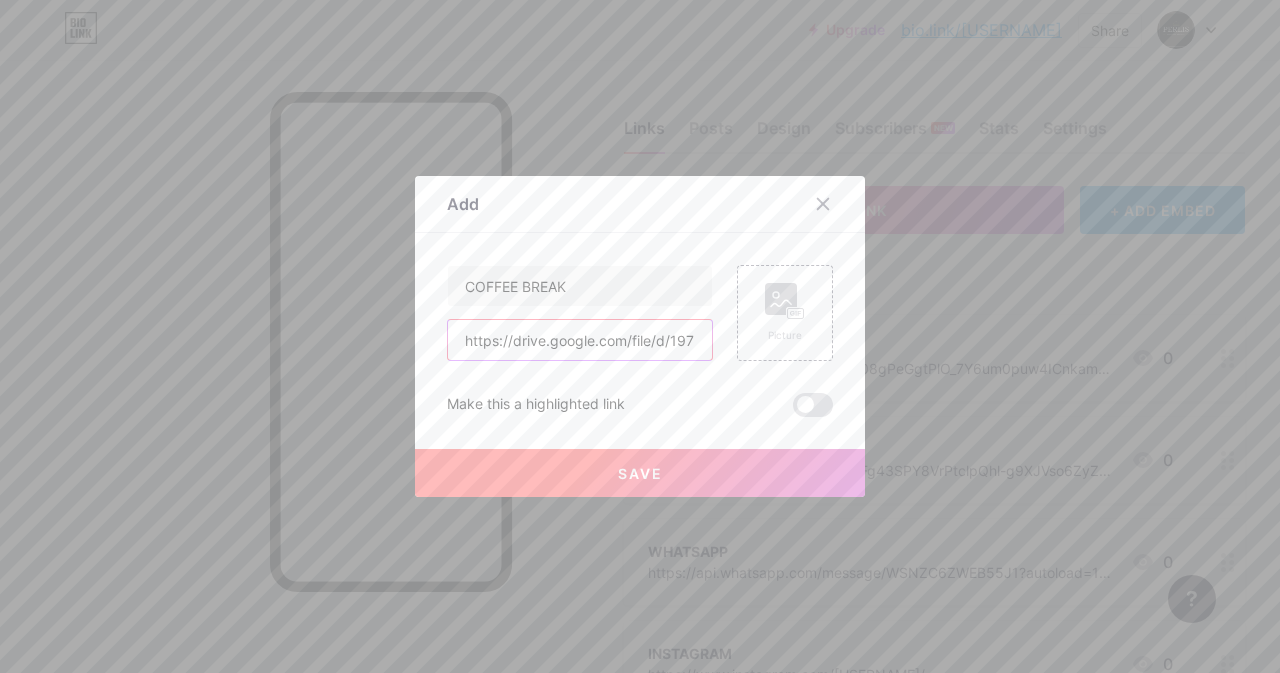scroll, scrollTop: 0, scrollLeft: 366, axis: horizontal 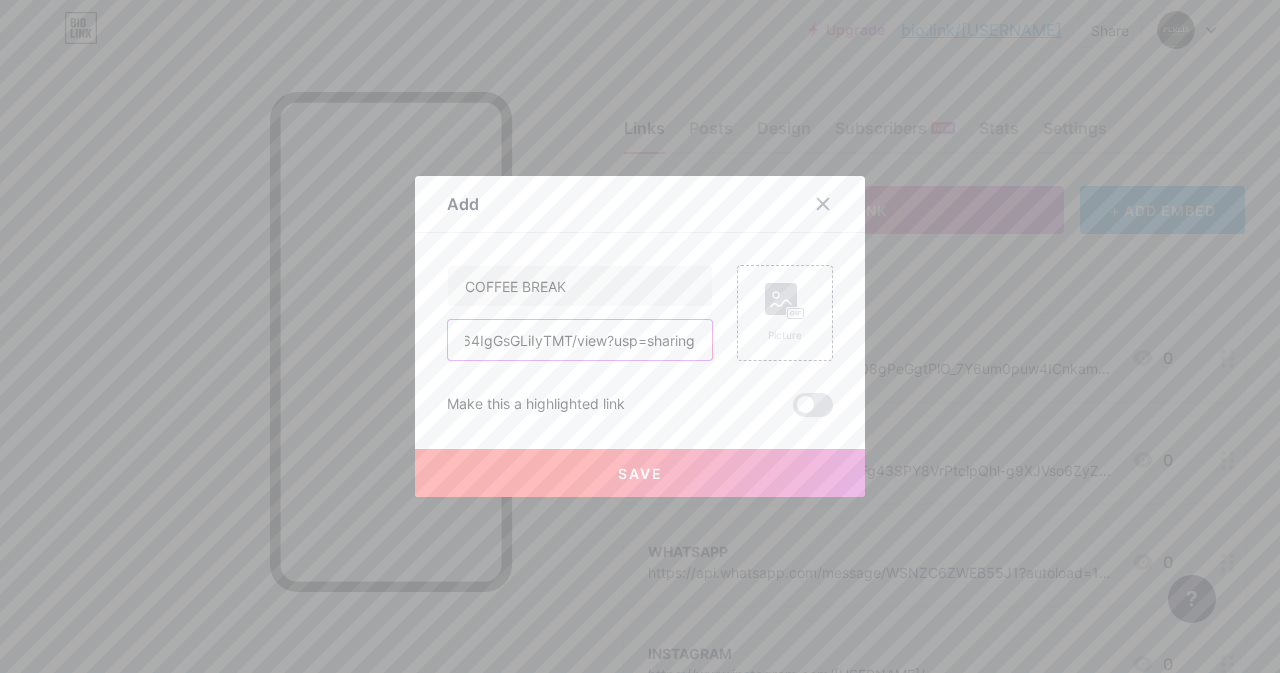 type on "https://drive.google.com/file/d/197RaaOZGaY6Lk2Sf4e64IgGsGLiIyTMT/view?usp=sharing" 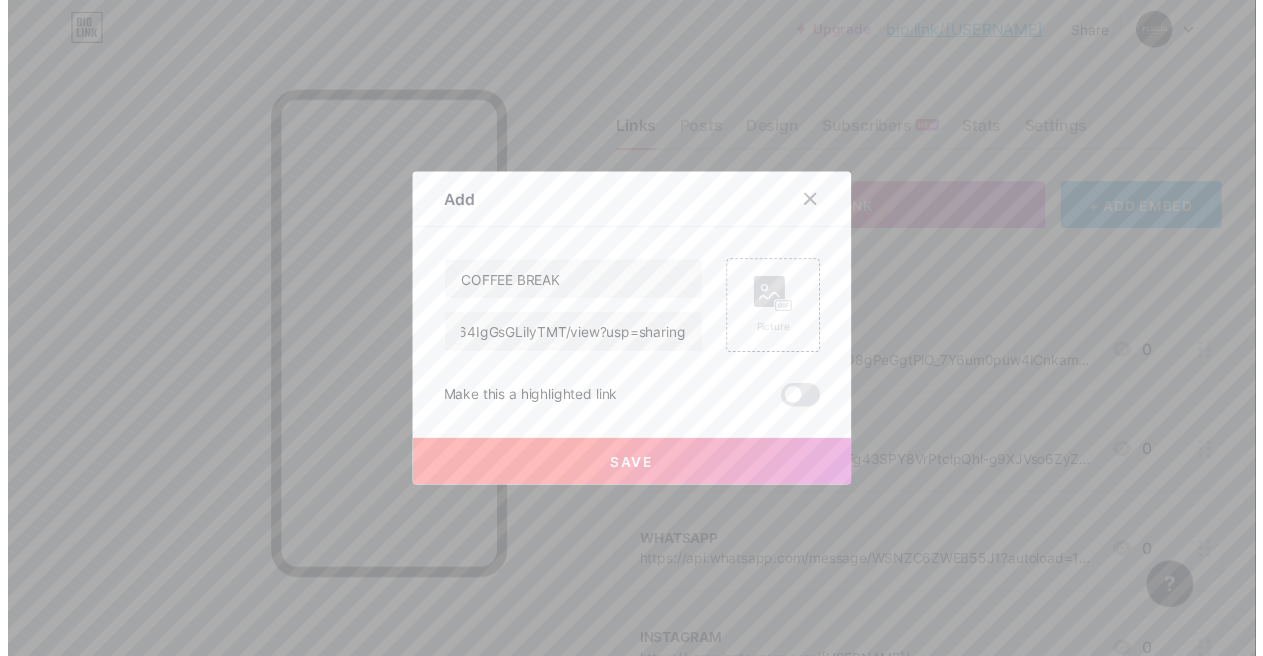 scroll, scrollTop: 0, scrollLeft: 0, axis: both 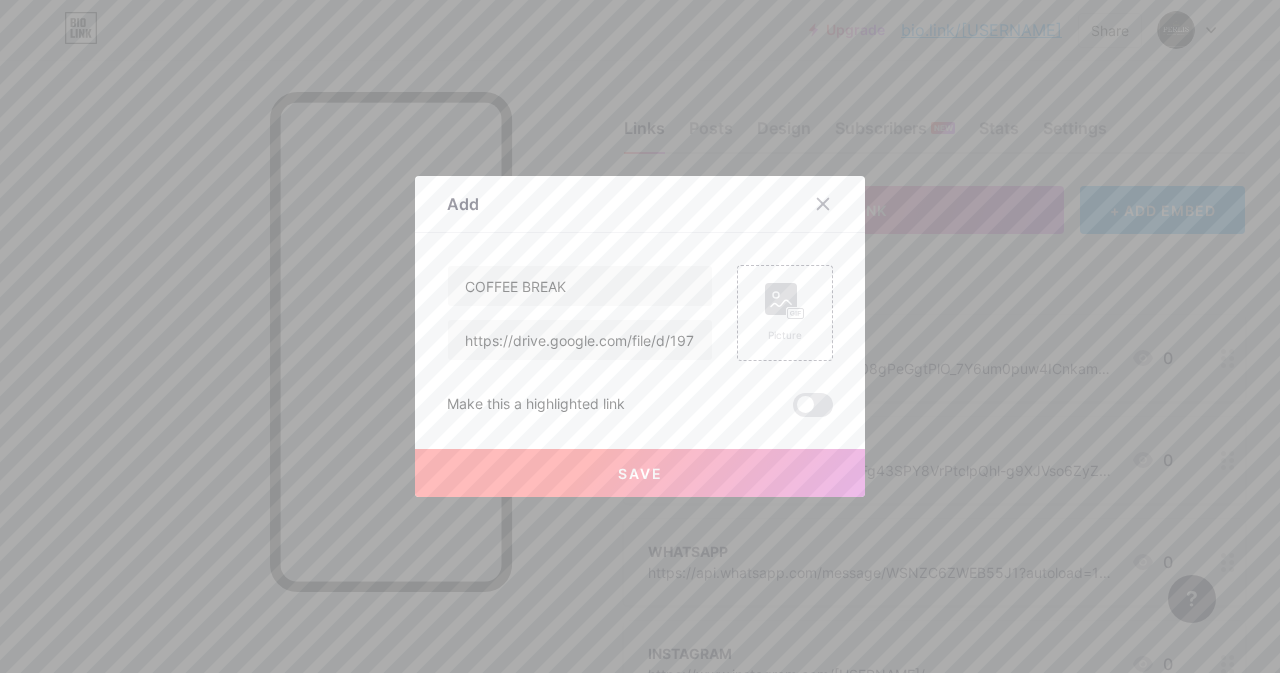 click on "Save" at bounding box center (640, 473) 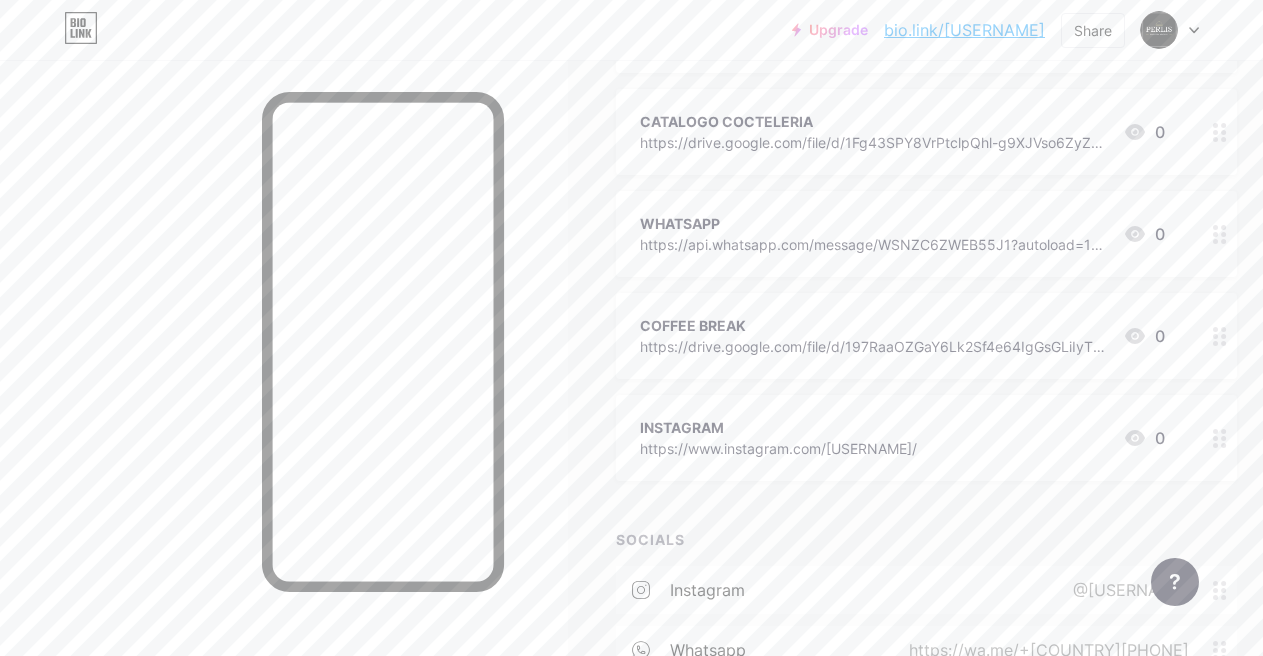 scroll, scrollTop: 505, scrollLeft: 0, axis: vertical 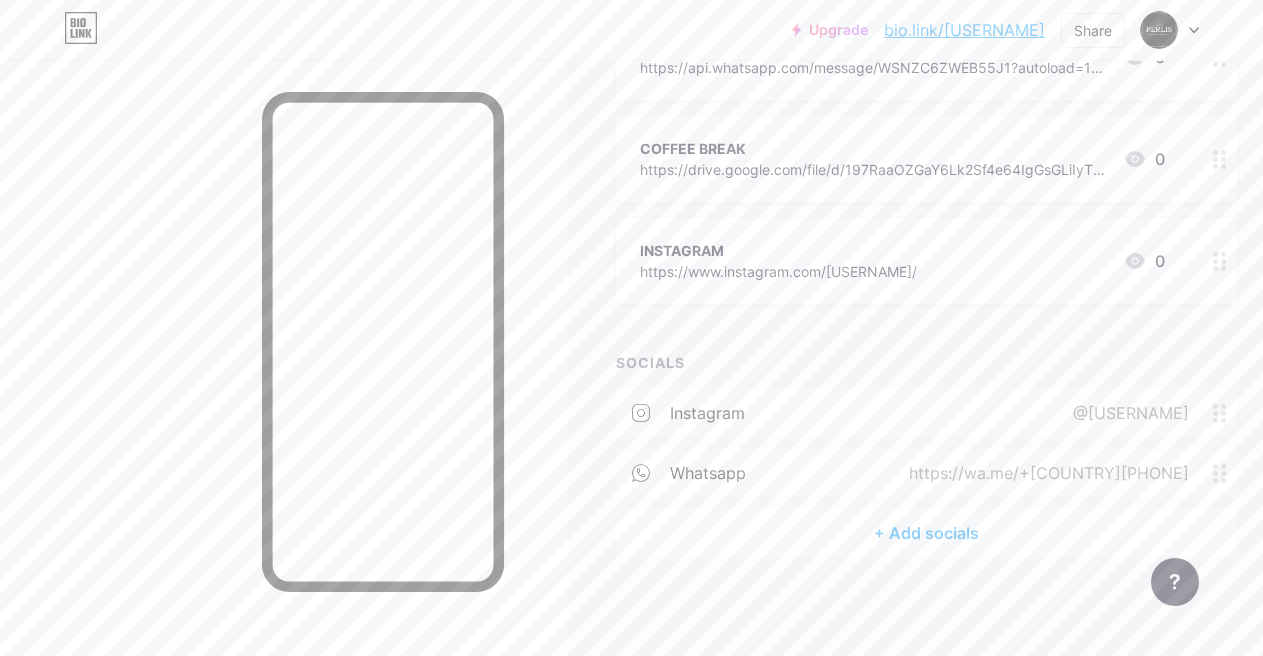 click on "https://drive.google.com/file/d/197RaaOZGaY6Lk2Sf4e64IgGsGLiIyTMT/view?usp=sharing" at bounding box center (873, 169) 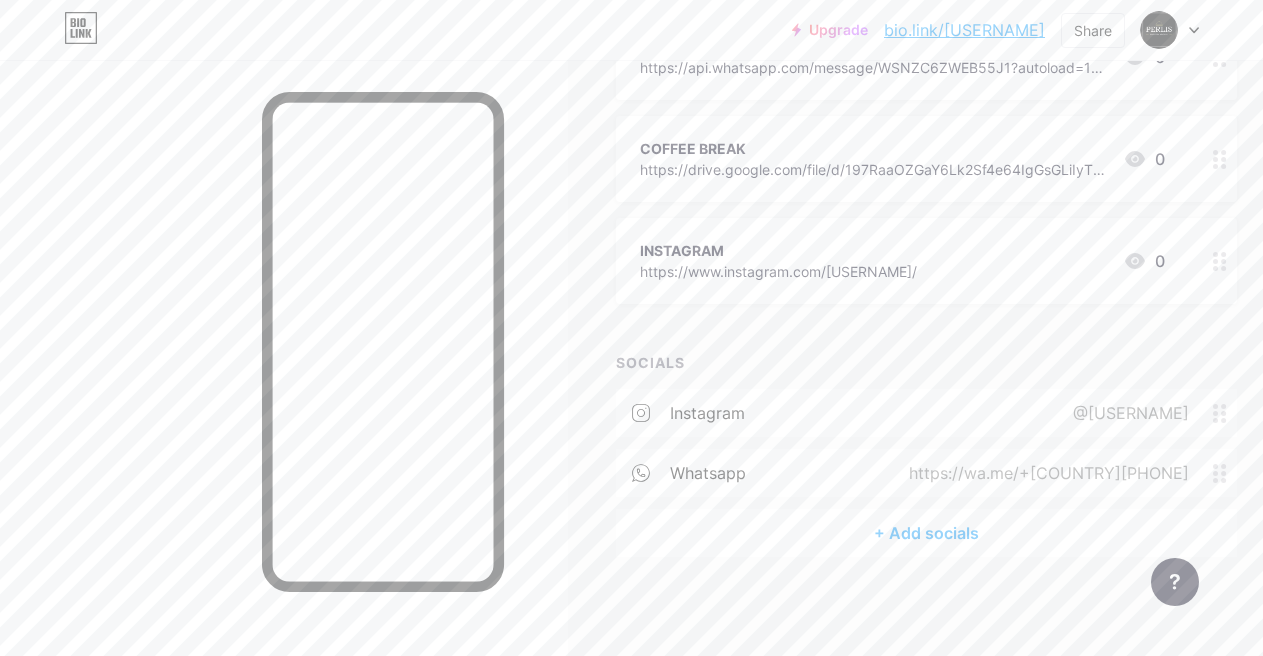 scroll, scrollTop: 488, scrollLeft: 0, axis: vertical 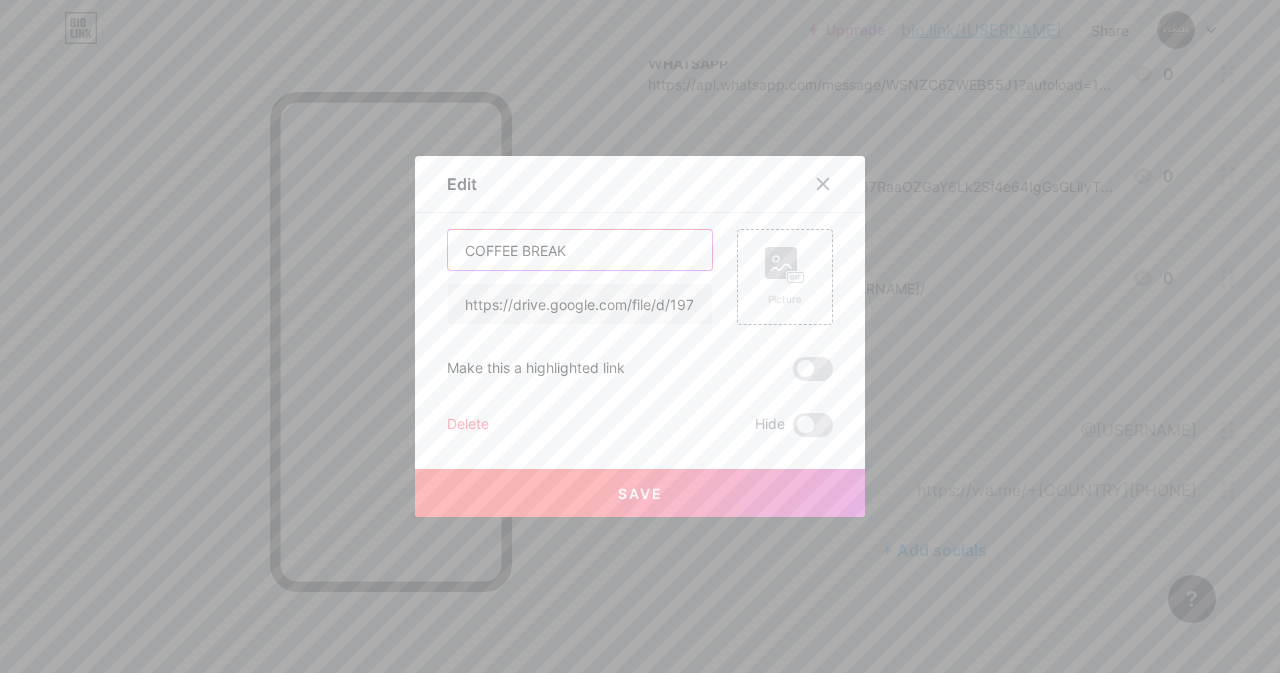 click on "COFFEE BREAK" at bounding box center (580, 250) 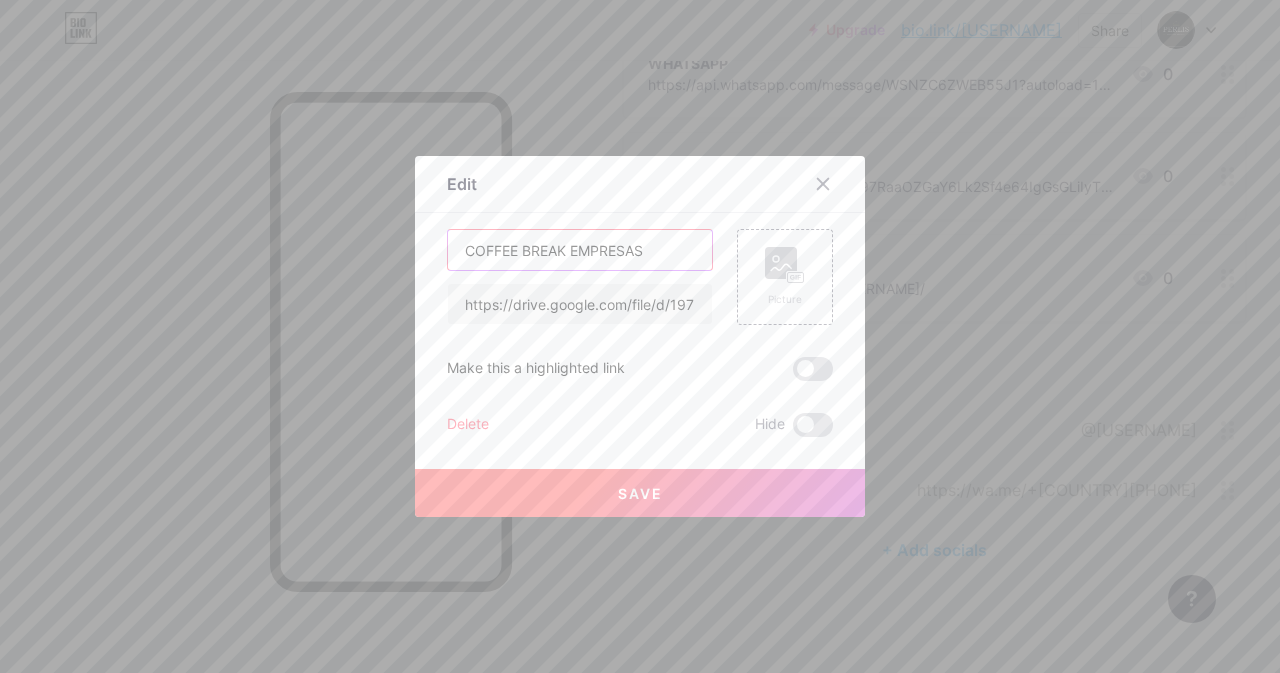 type on "COFFEE BREAK EMPRESAS" 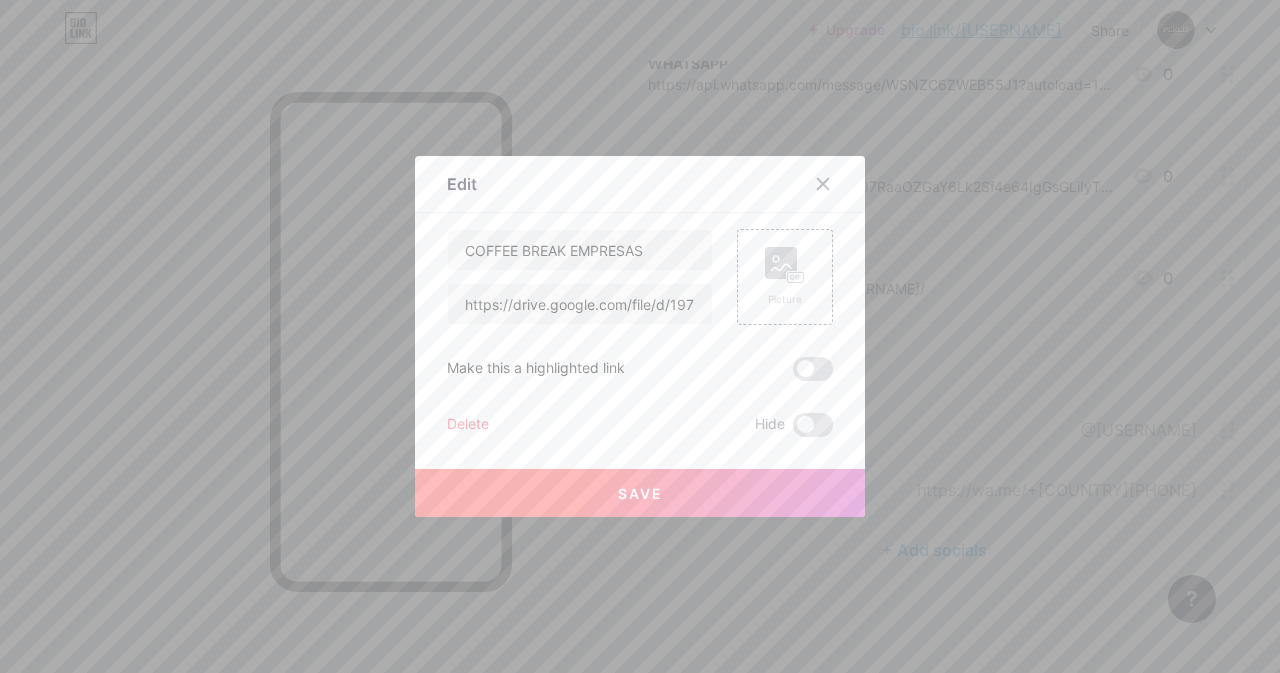 click on "Save" at bounding box center (640, 493) 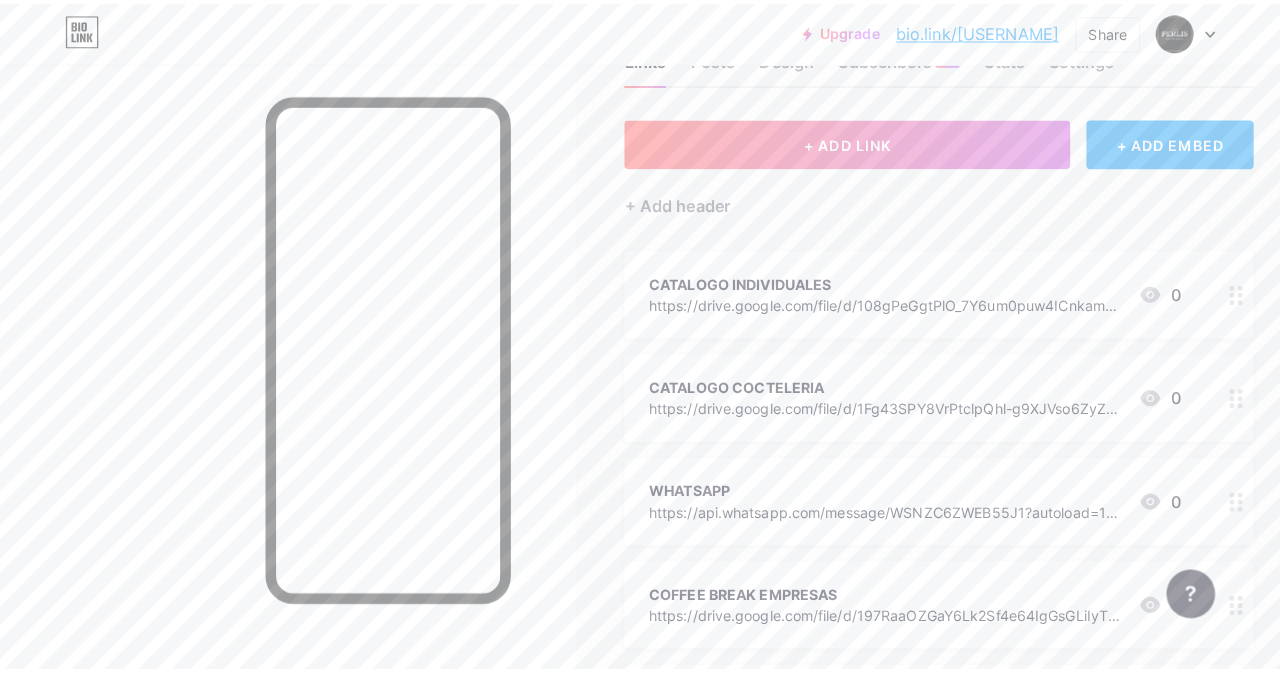 scroll, scrollTop: 0, scrollLeft: 0, axis: both 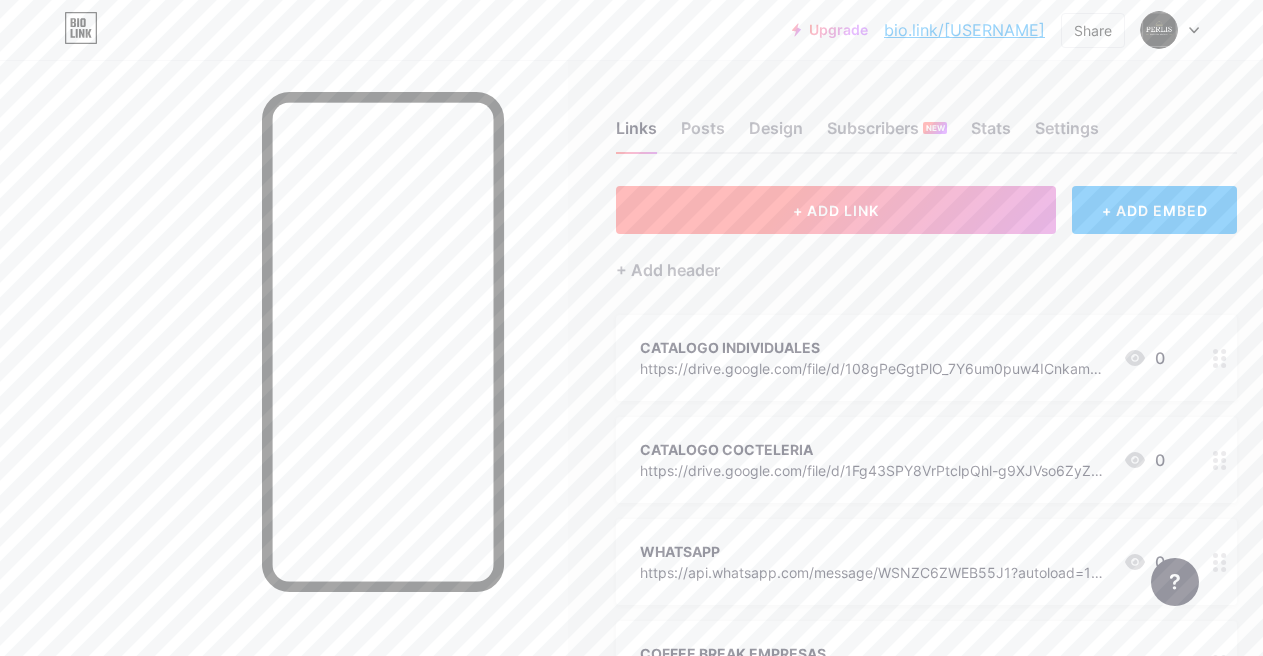 click on "+ ADD LINK" at bounding box center [836, 210] 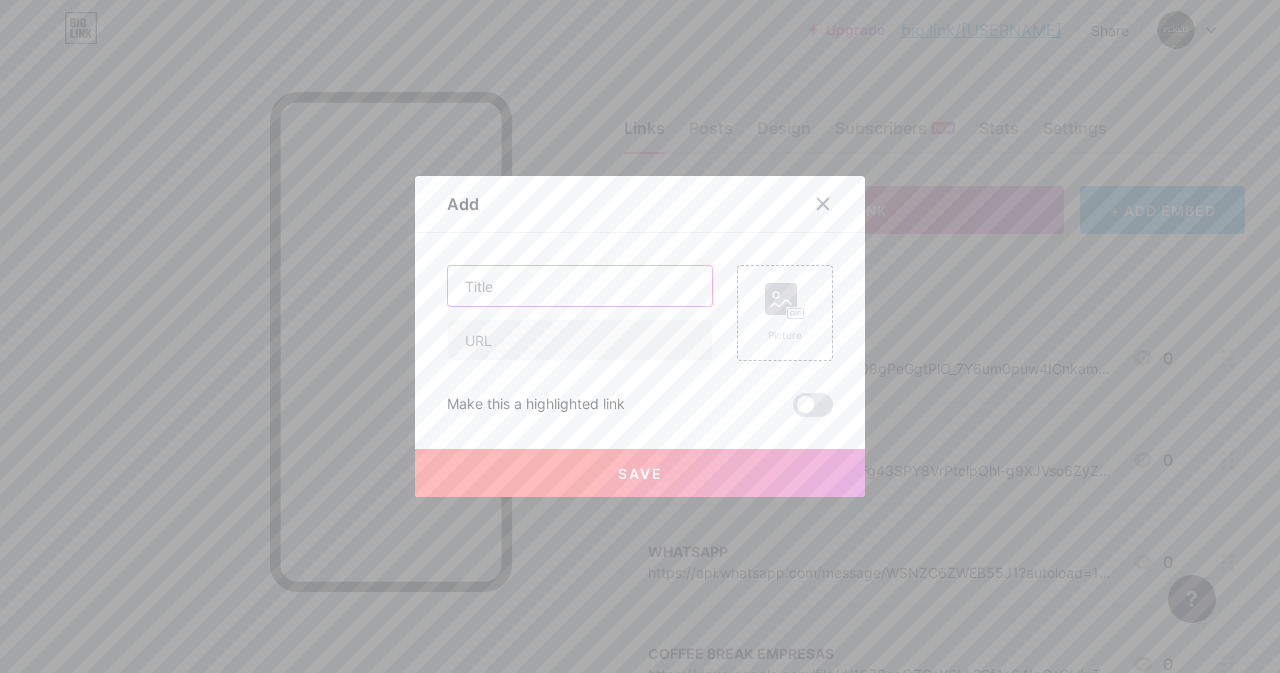 click at bounding box center (580, 286) 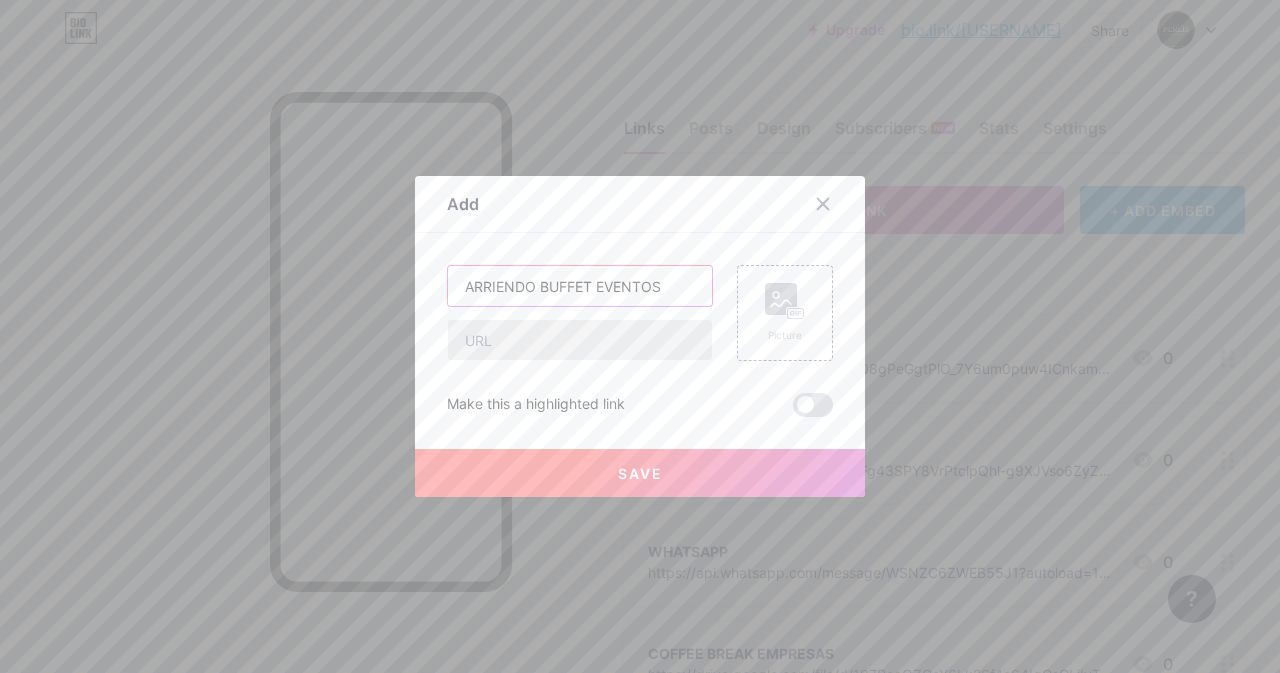 type on "ARRIENDO BUFFET EVENTOS" 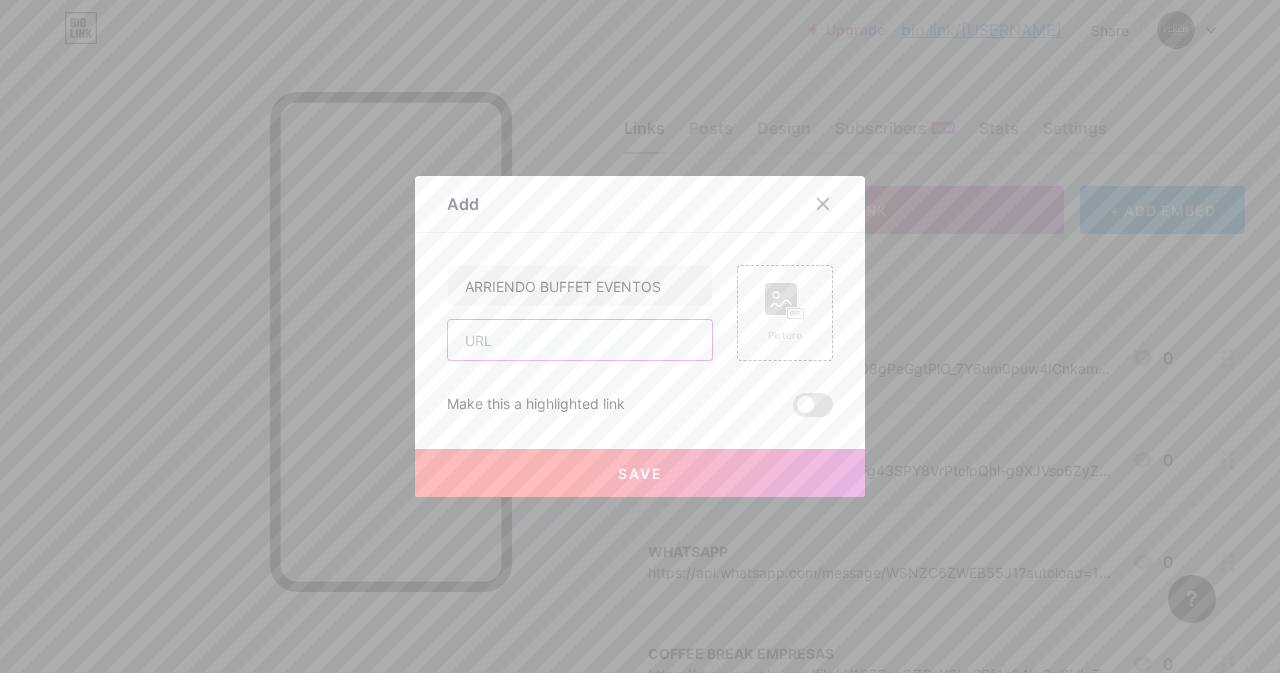 click at bounding box center (580, 340) 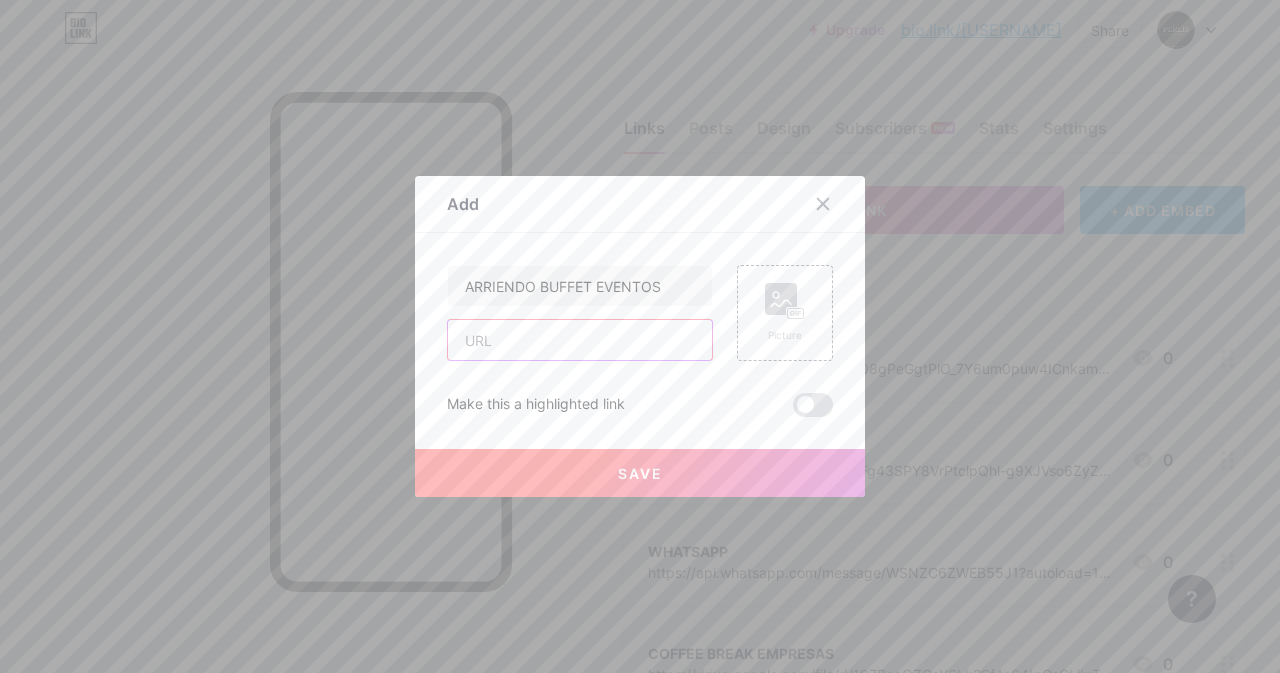 paste on "https://drive.google.com/file/d/1pbwKq5pmMEOaczWeKcx3rtcK-5RXp69W/view?usp=sharing" 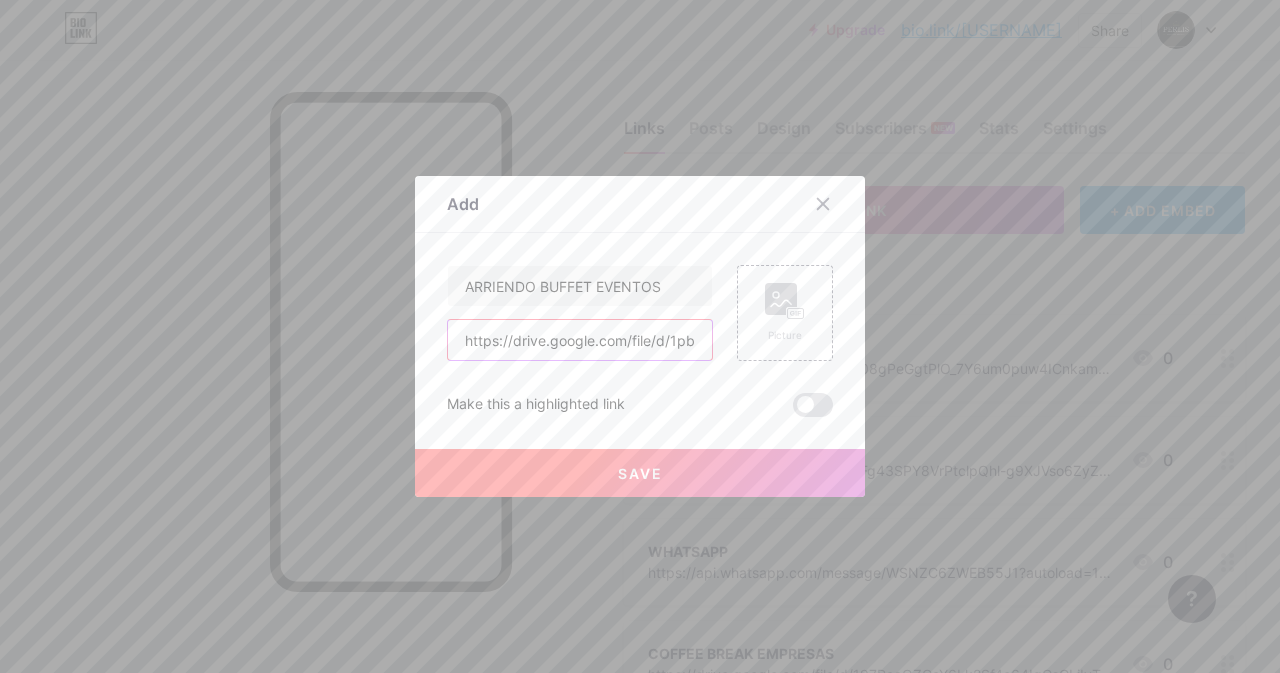 scroll, scrollTop: 0, scrollLeft: 389, axis: horizontal 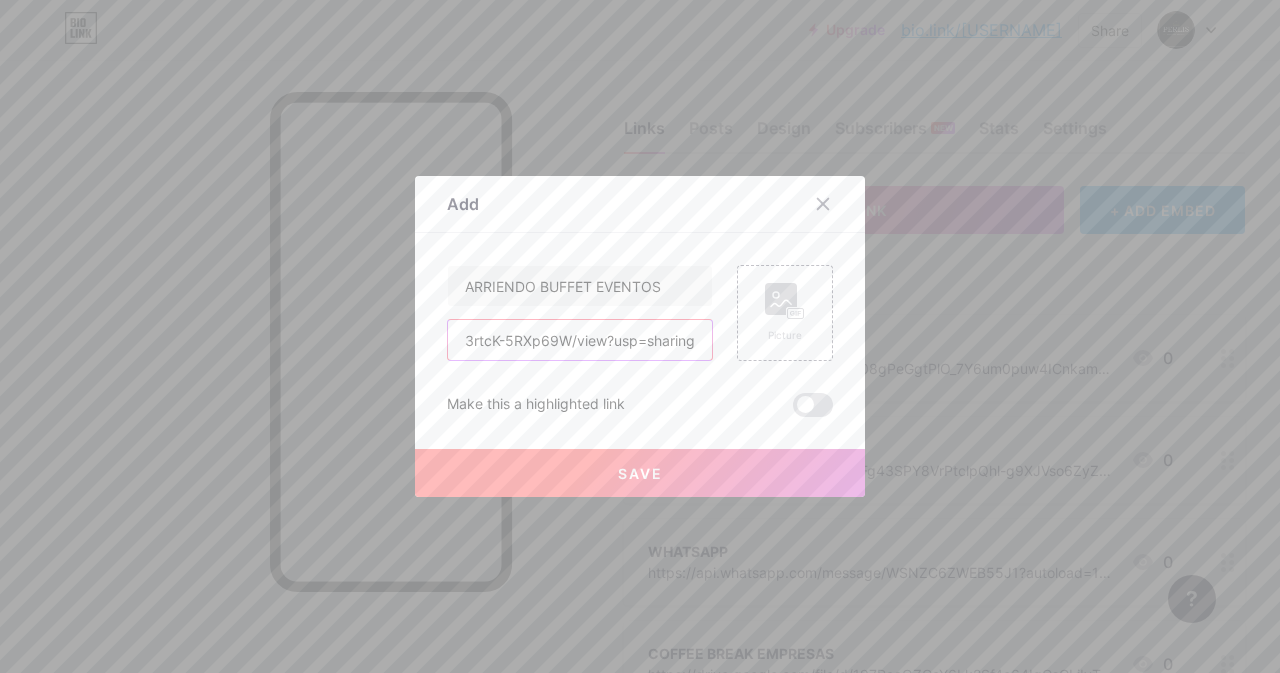 type on "https://drive.google.com/file/d/1pbwKq5pmMEOaczWeKcx3rtcK-5RXp69W/view?usp=sharing" 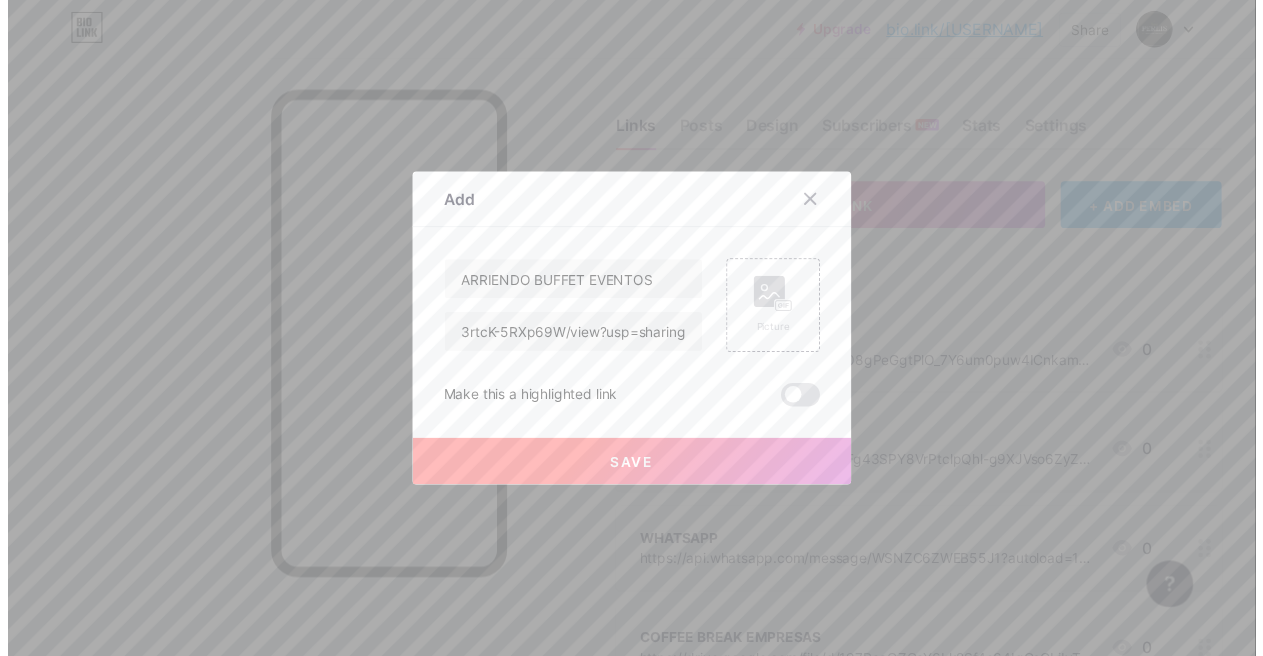 scroll, scrollTop: 0, scrollLeft: 0, axis: both 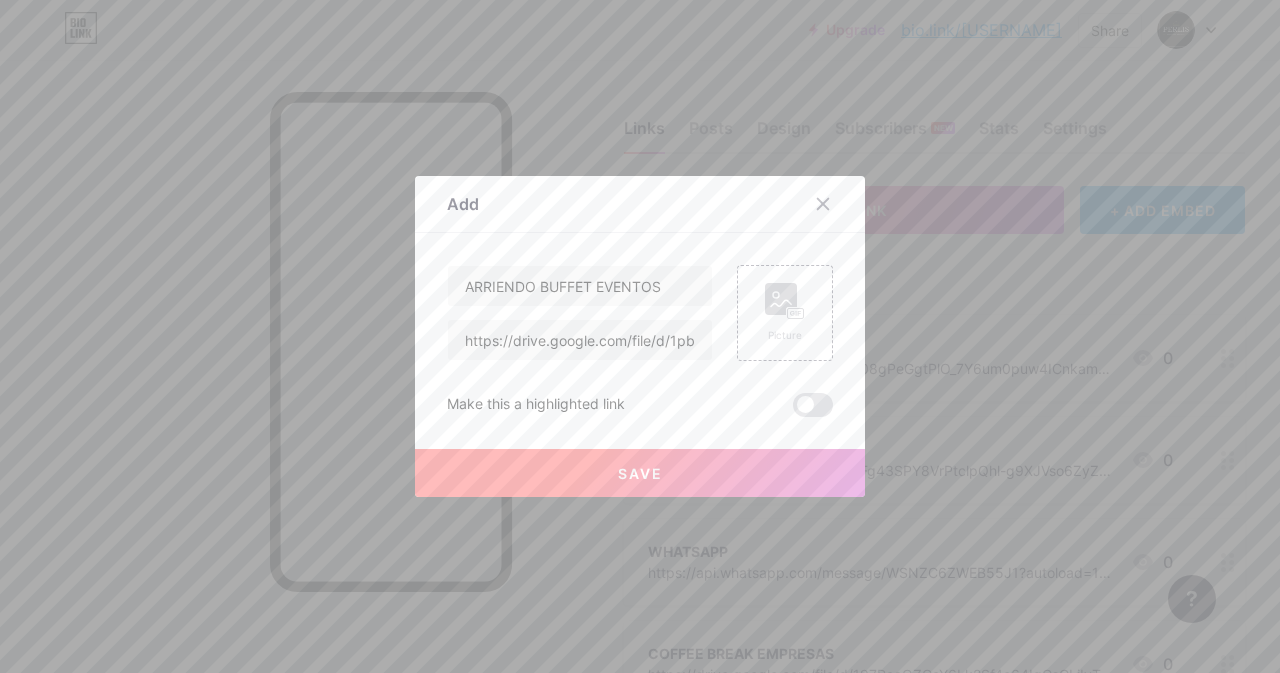 click on "Save" at bounding box center (640, 473) 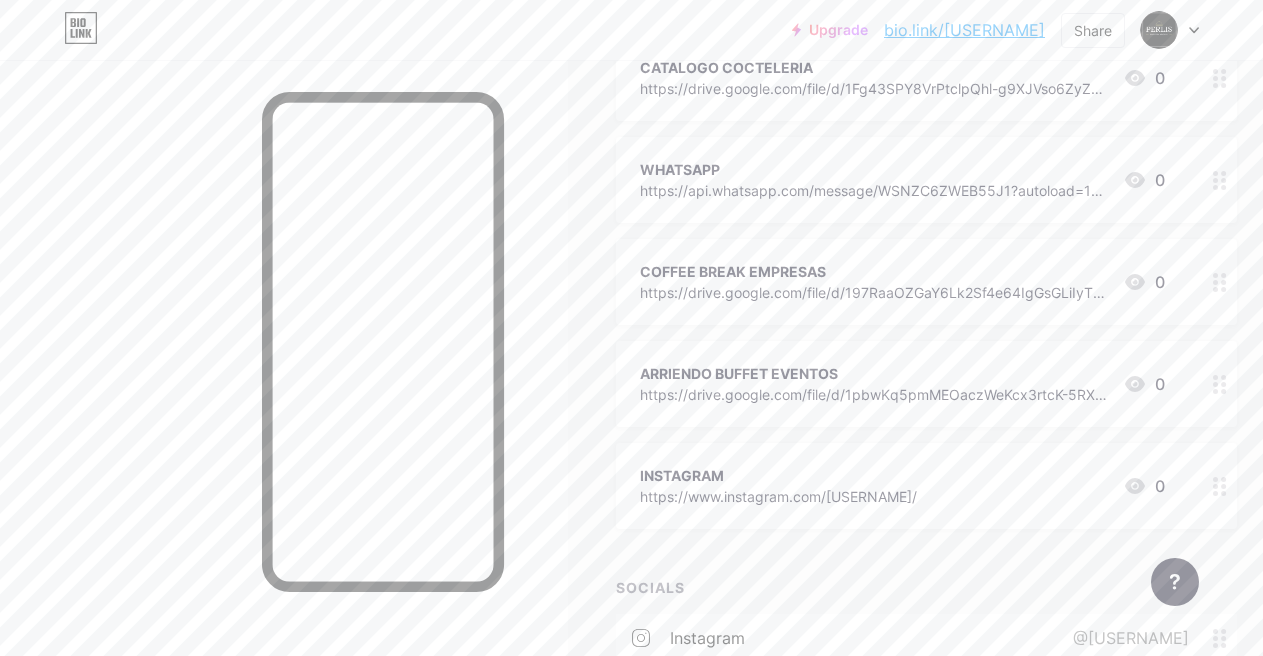 scroll, scrollTop: 400, scrollLeft: 0, axis: vertical 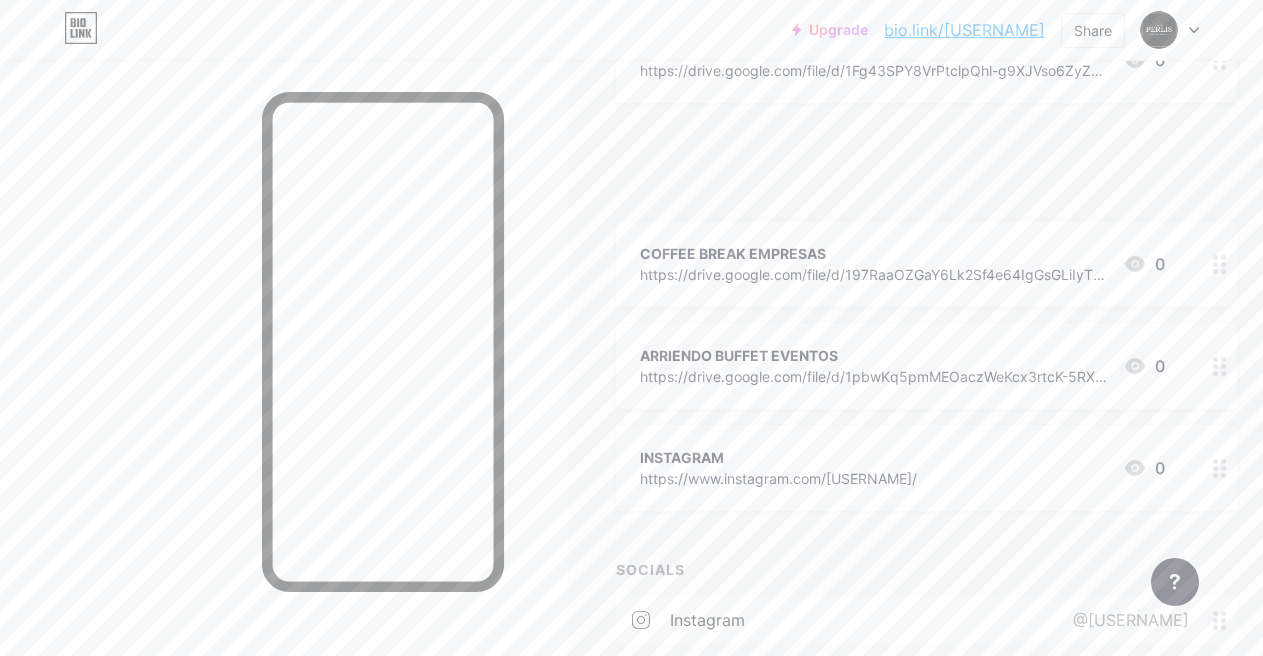 type 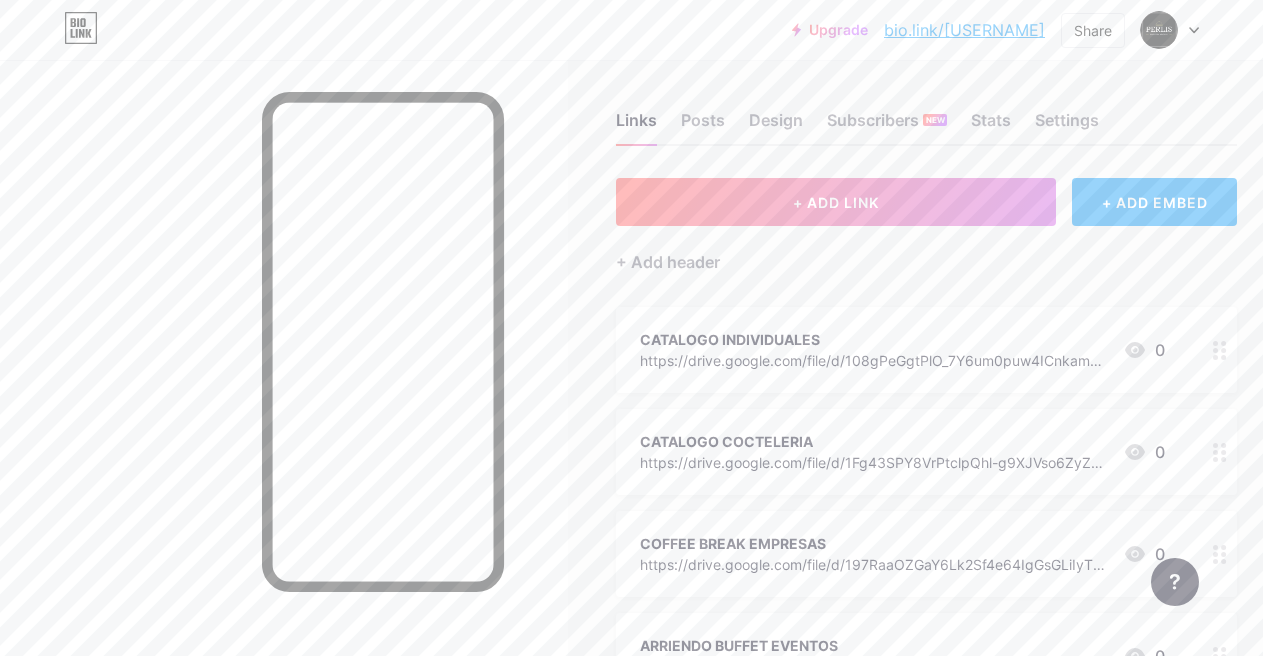 scroll, scrollTop: 7, scrollLeft: 0, axis: vertical 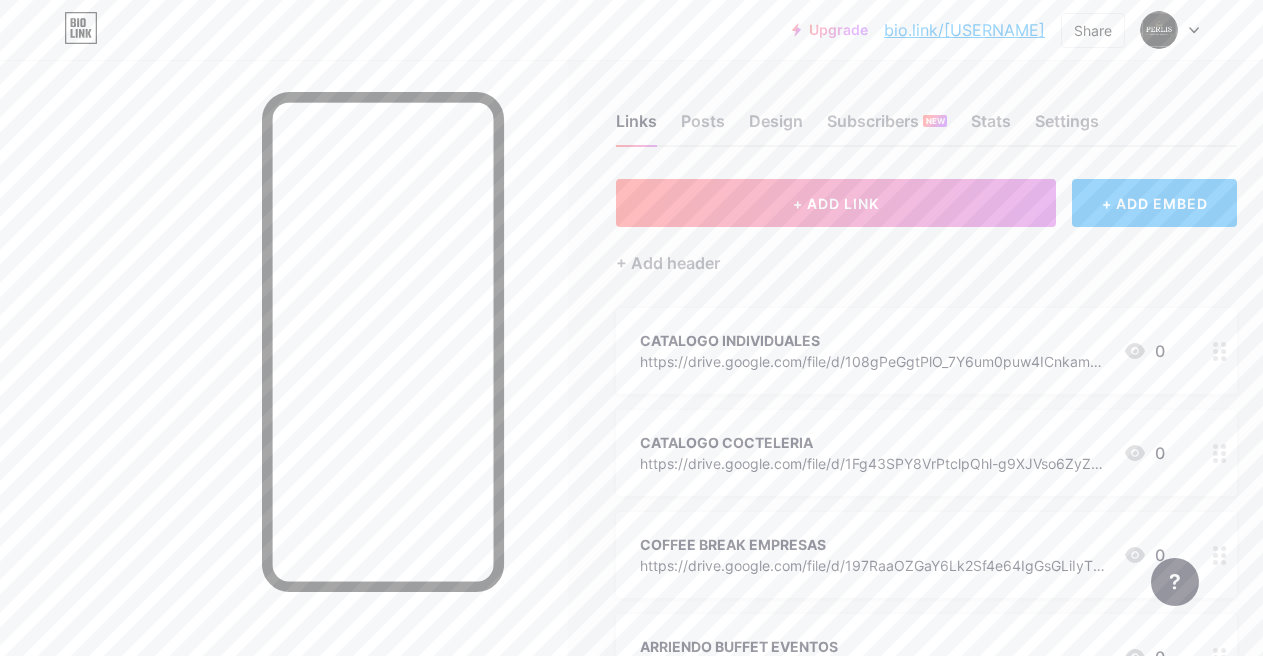 click on "+ ADD EMBED" at bounding box center [1154, 203] 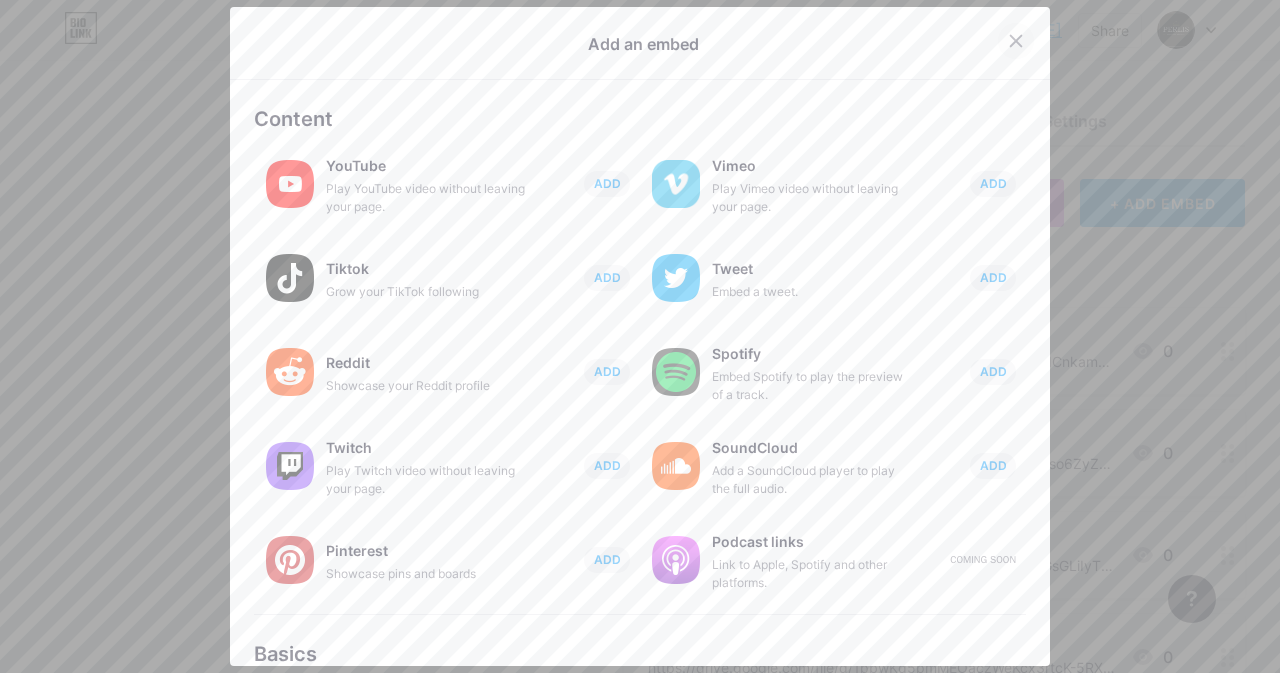 click 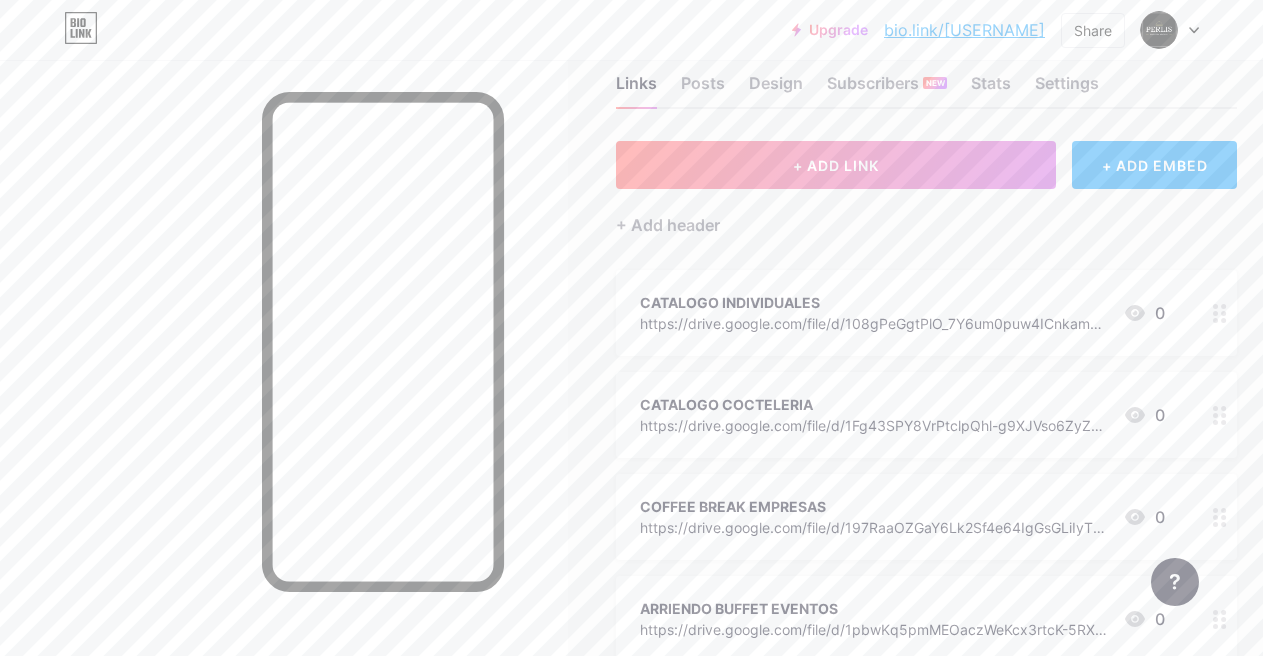 scroll, scrollTop: 0, scrollLeft: 0, axis: both 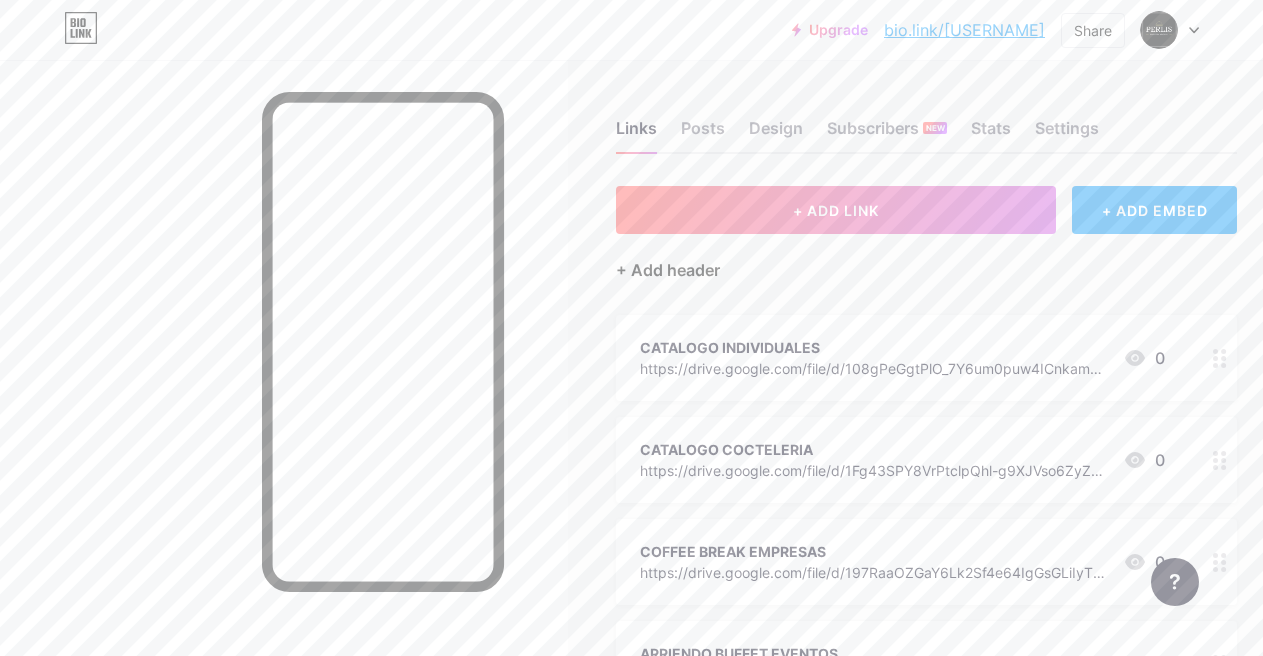 click on "+ Add header" at bounding box center (668, 270) 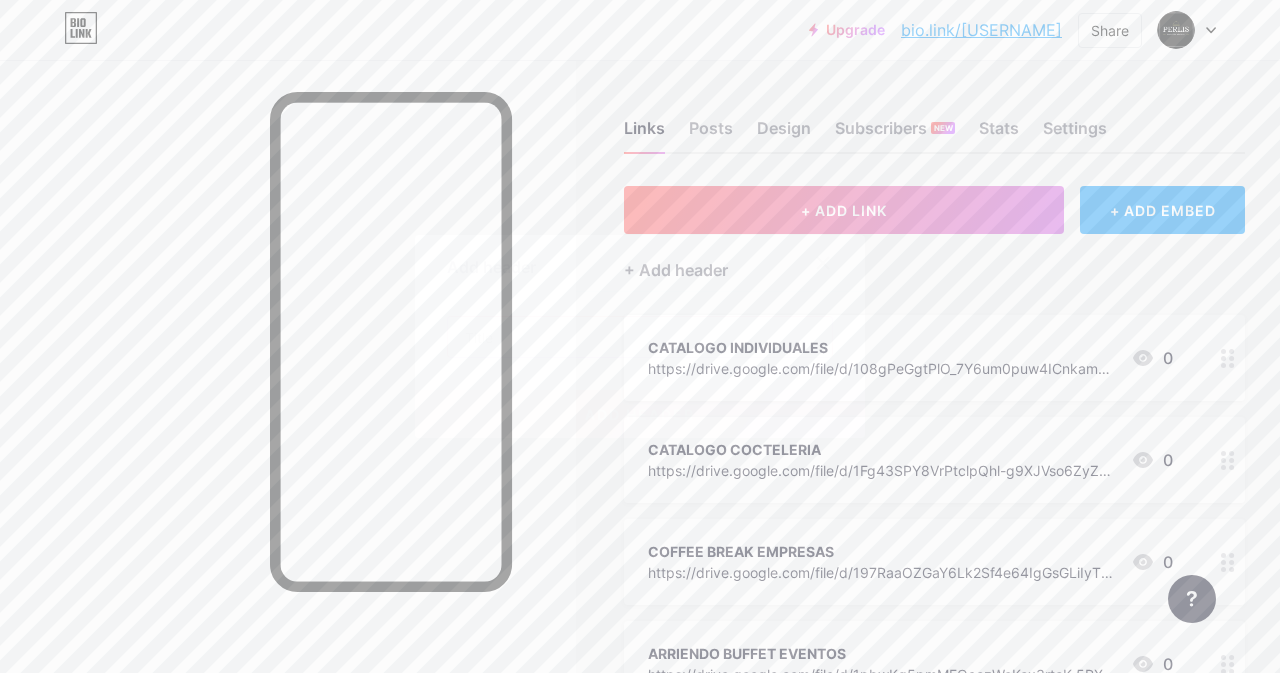 click at bounding box center [640, 337] 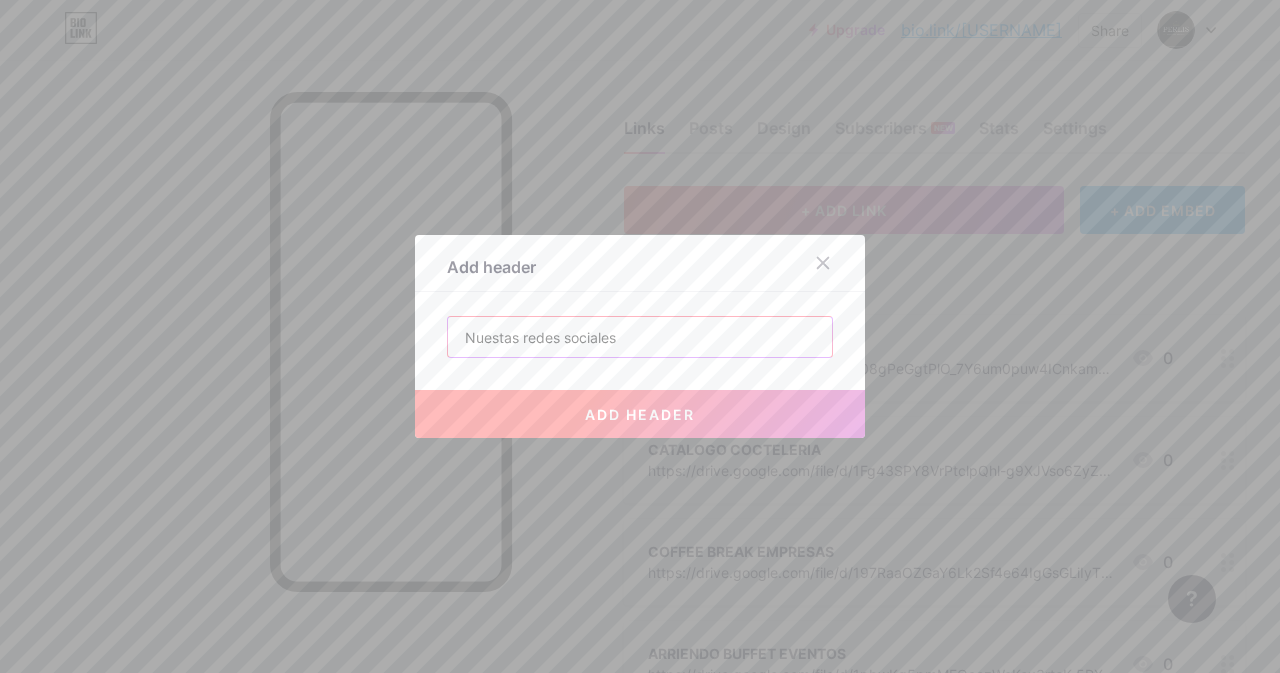 drag, startPoint x: 494, startPoint y: 340, endPoint x: 497, endPoint y: 329, distance: 11.401754 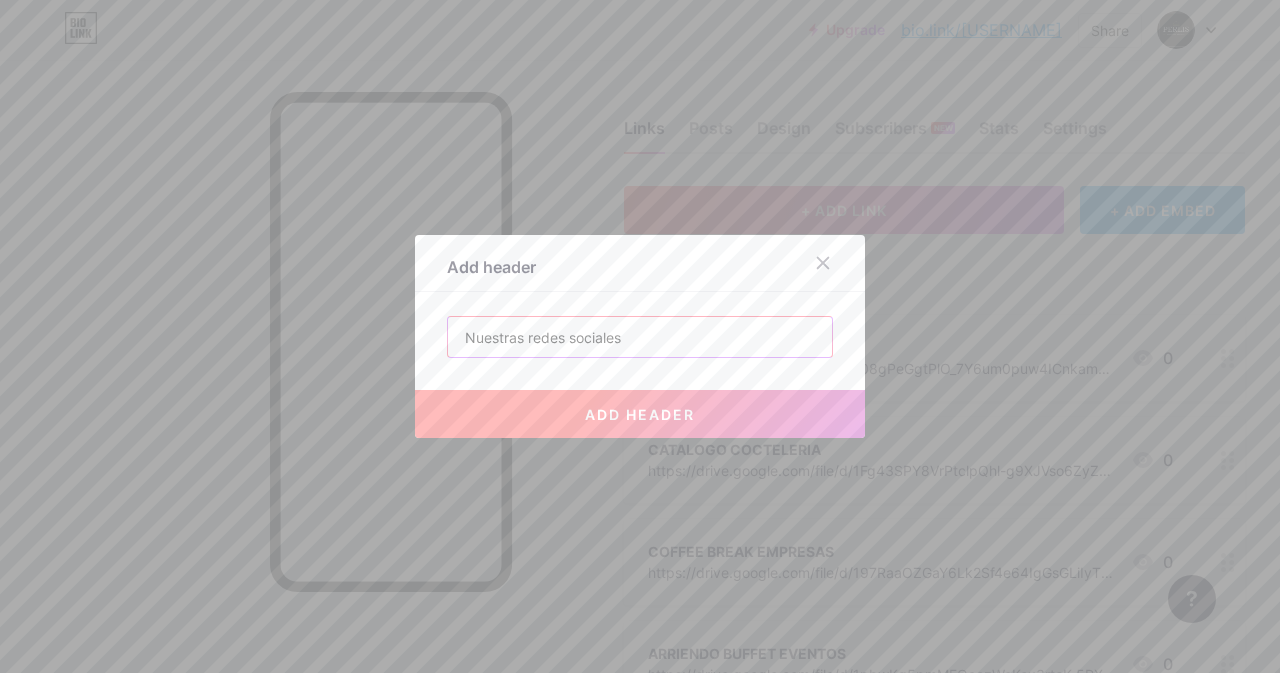 click on "Nuestras redes sociales" at bounding box center (640, 337) 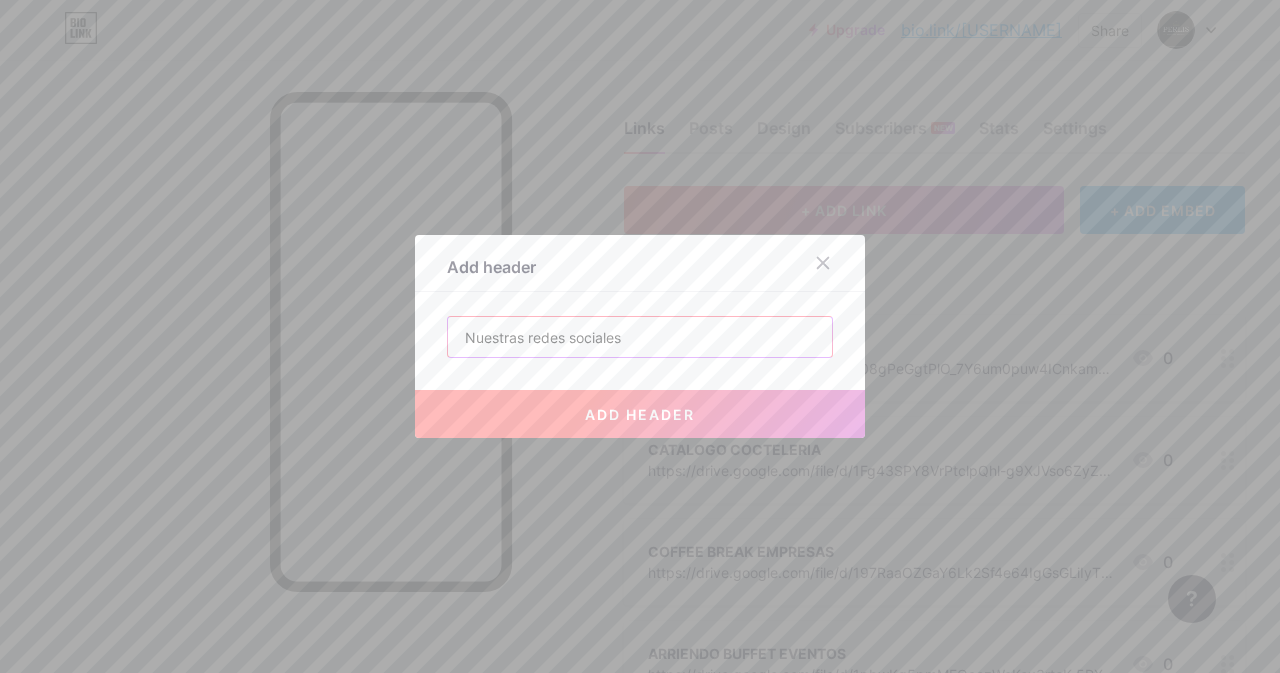 paste on "✨" 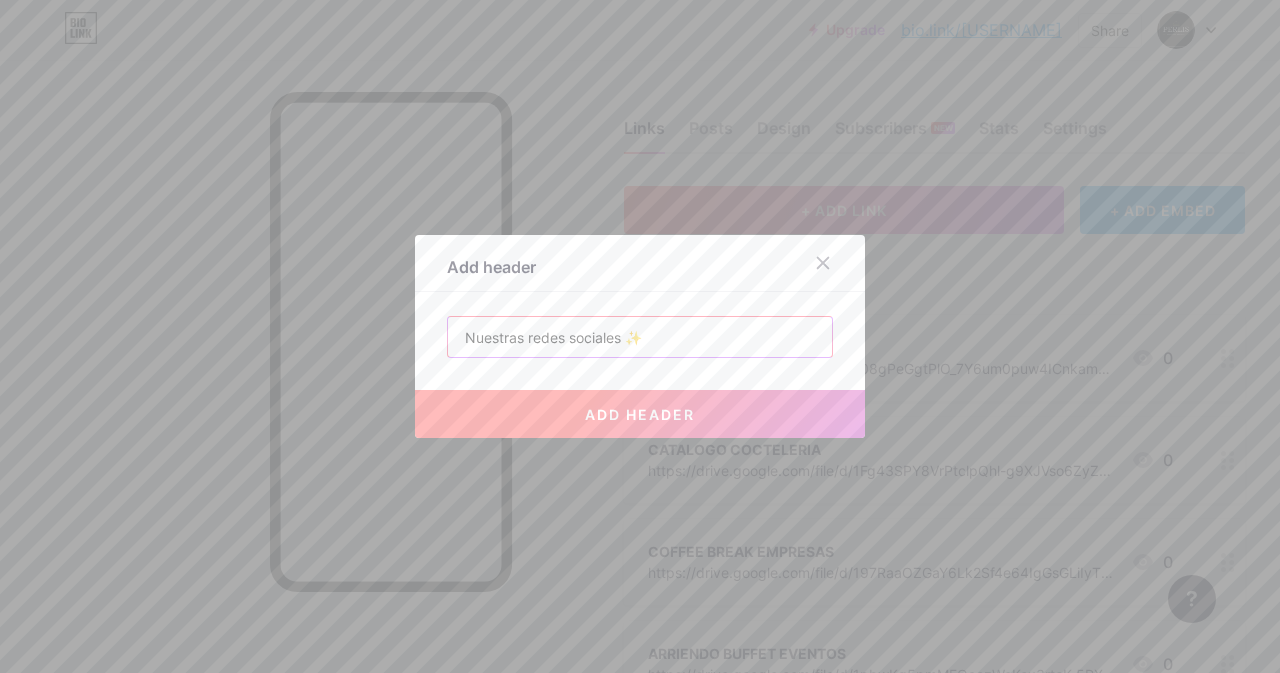 type on "Nuestras redes sociales ✨" 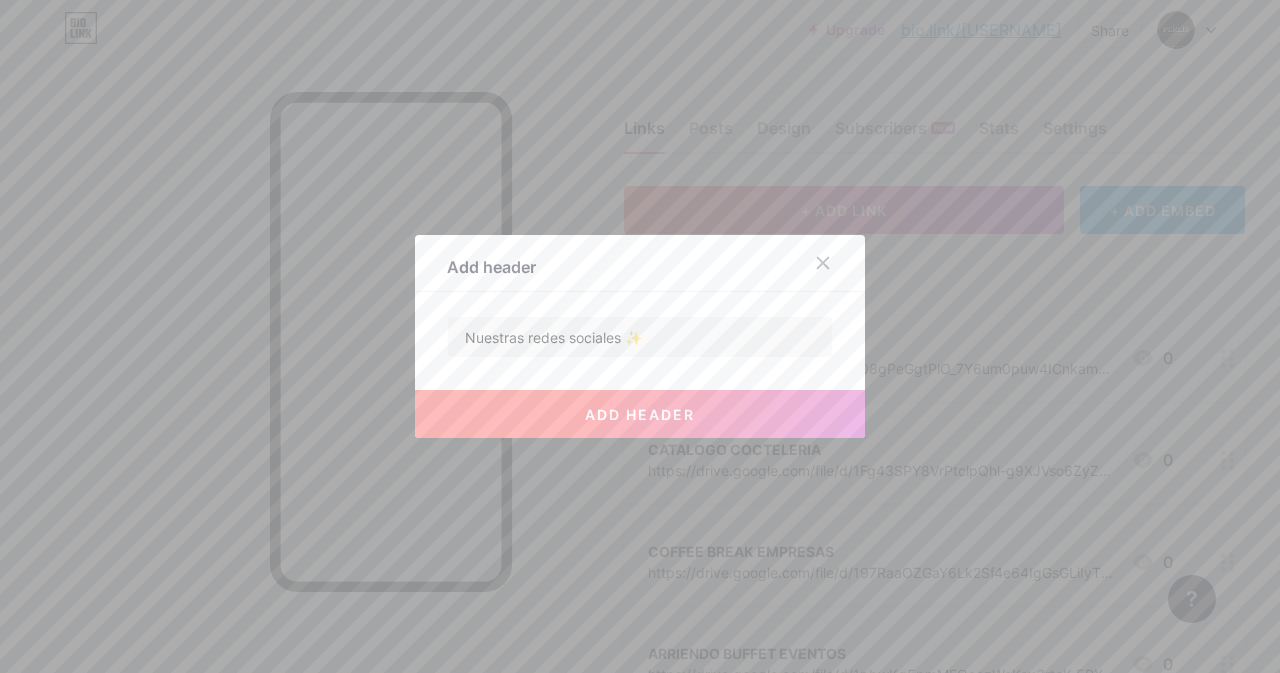 click on "add header" at bounding box center (640, 414) 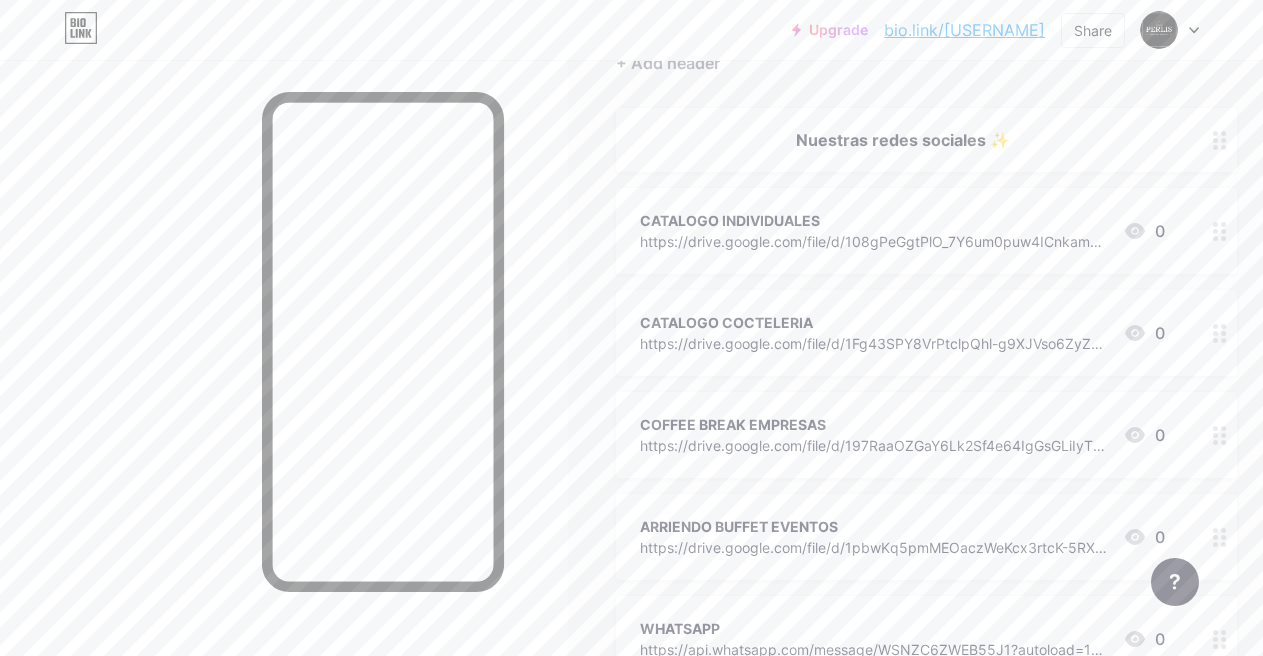 scroll, scrollTop: 212, scrollLeft: 0, axis: vertical 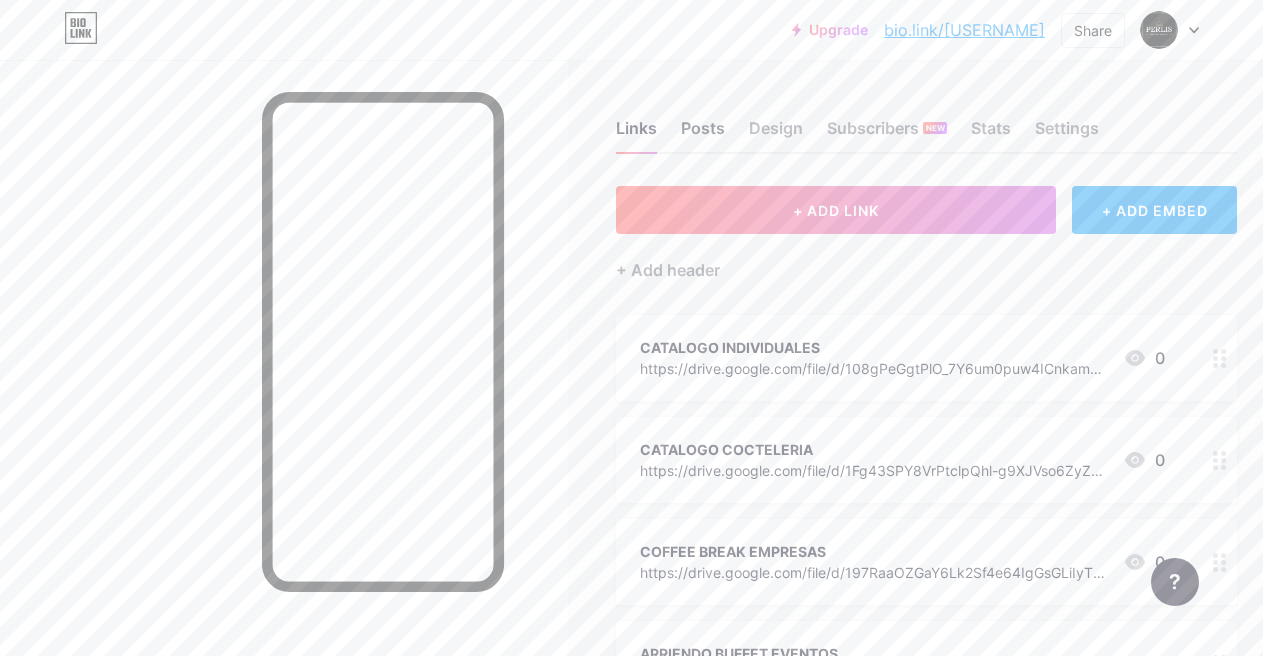 click on "Posts" at bounding box center [703, 134] 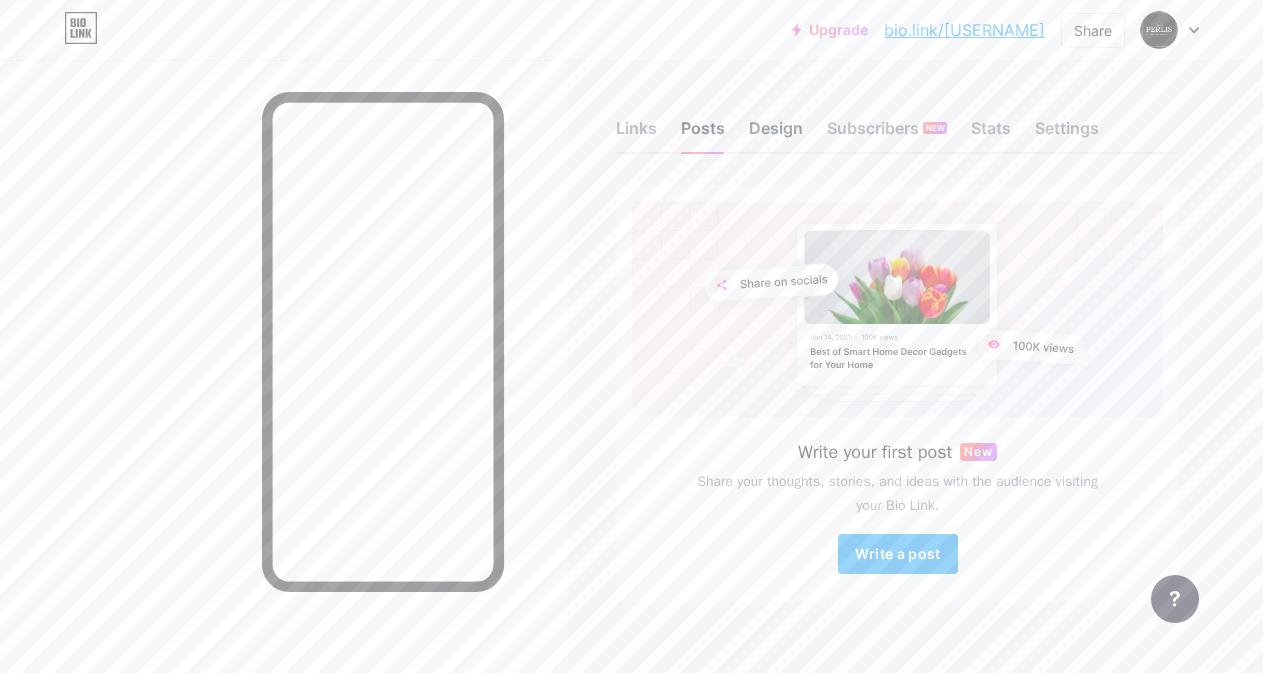click on "Design" at bounding box center [776, 134] 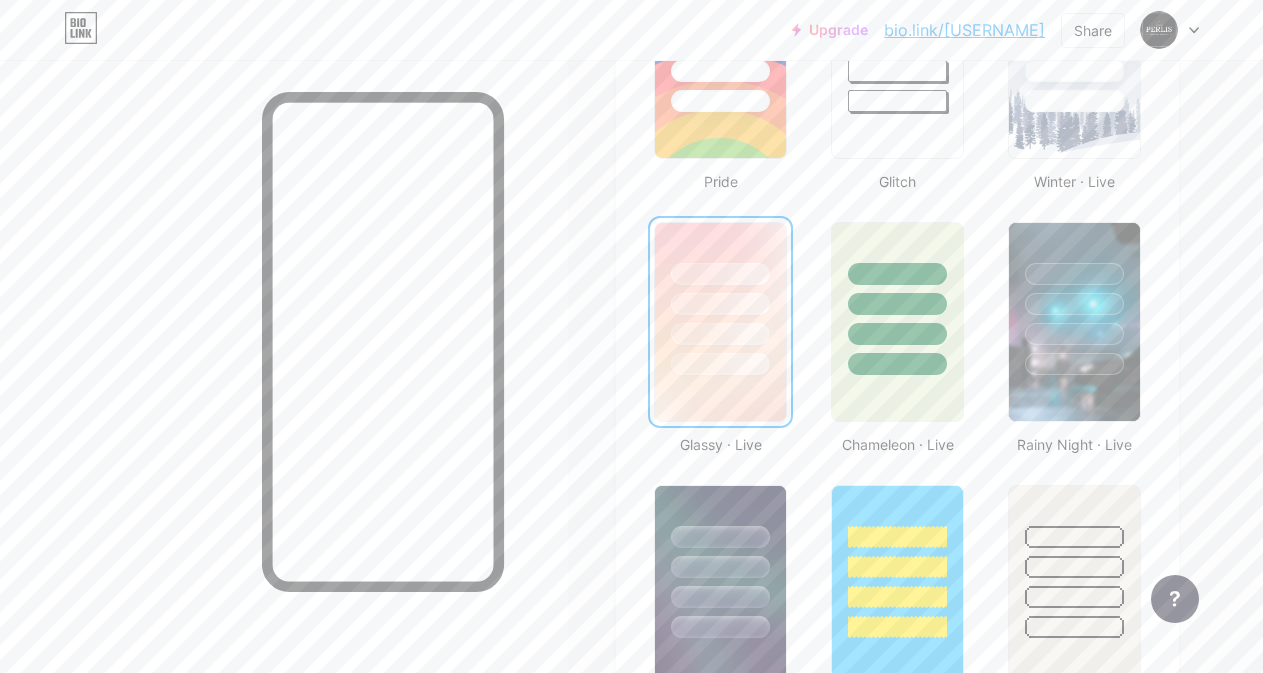scroll, scrollTop: 896, scrollLeft: 0, axis: vertical 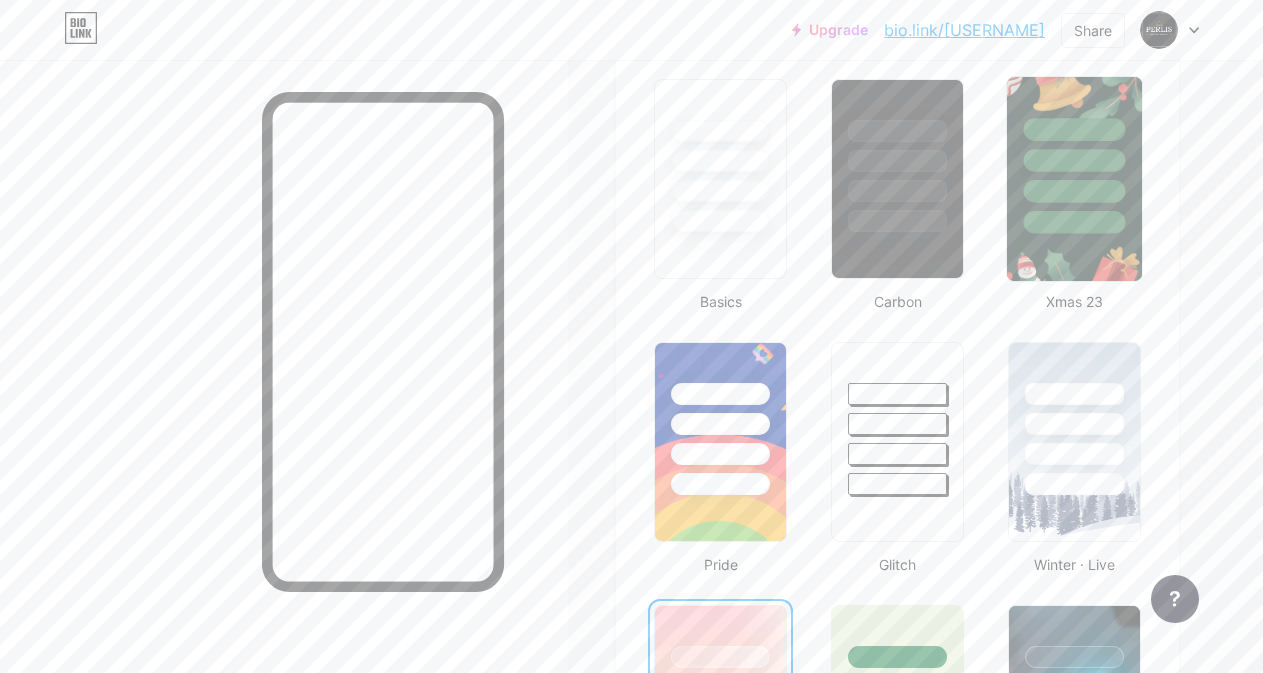 click at bounding box center [1075, 222] 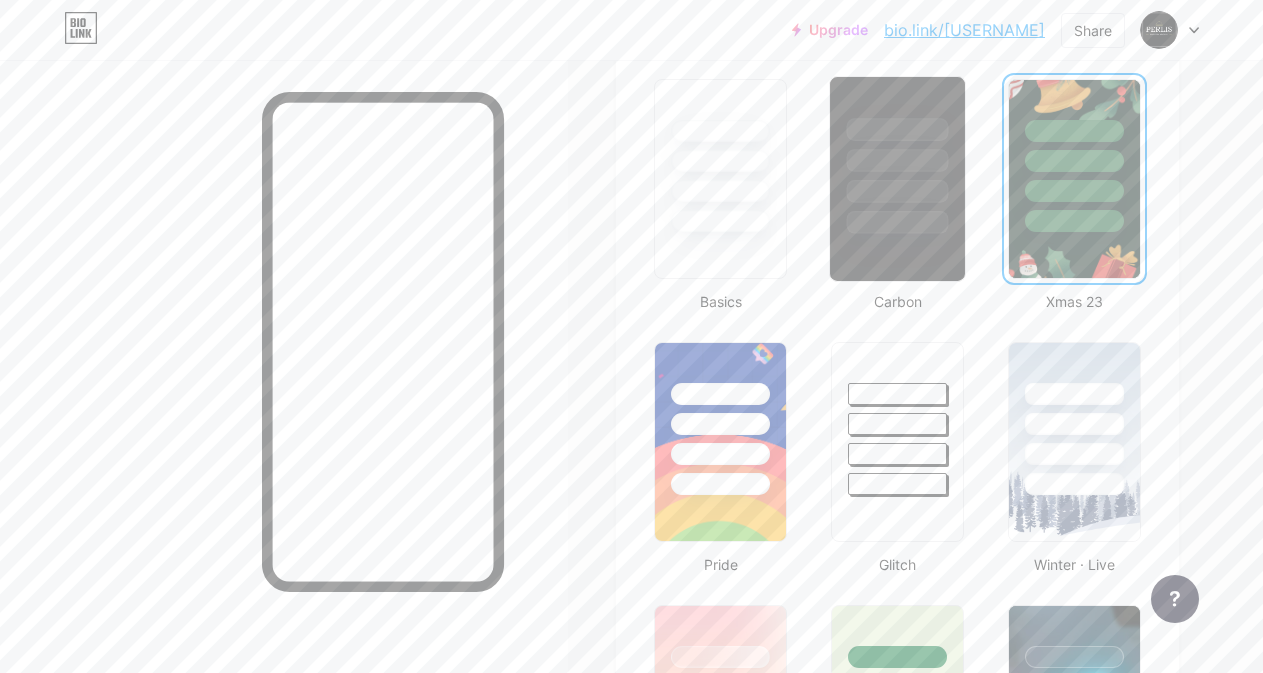 click at bounding box center [898, 222] 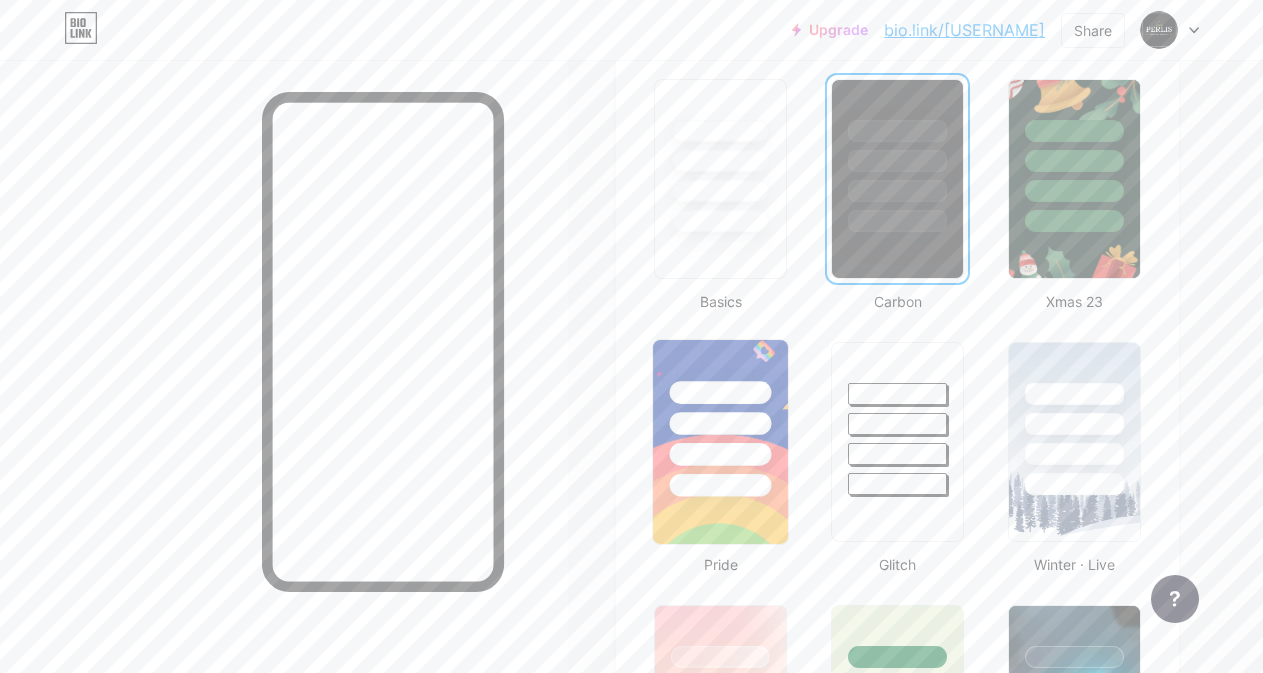 click at bounding box center (720, 418) 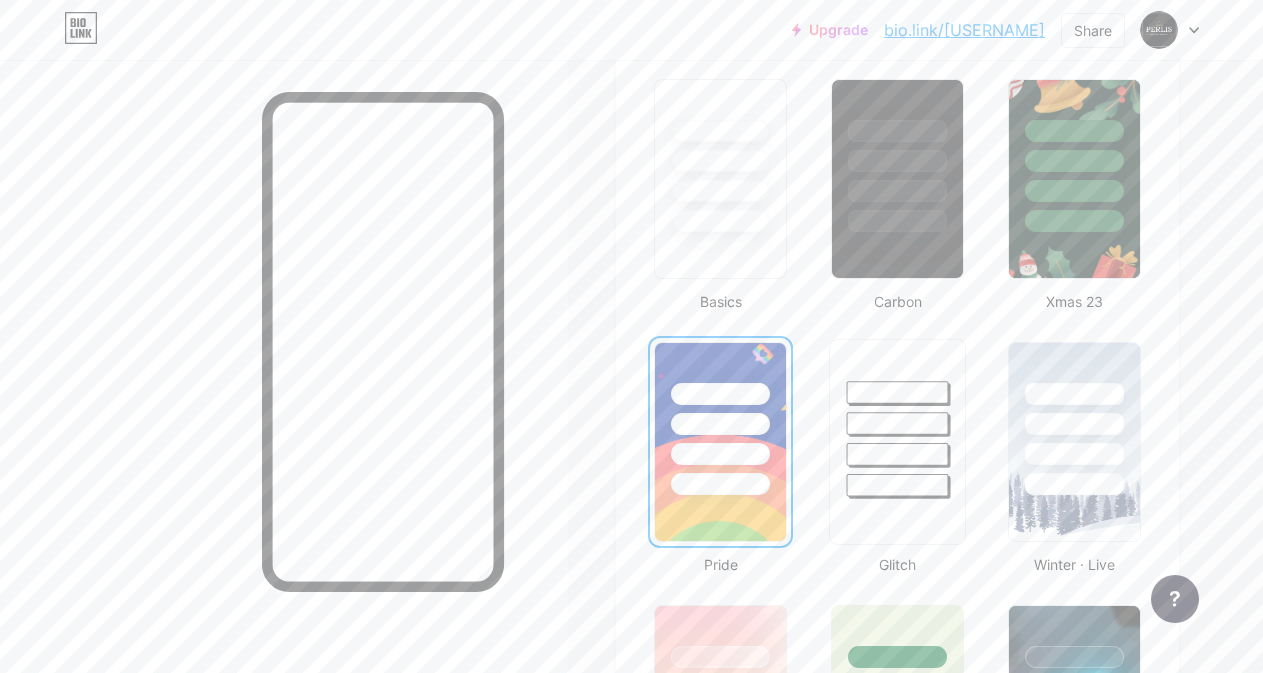 click at bounding box center [897, 418] 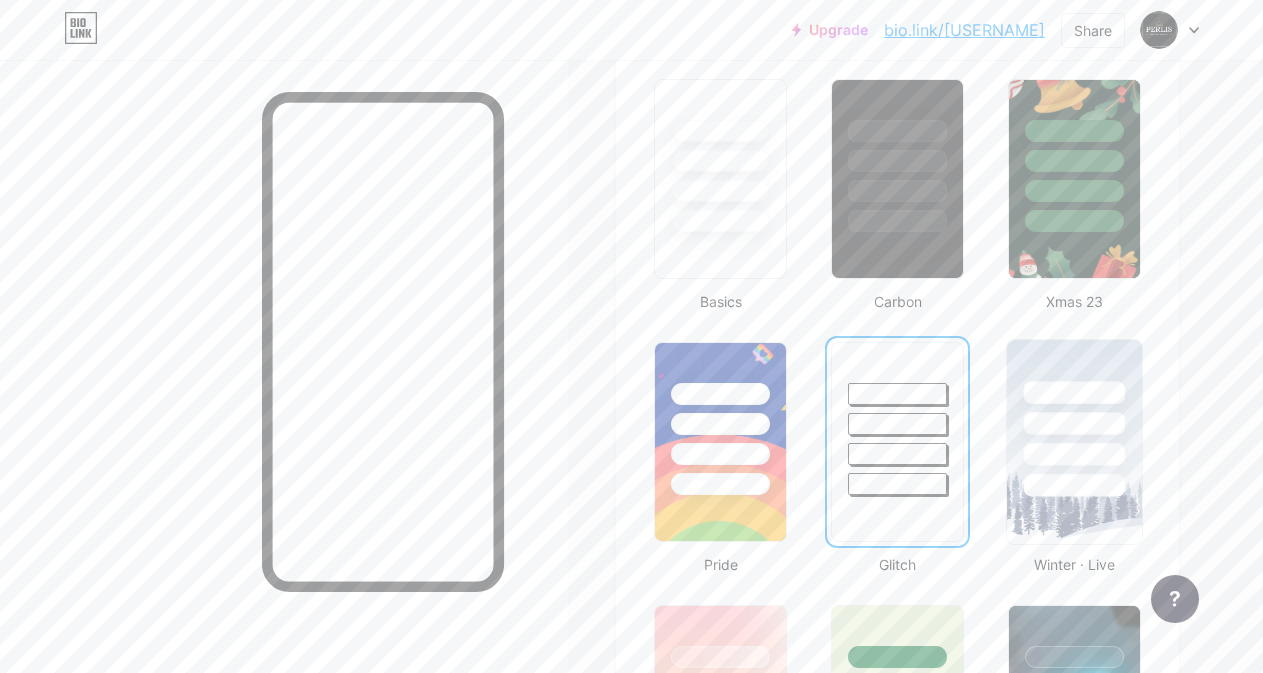 click at bounding box center (1074, 418) 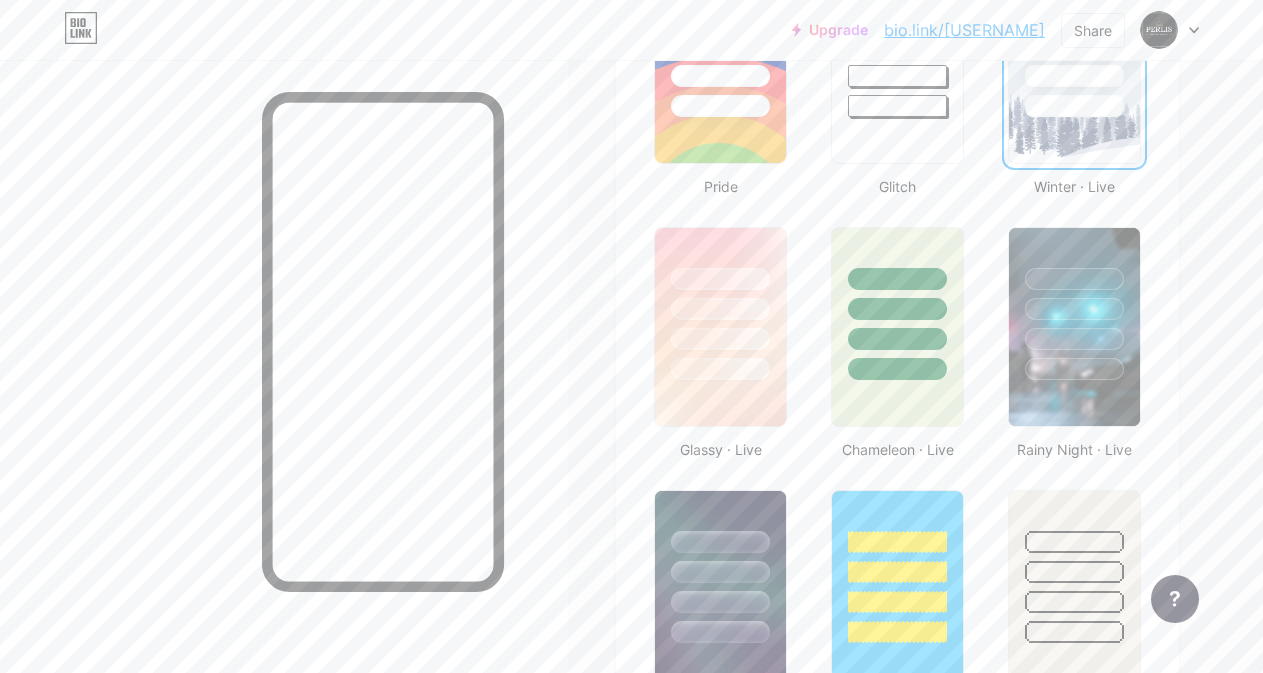 scroll, scrollTop: 922, scrollLeft: 0, axis: vertical 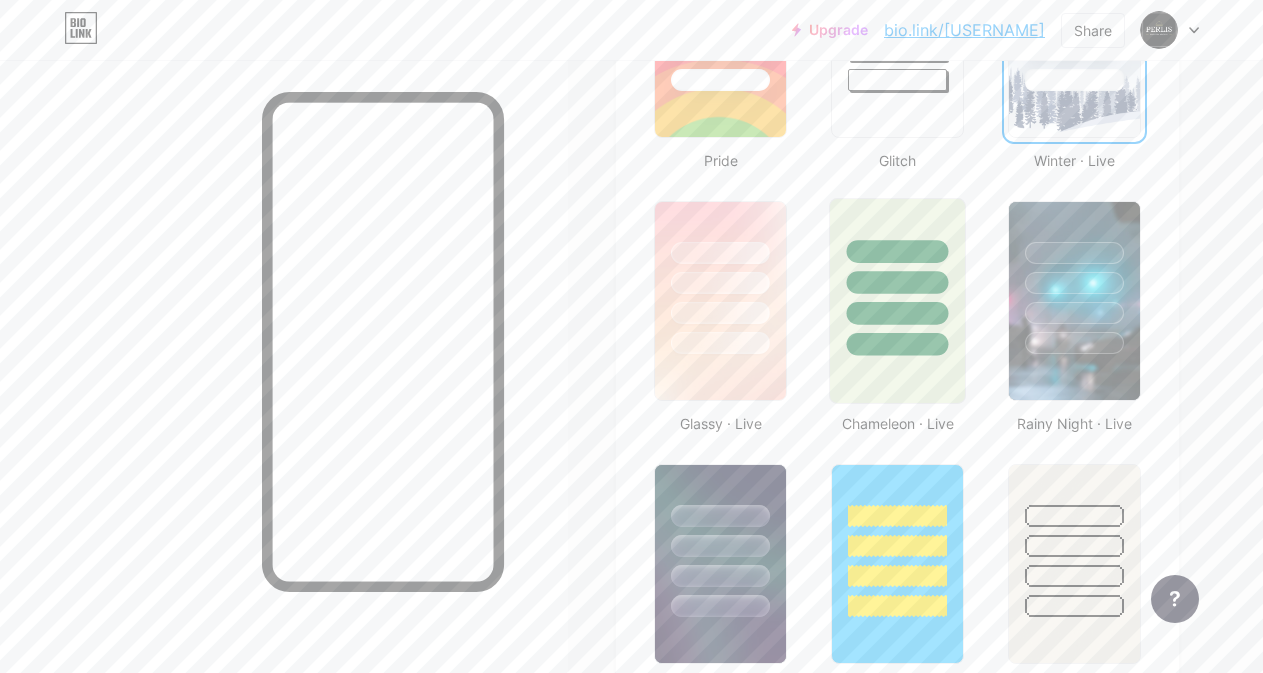 click at bounding box center (897, 301) 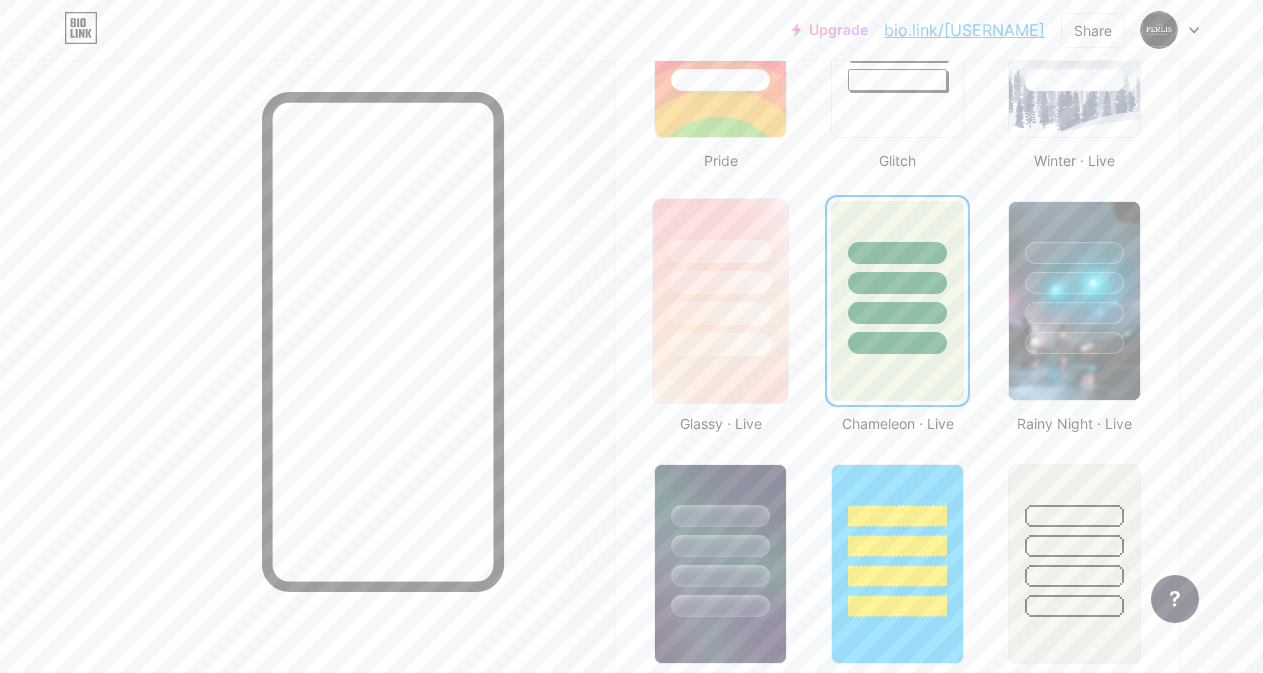 click at bounding box center [720, 277] 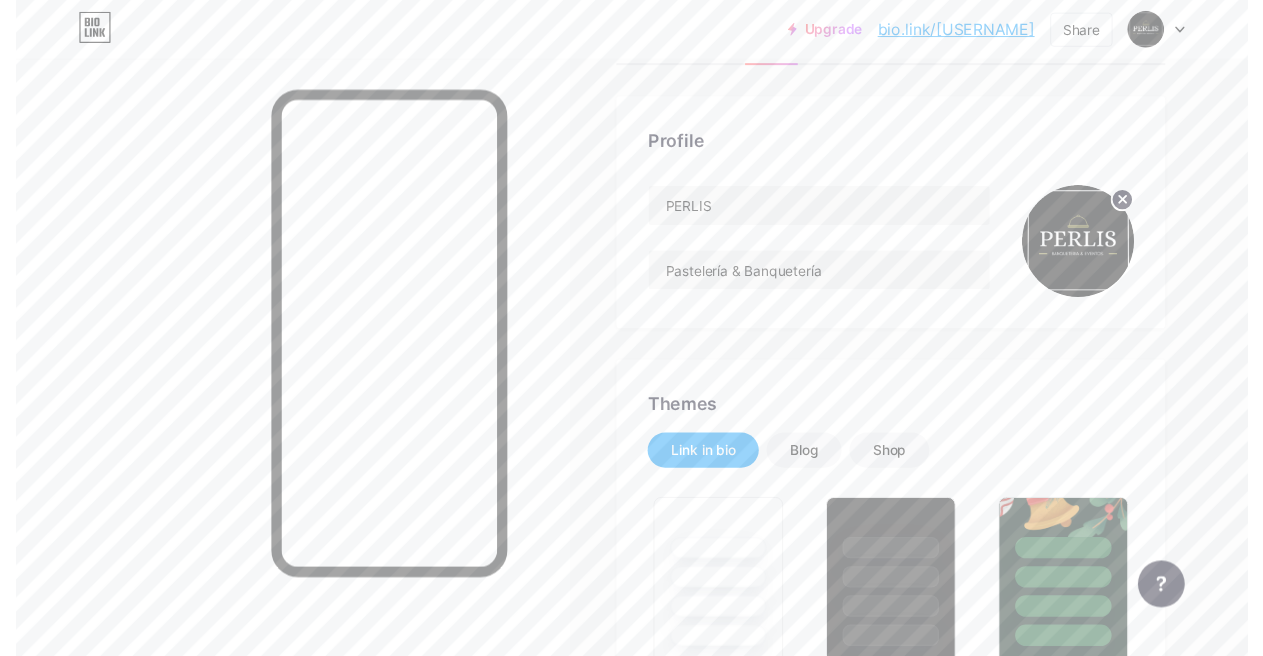 scroll, scrollTop: 0, scrollLeft: 0, axis: both 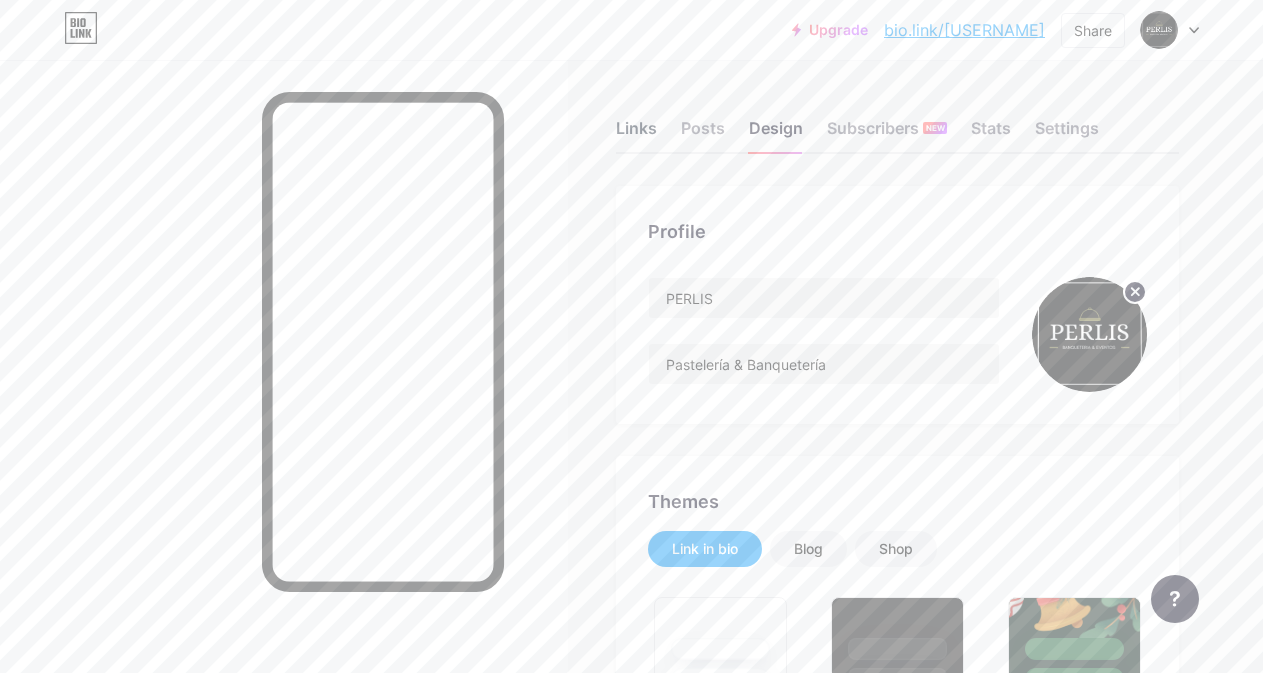 click on "Links" at bounding box center [636, 134] 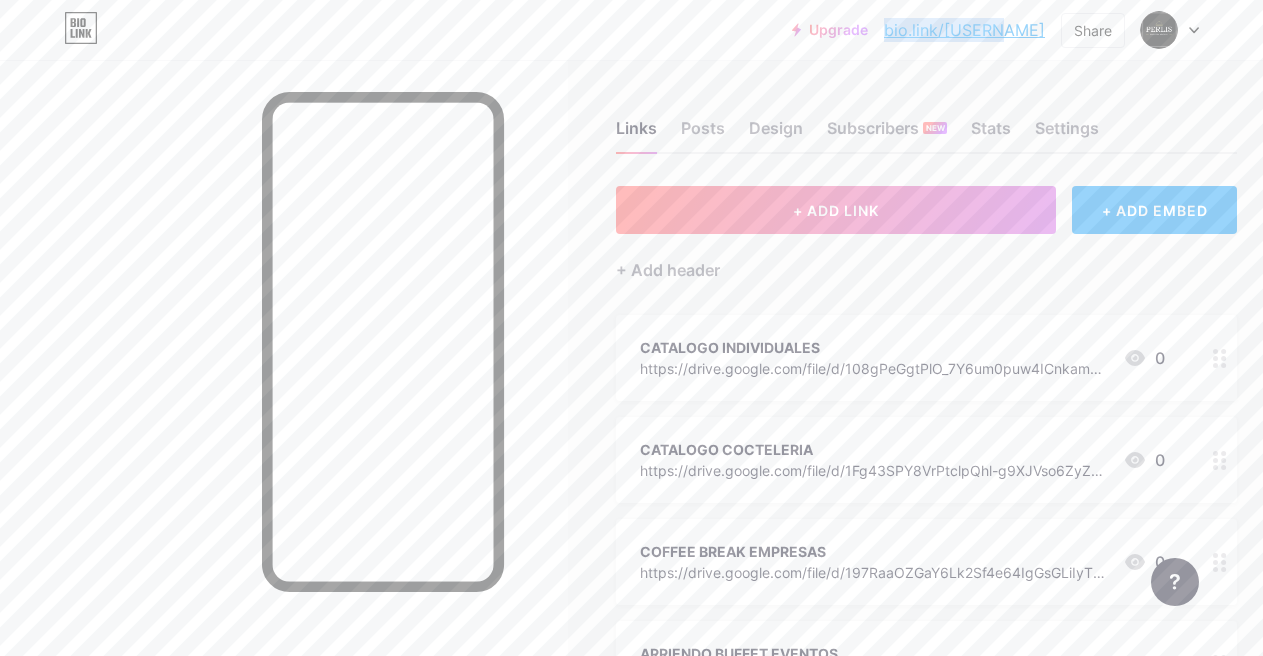 drag, startPoint x: 1048, startPoint y: 31, endPoint x: 943, endPoint y: 30, distance: 105.00476 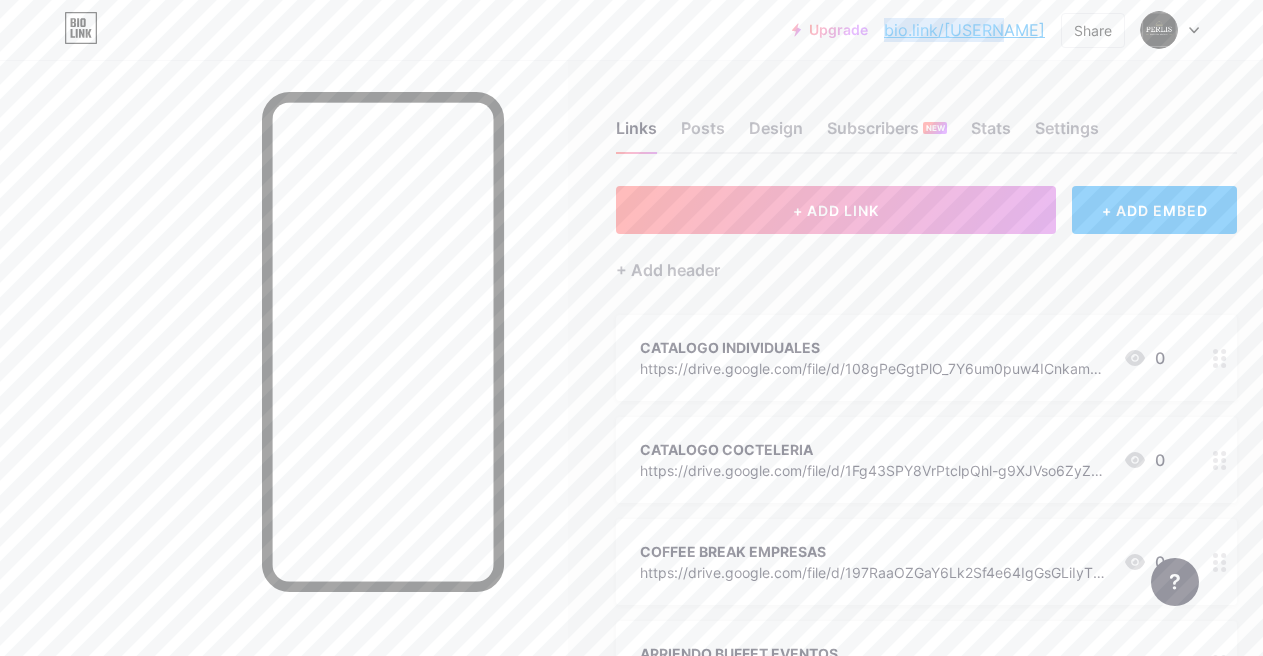 click on "Upgrade   bio.link/[USERNAME]...   bio.link/[USERNAME]   Share               Switch accounts     PERLIS   bio.link/[USERNAME]       + Add a new page        Account settings   Logout" at bounding box center [995, 30] 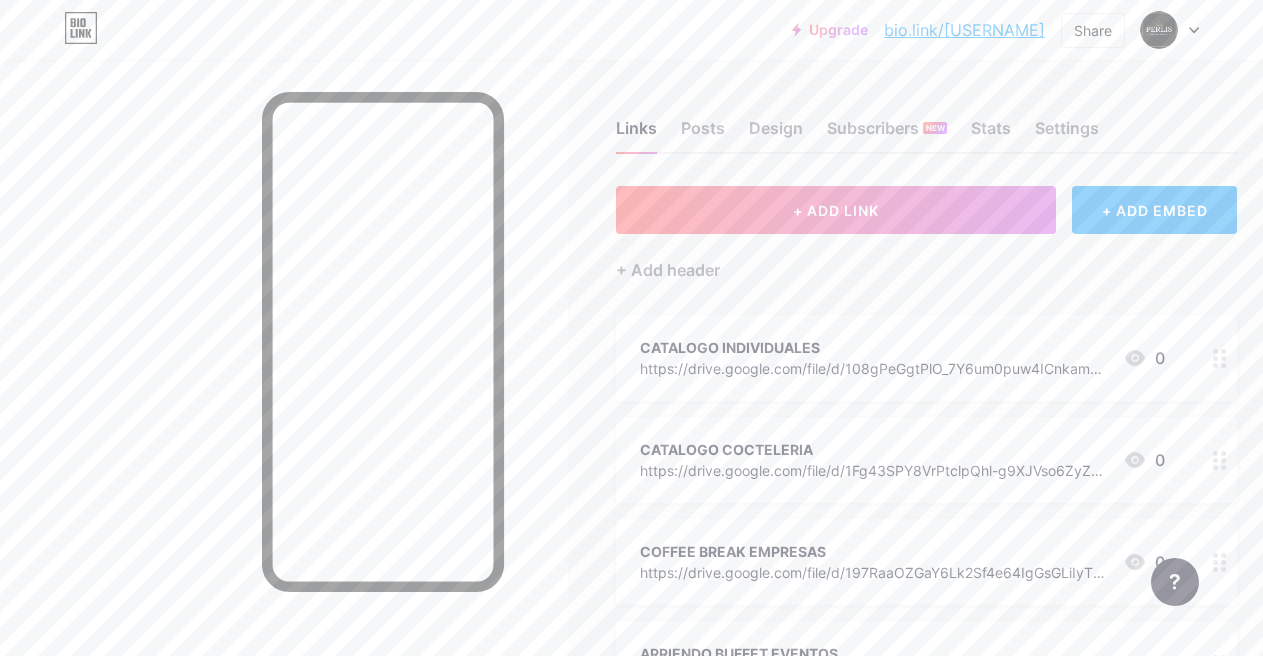 drag, startPoint x: 985, startPoint y: 37, endPoint x: 1180, endPoint y: 76, distance: 198.86176 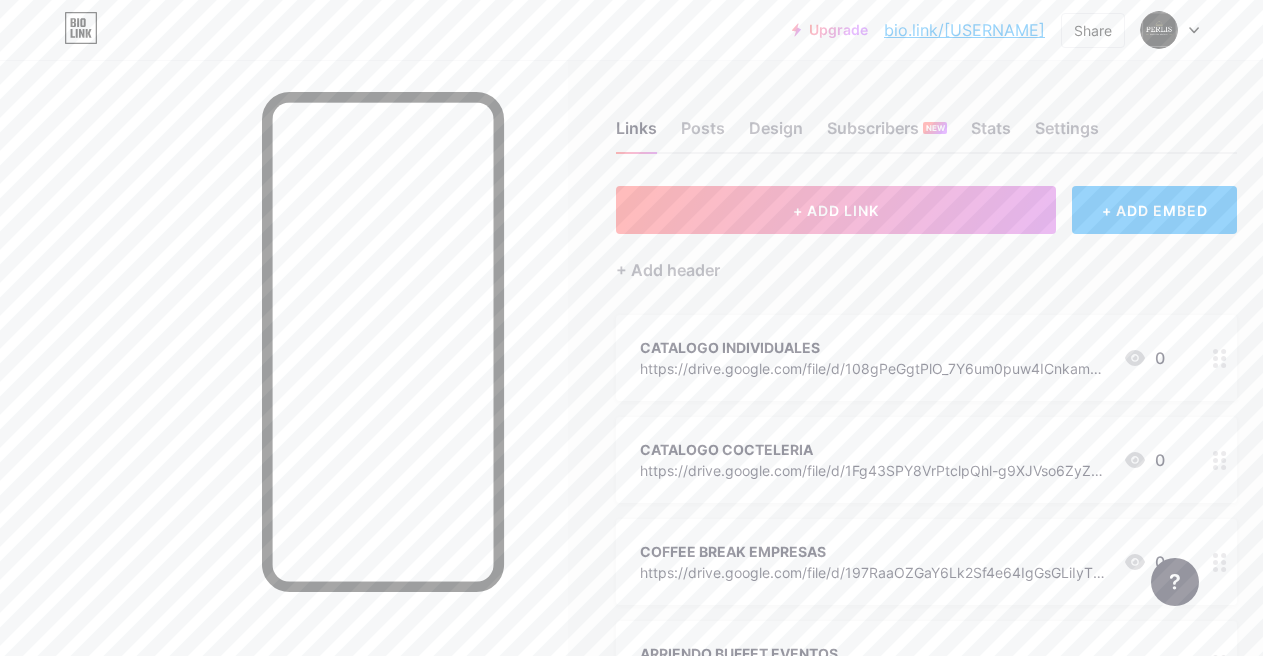 click on "Links Posts Design Subscribers NEW Stats Settings + ADD LINK + ADD EMBED + Add header CATALOGO INDIVIDUALES https://drive.google.com/file/d/[ID]/view?pli=1 0 CATALOGO COCTELERIA https://drive.google.com/file/d/[ID]/view 0 COFFEE BREAK EMPRESAS https://drive.google.com/file/d/[ID]/view?usp=sharing 0 ARRIENDO BUFFET EVENTOS https://drive.google.com/file/d/[ID]/view?usp=sharing 0 Nuestras redes sociales ✨ WHATSAPP" at bounding box center [660, 702] 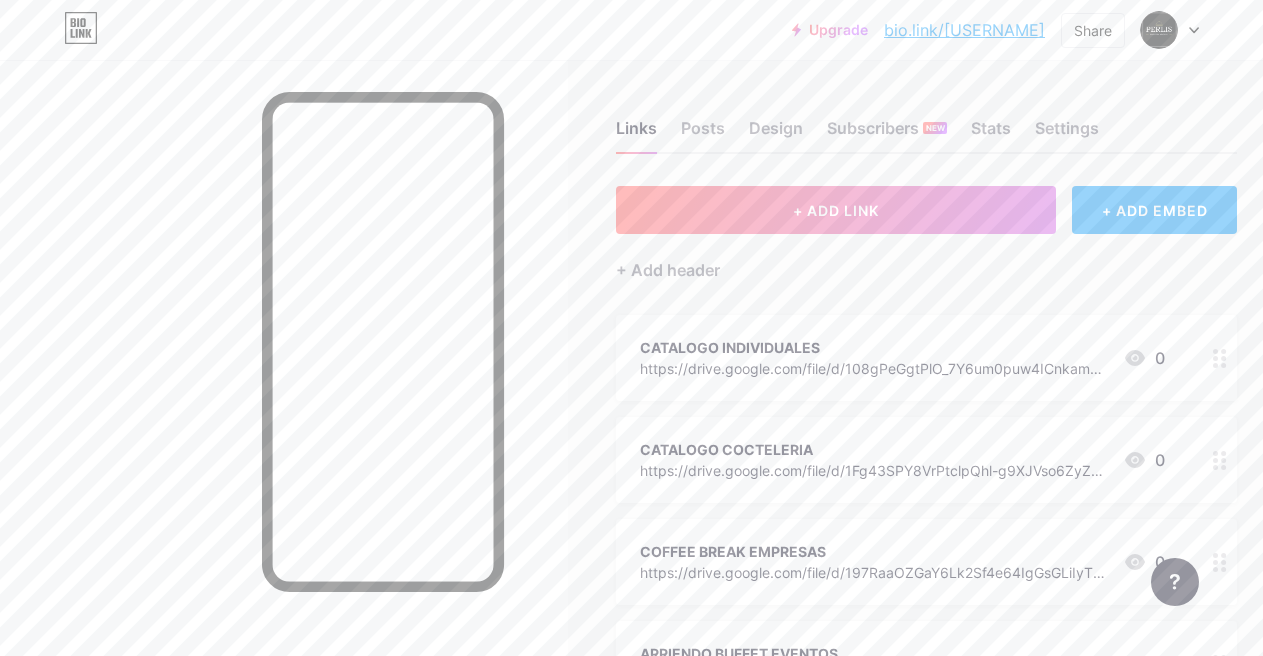 click on "https://drive.google.com/file/d/1Fg43SPY8VrPtclpQhl-g9XJVso6ZyZ03/view" at bounding box center [873, 470] 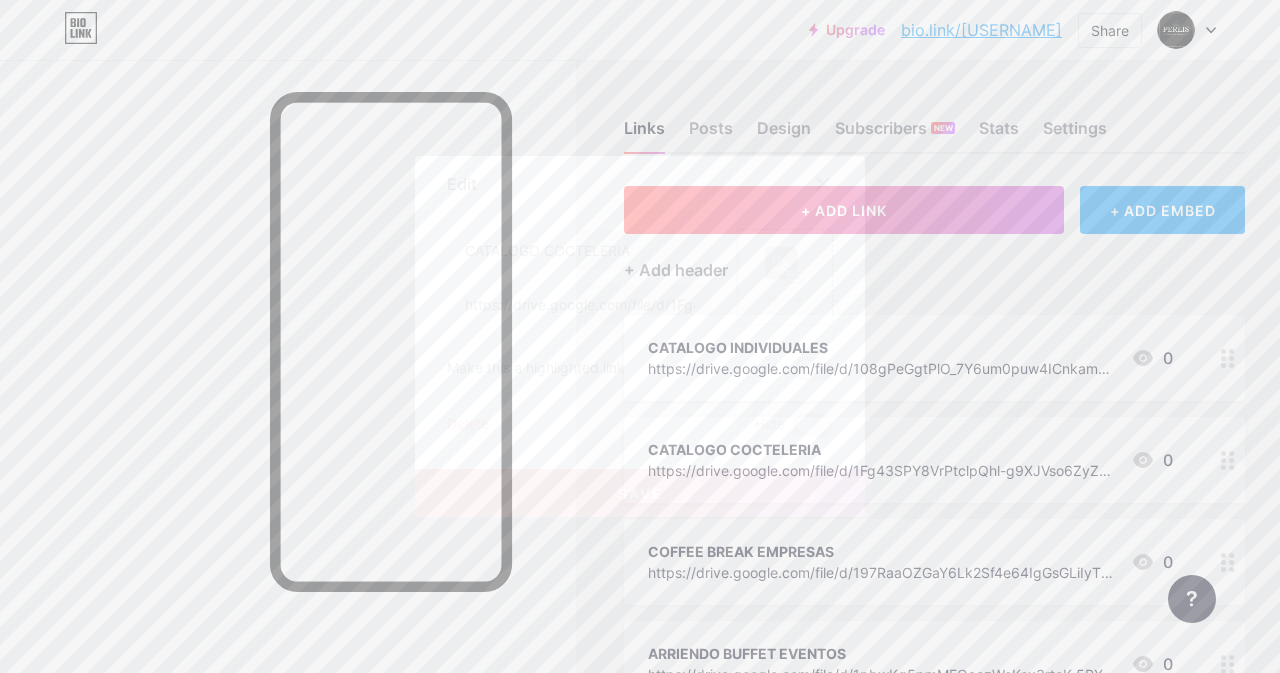 click at bounding box center [823, 184] 